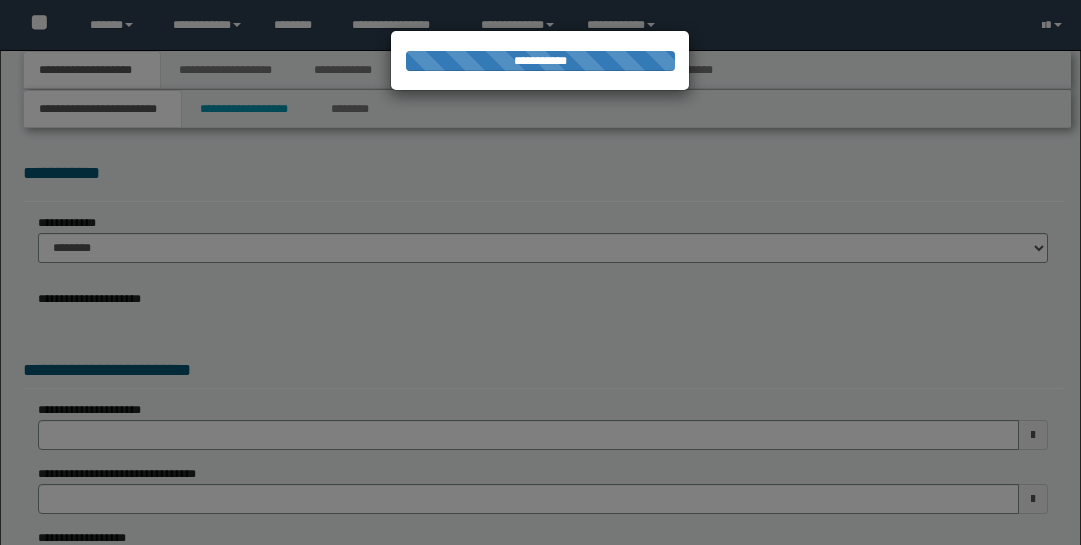 scroll, scrollTop: 0, scrollLeft: 0, axis: both 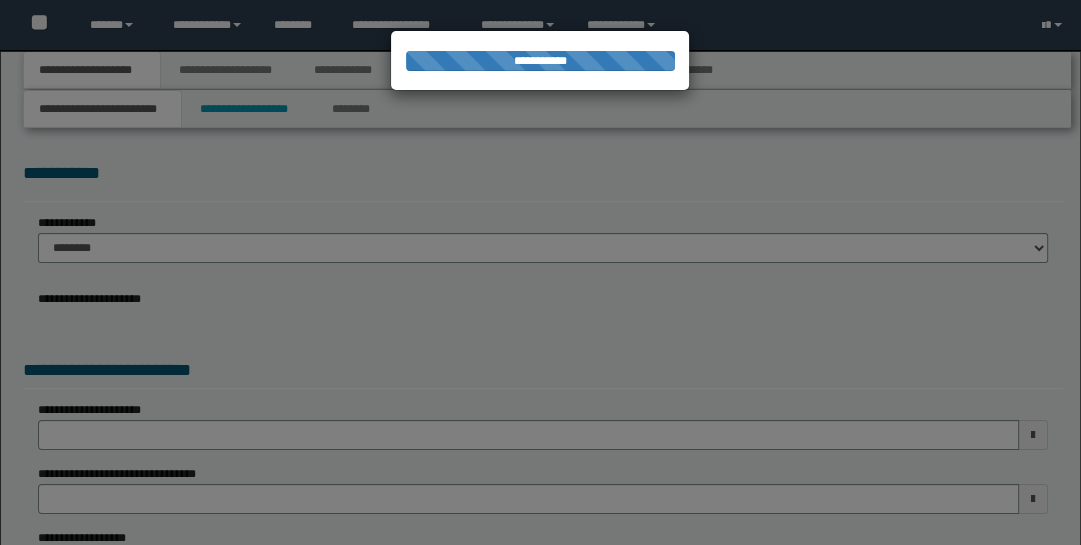select on "*" 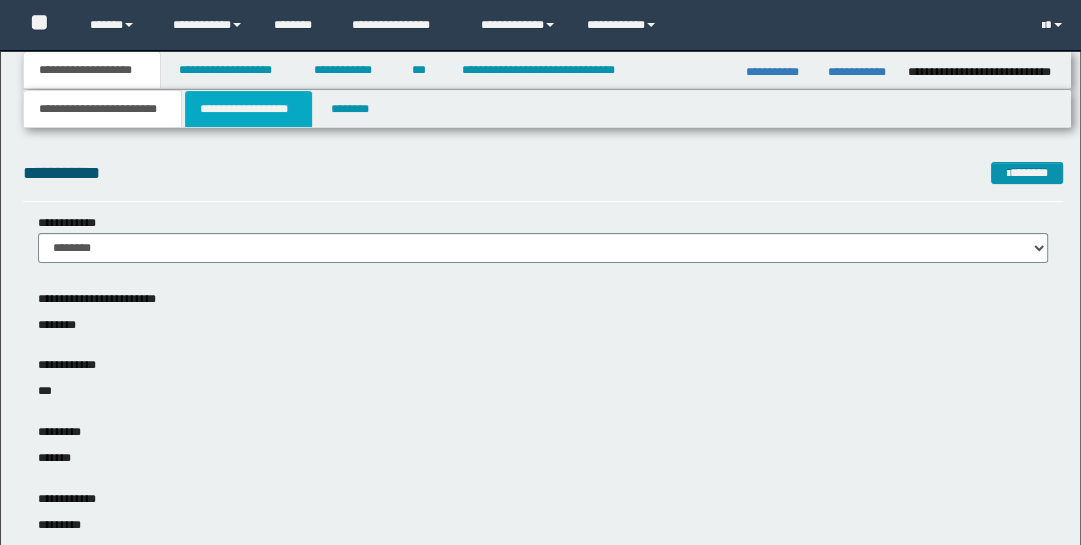 click on "**********" at bounding box center (249, 109) 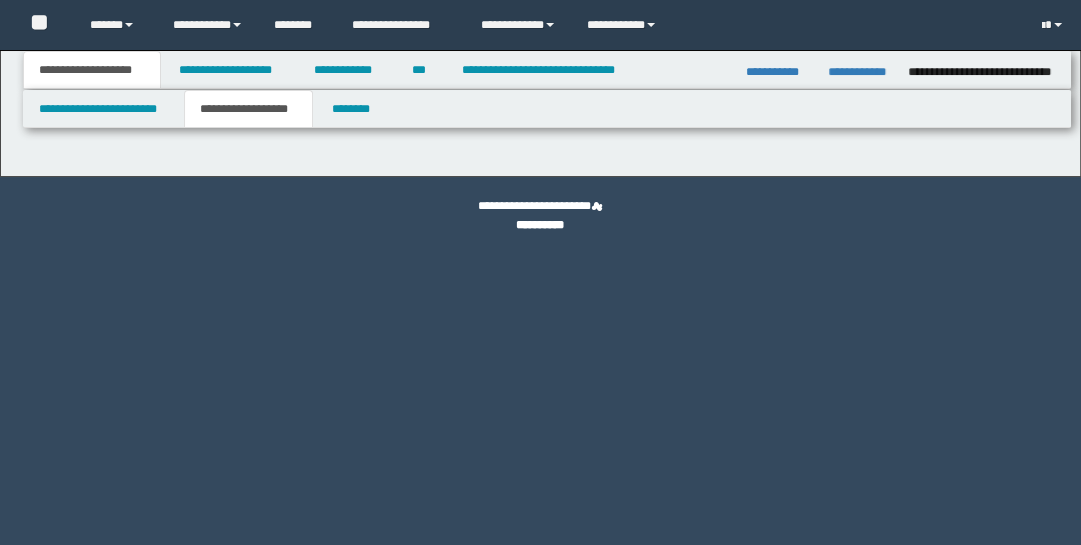type on "**********" 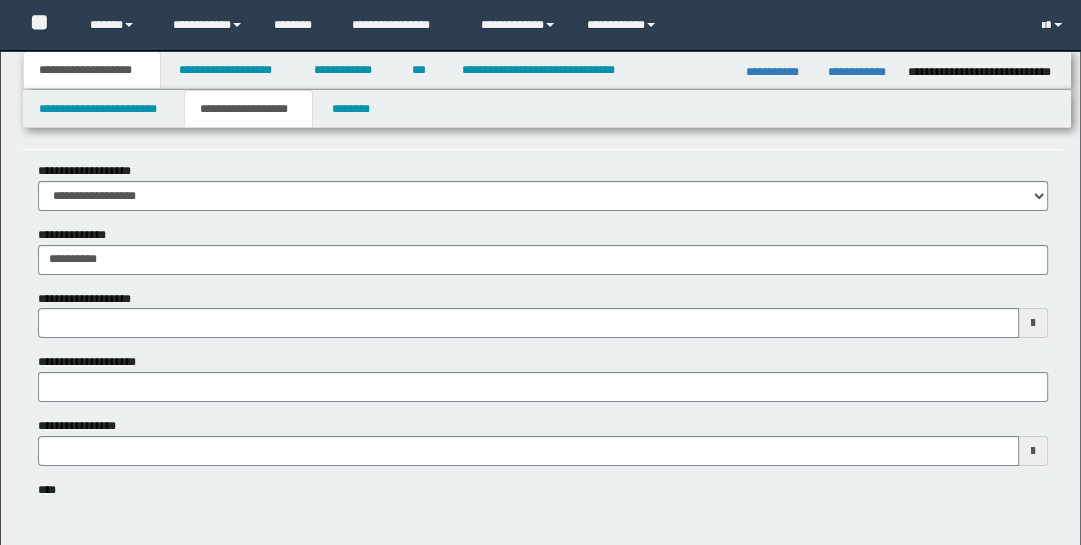 type 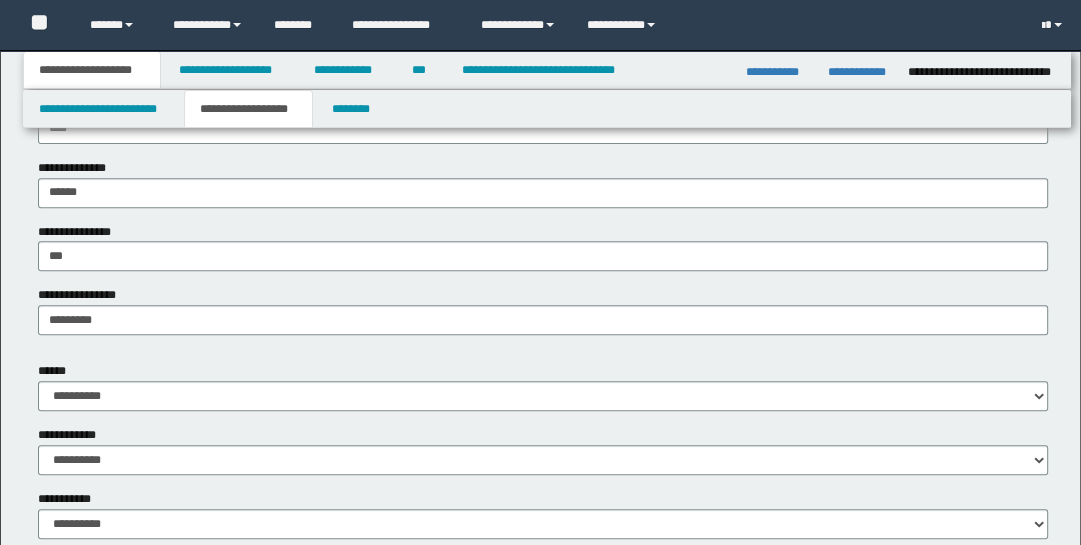 scroll, scrollTop: 529, scrollLeft: 0, axis: vertical 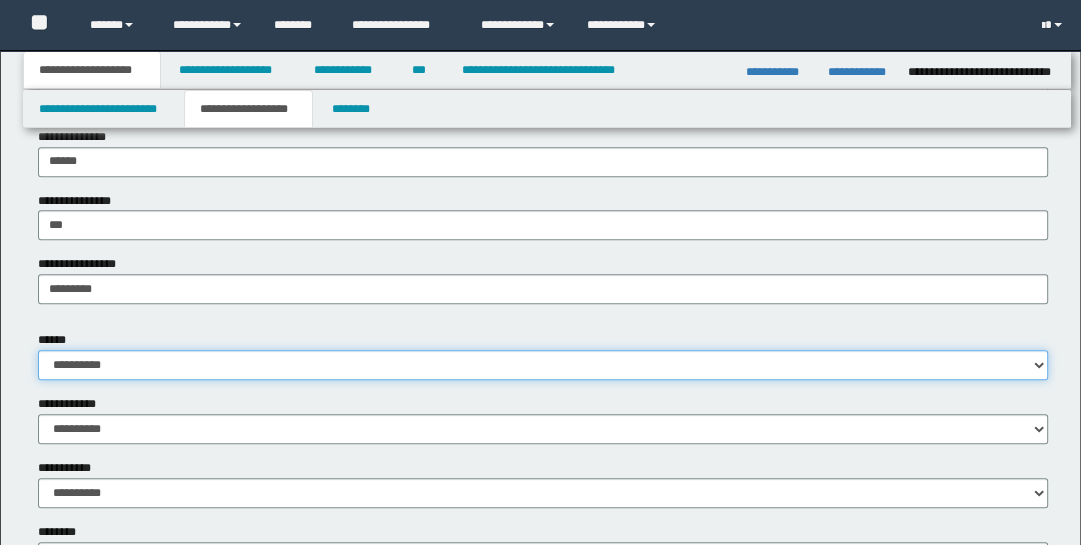 click on "**********" at bounding box center [543, 365] 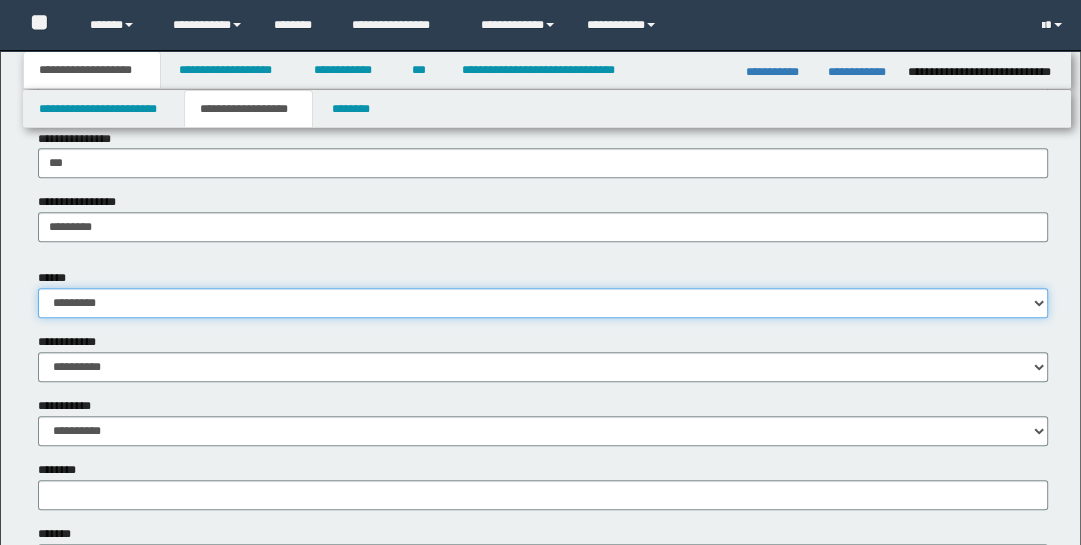 scroll, scrollTop: 617, scrollLeft: 0, axis: vertical 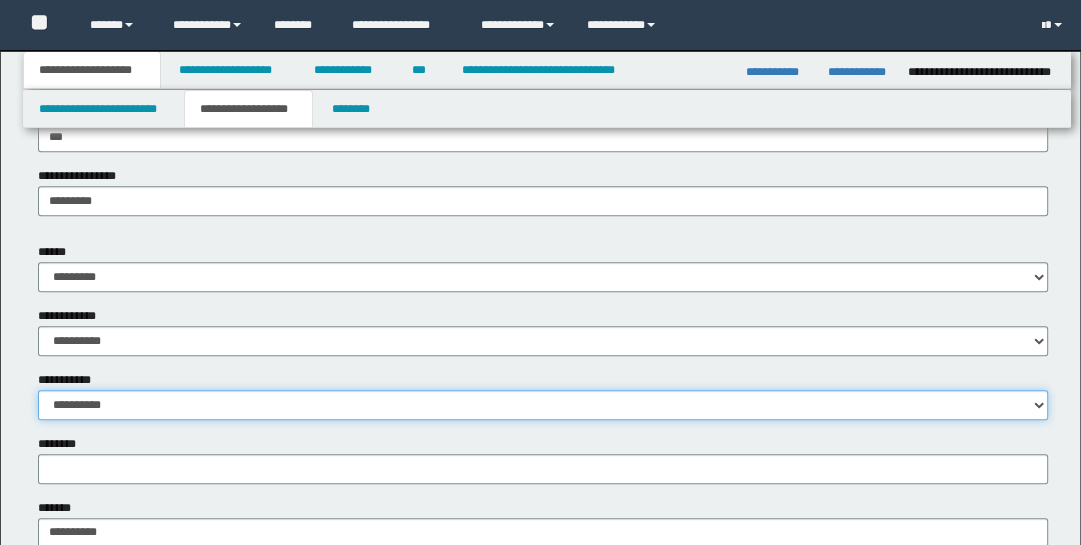 click on "**********" at bounding box center (543, 405) 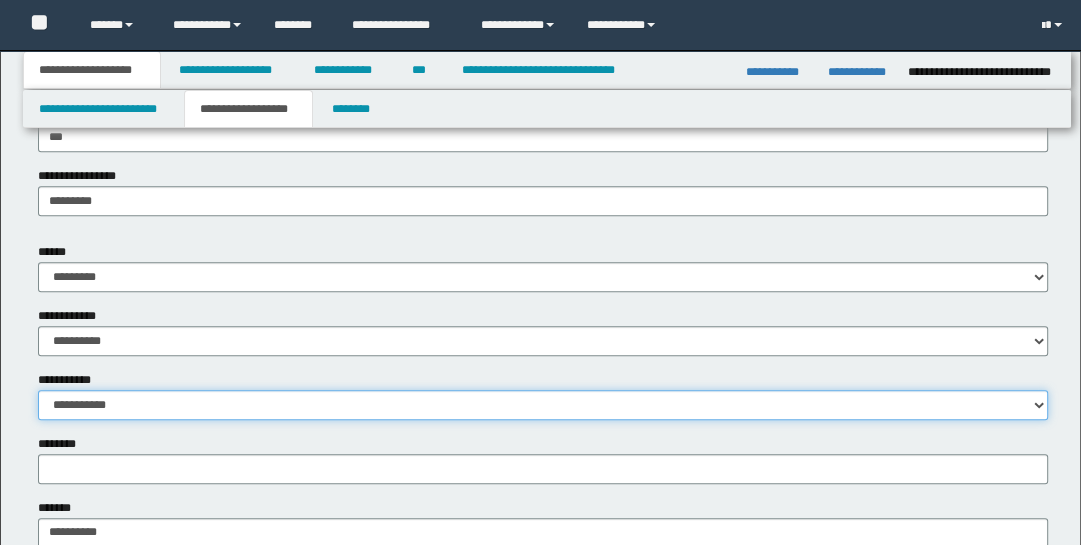 click on "**********" at bounding box center [543, 405] 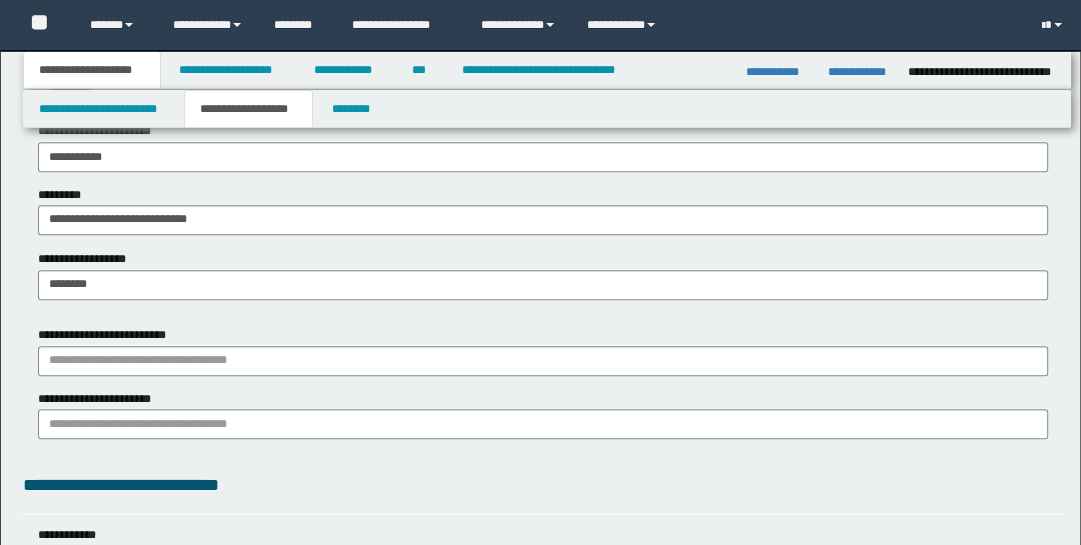 scroll, scrollTop: 1286, scrollLeft: 0, axis: vertical 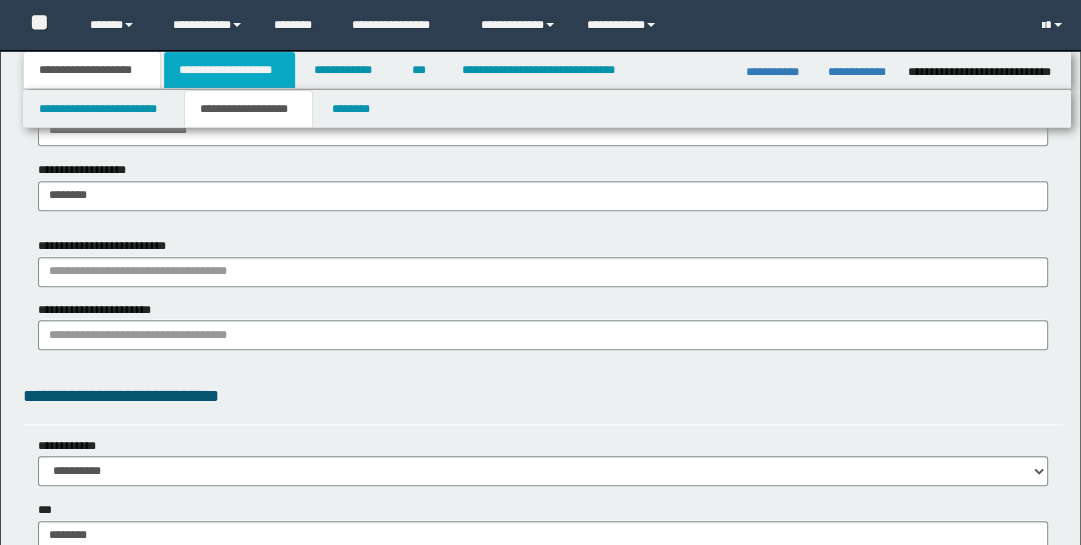 click on "**********" at bounding box center (229, 70) 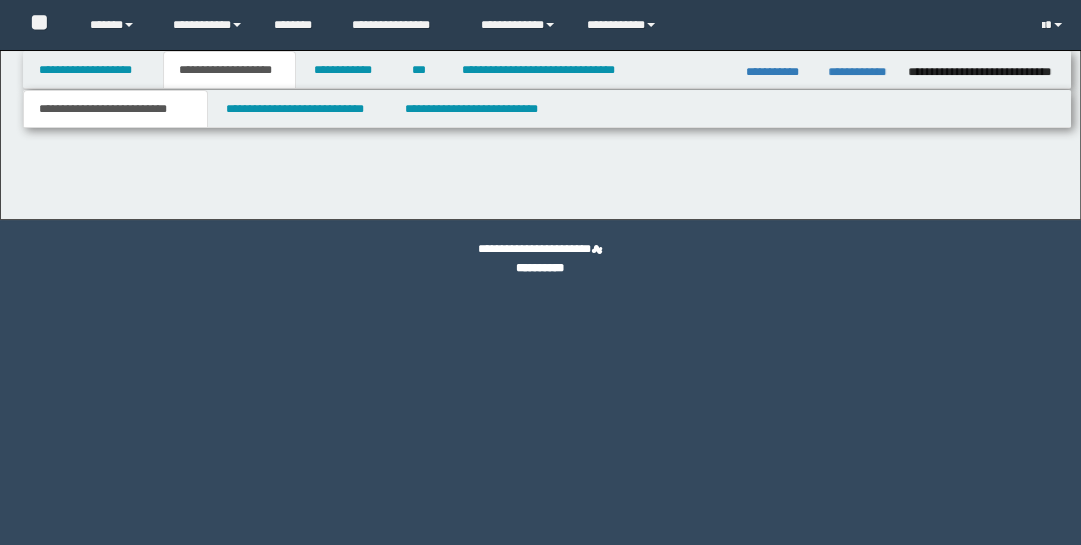 scroll, scrollTop: 0, scrollLeft: 0, axis: both 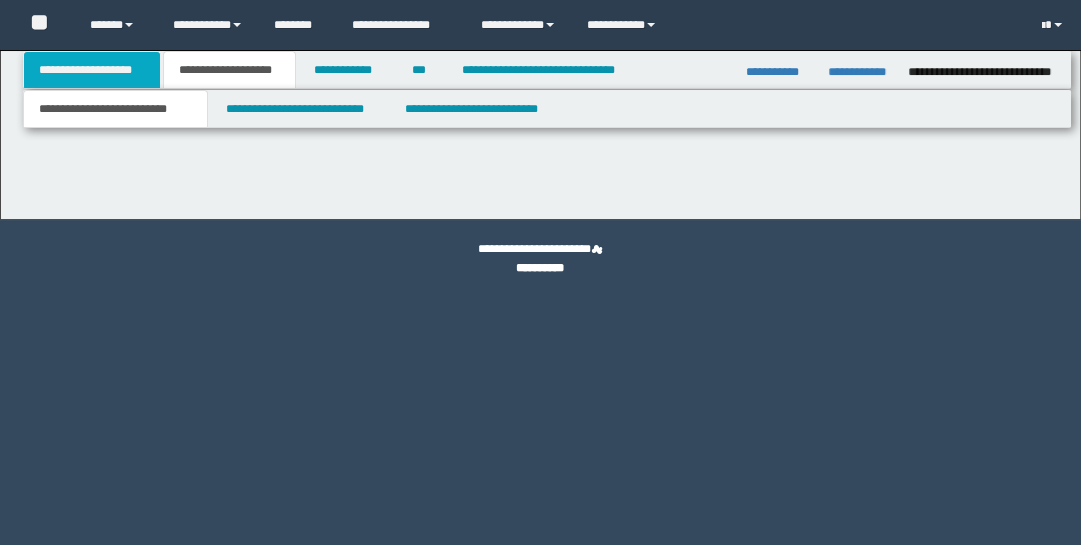 click on "**********" at bounding box center (92, 70) 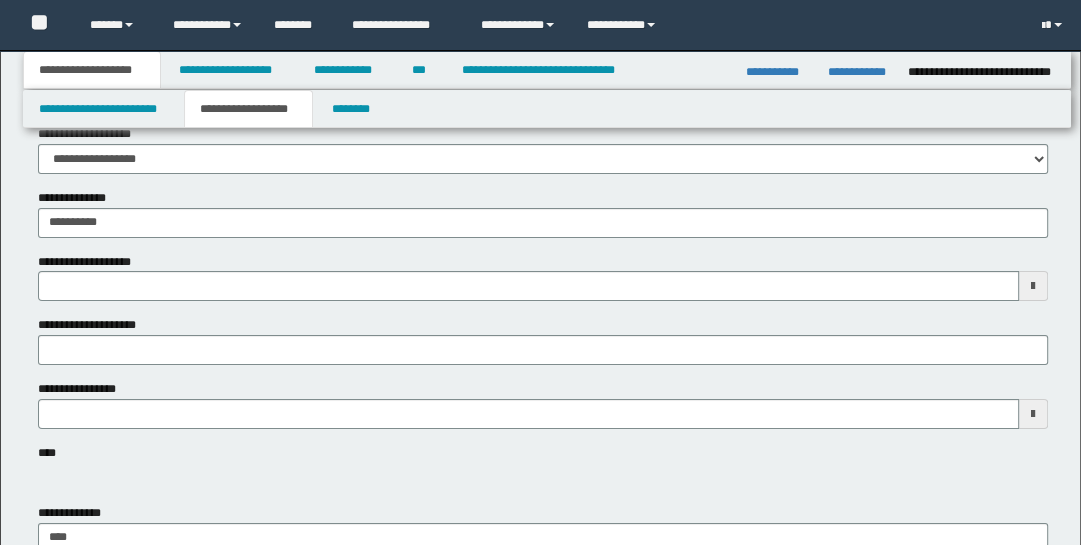 scroll, scrollTop: 120, scrollLeft: 0, axis: vertical 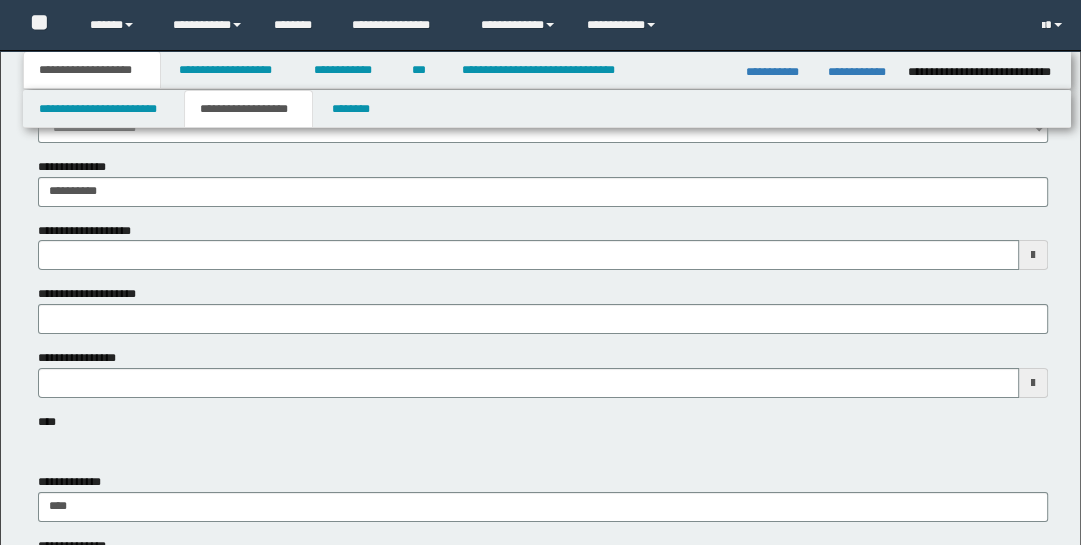 type 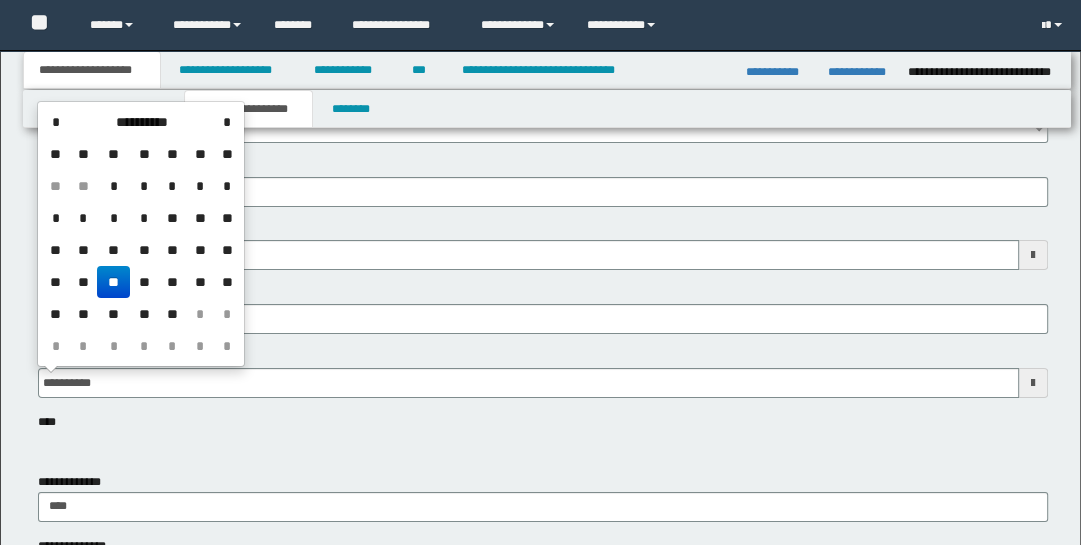click on "**" at bounding box center [113, 282] 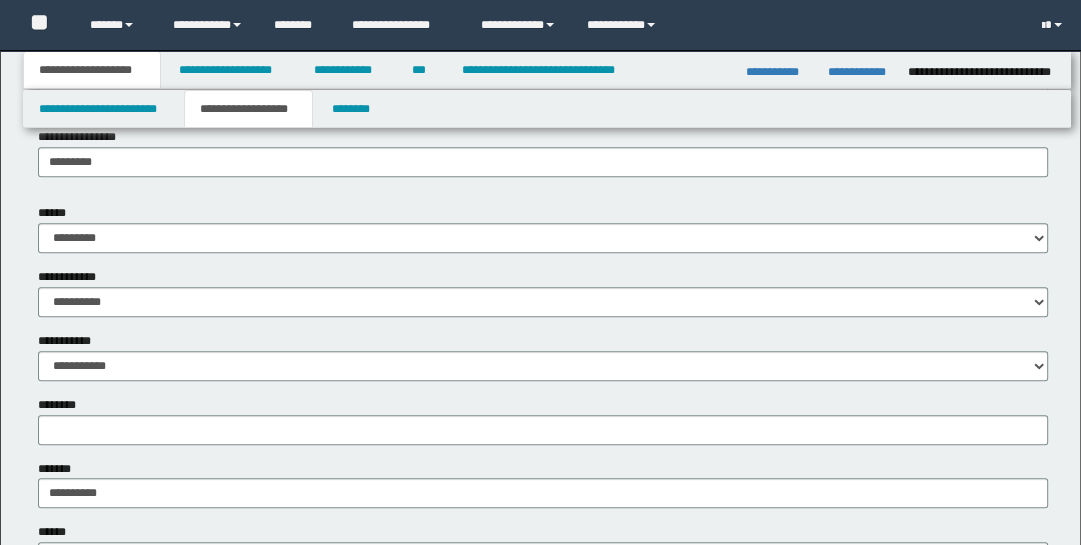 scroll, scrollTop: 716, scrollLeft: 0, axis: vertical 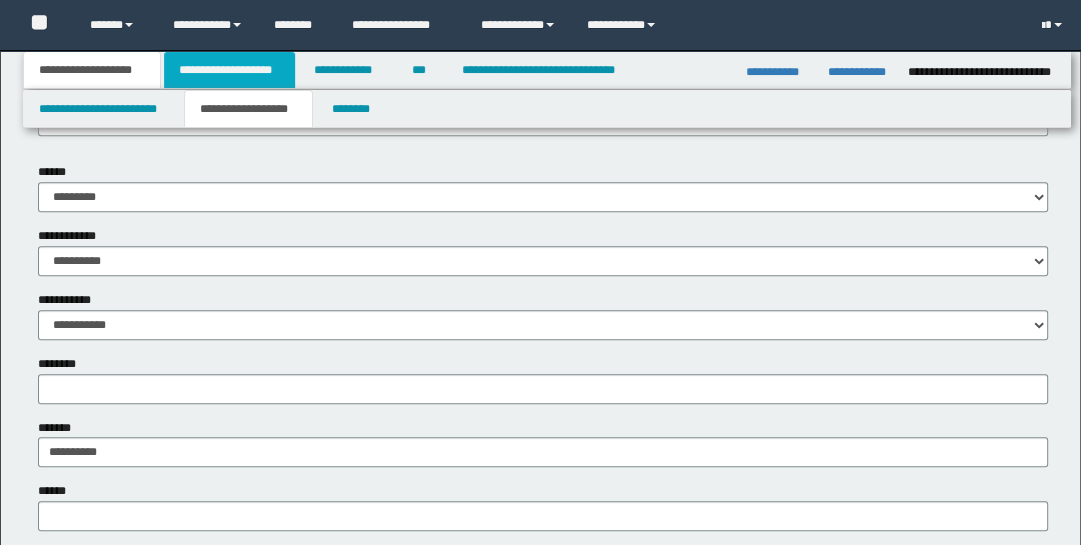 click on "**********" at bounding box center (229, 70) 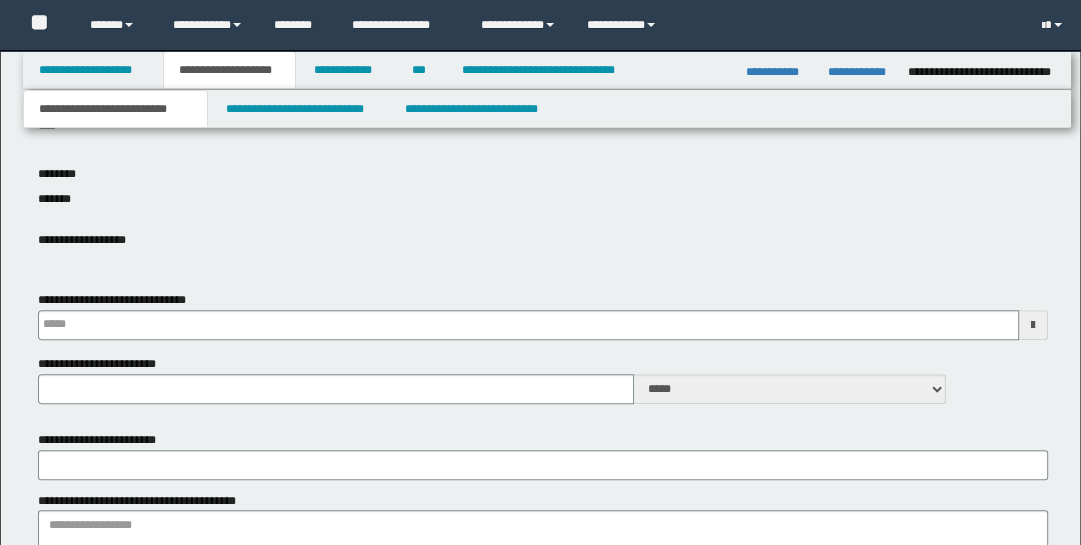 type 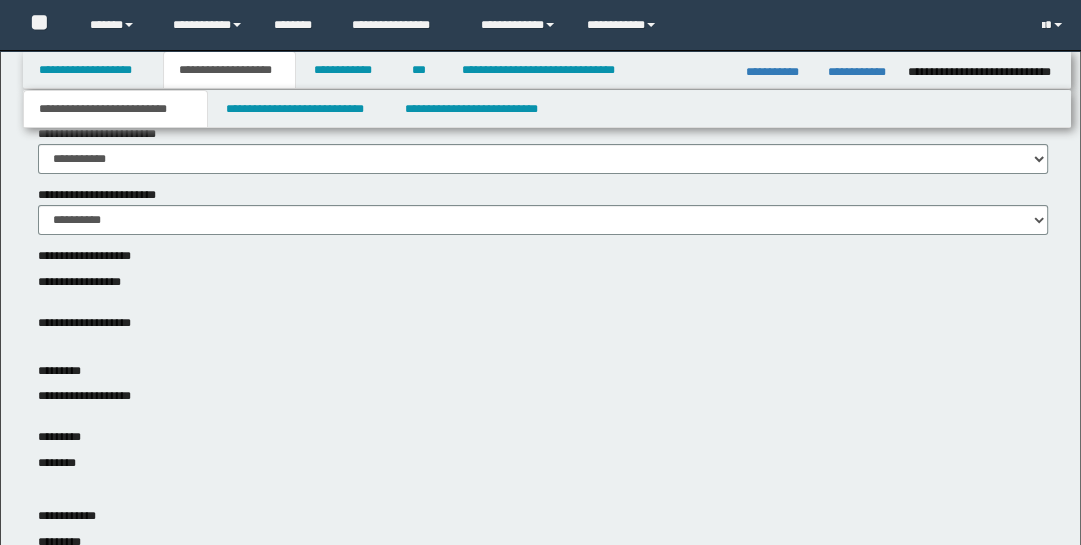 scroll, scrollTop: 70, scrollLeft: 0, axis: vertical 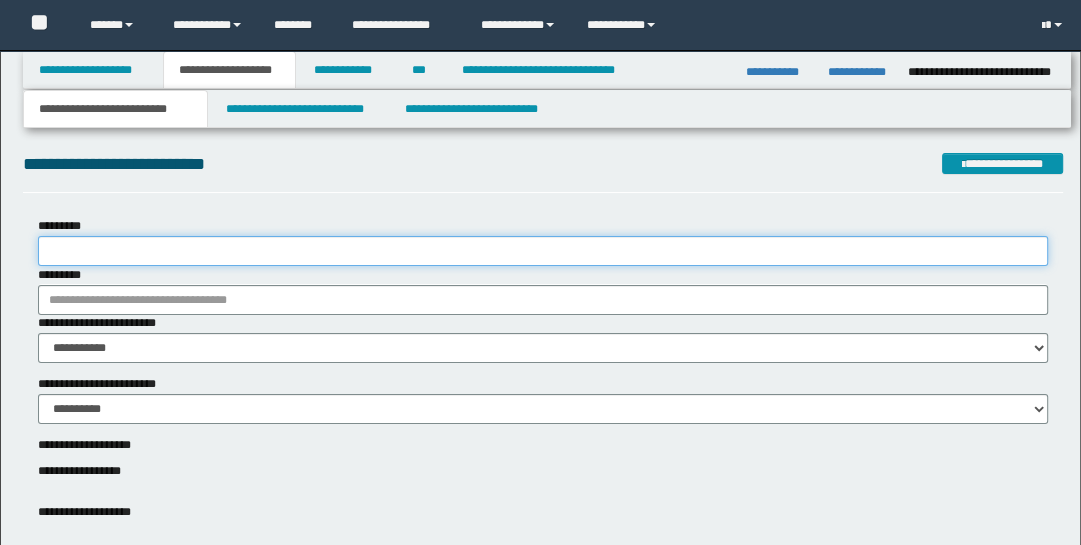 click on "*********" at bounding box center [543, 251] 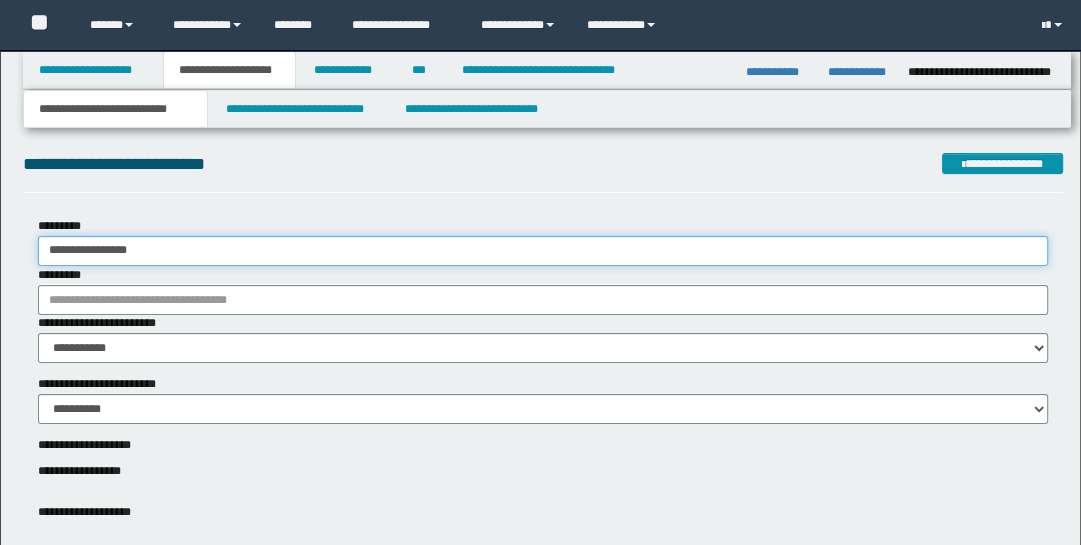 type on "**********" 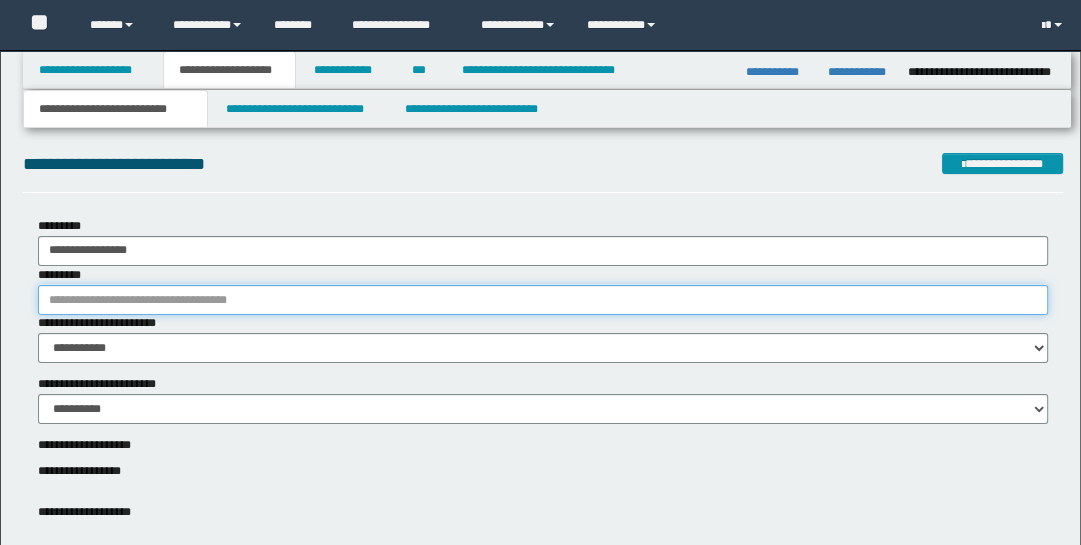 click on "*********" at bounding box center [543, 300] 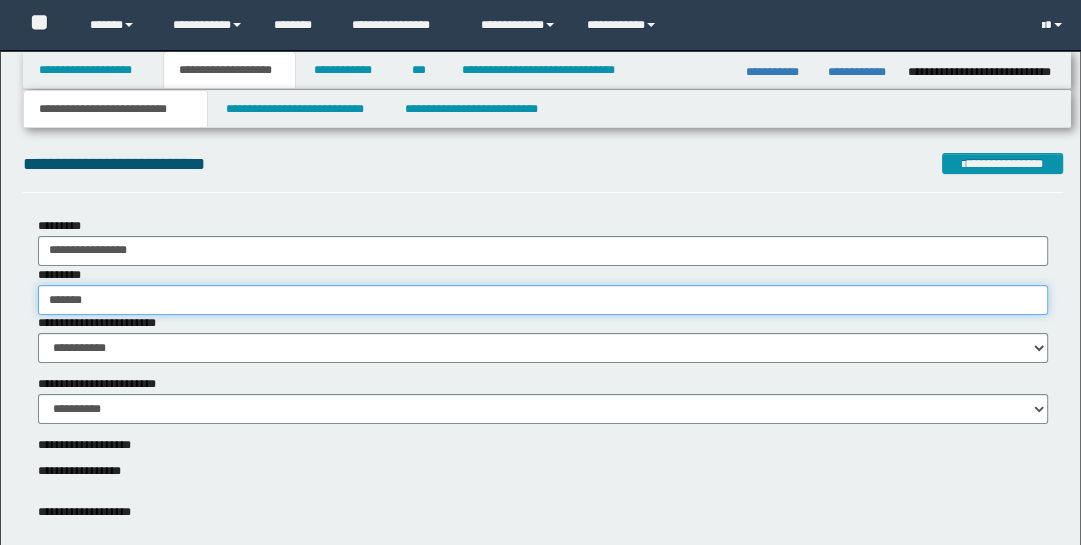 type on "********" 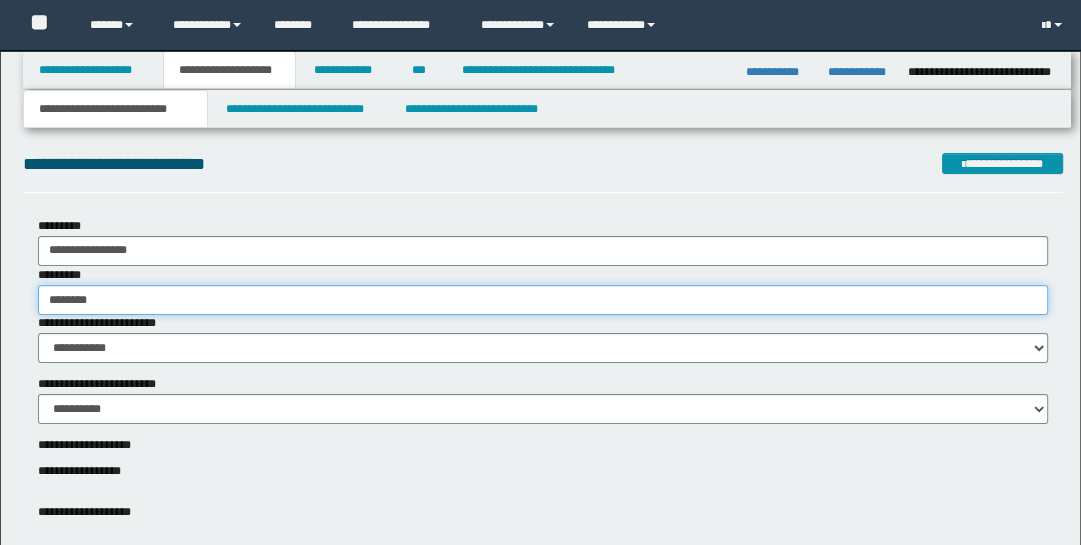 type on "**********" 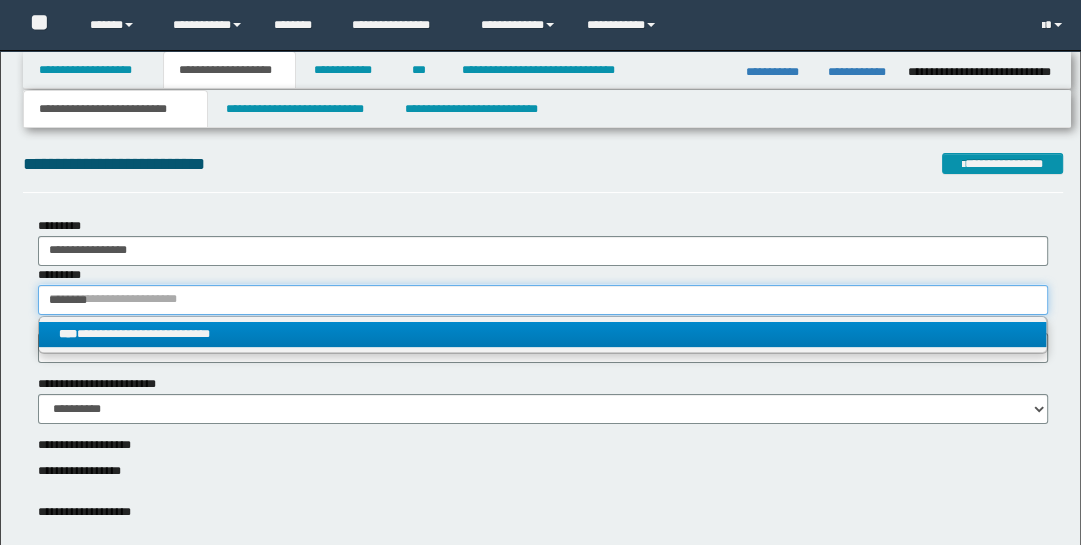 type on "********" 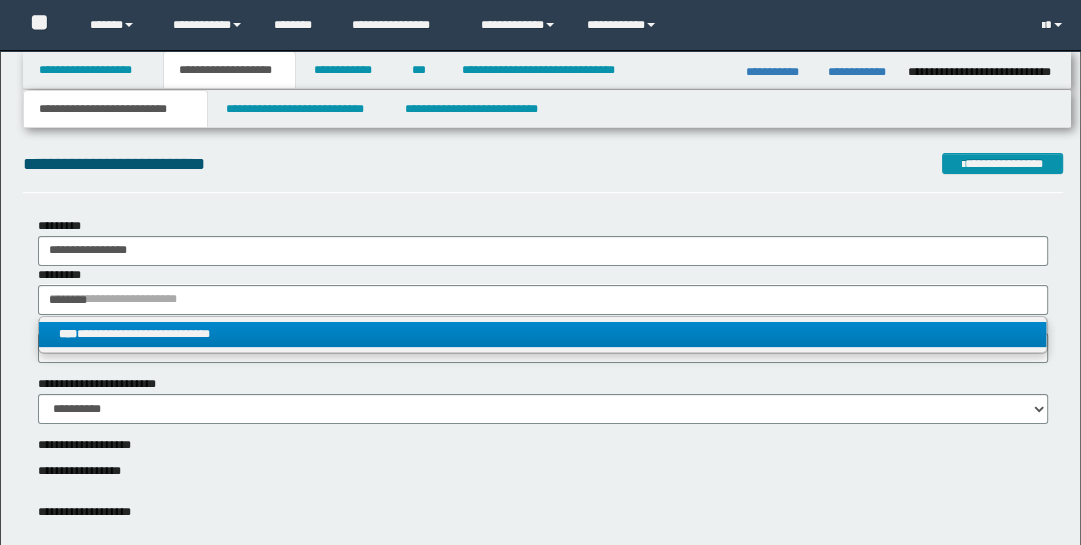 click on "**********" at bounding box center (543, 334) 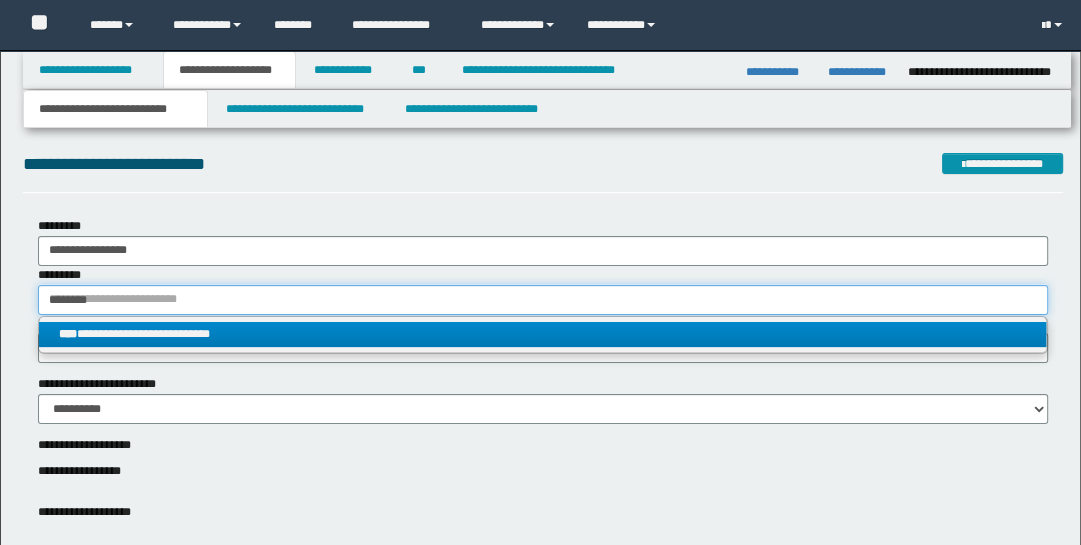 type 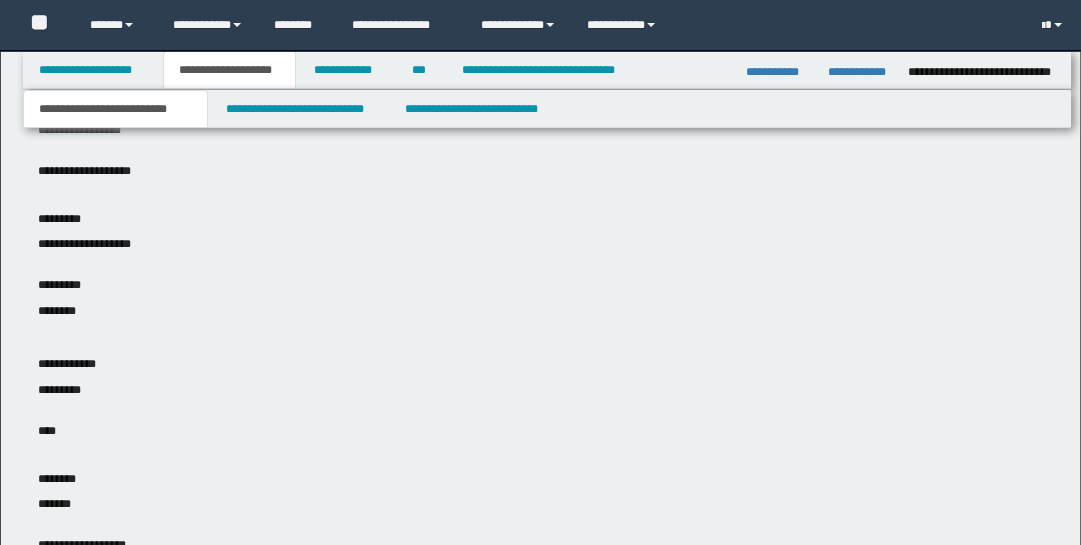 scroll, scrollTop: 811, scrollLeft: 0, axis: vertical 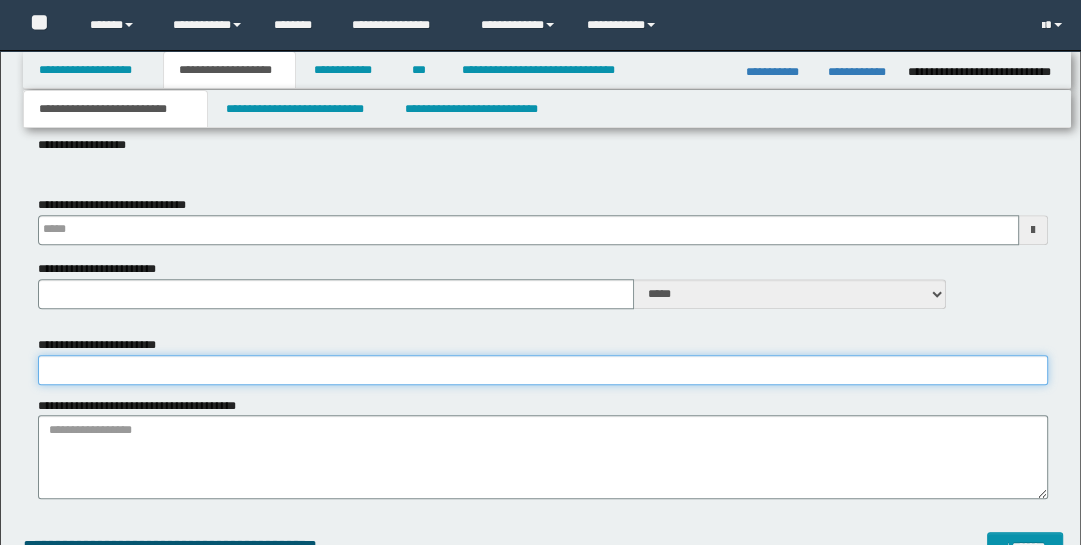 click on "**********" at bounding box center (543, 370) 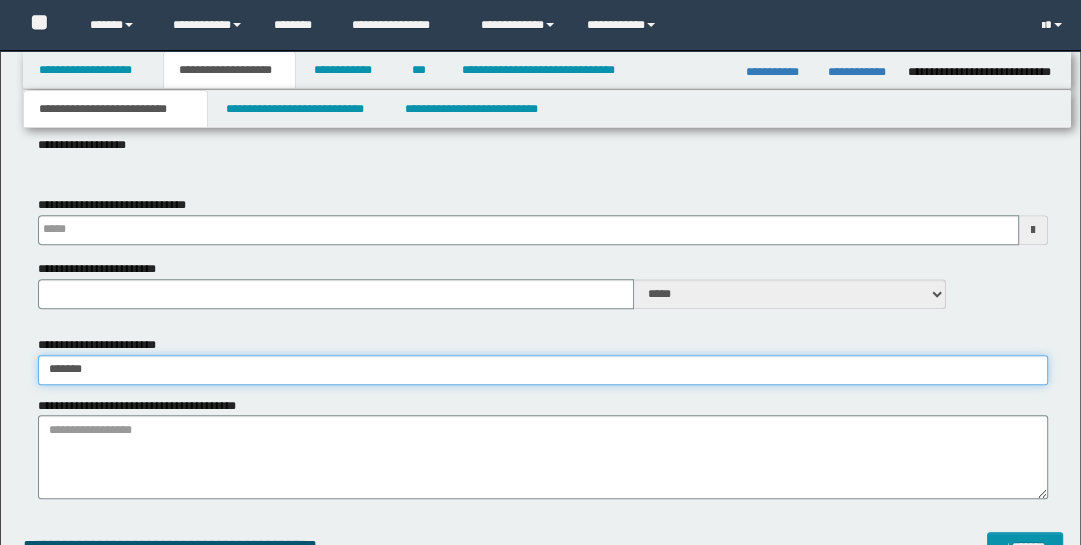 type on "********" 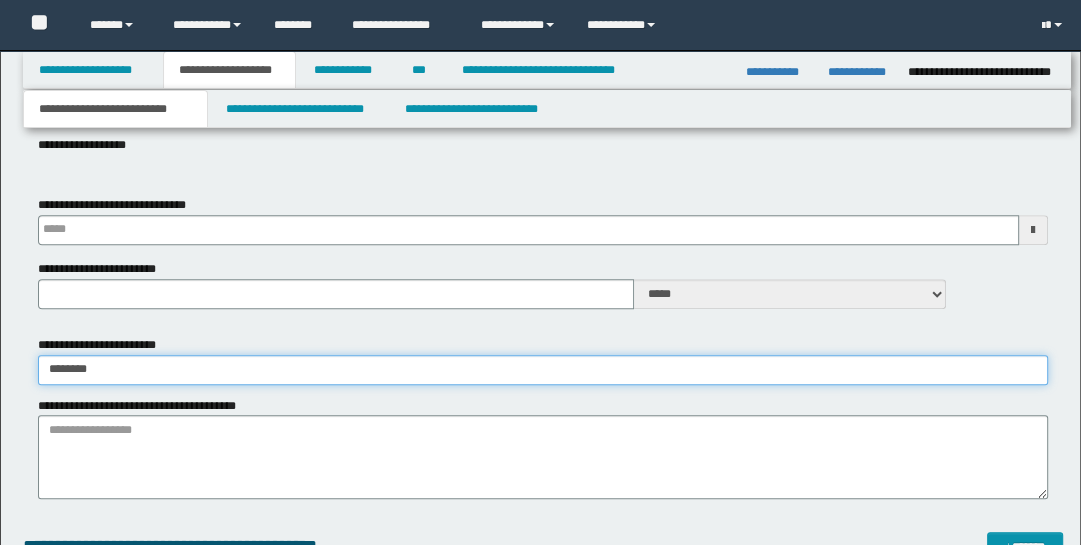 type 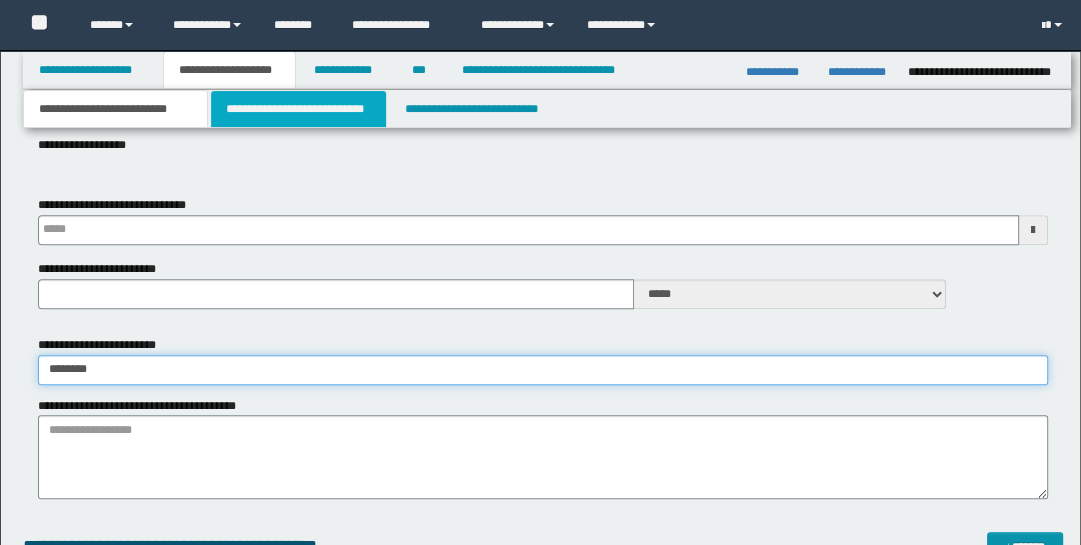 type on "********" 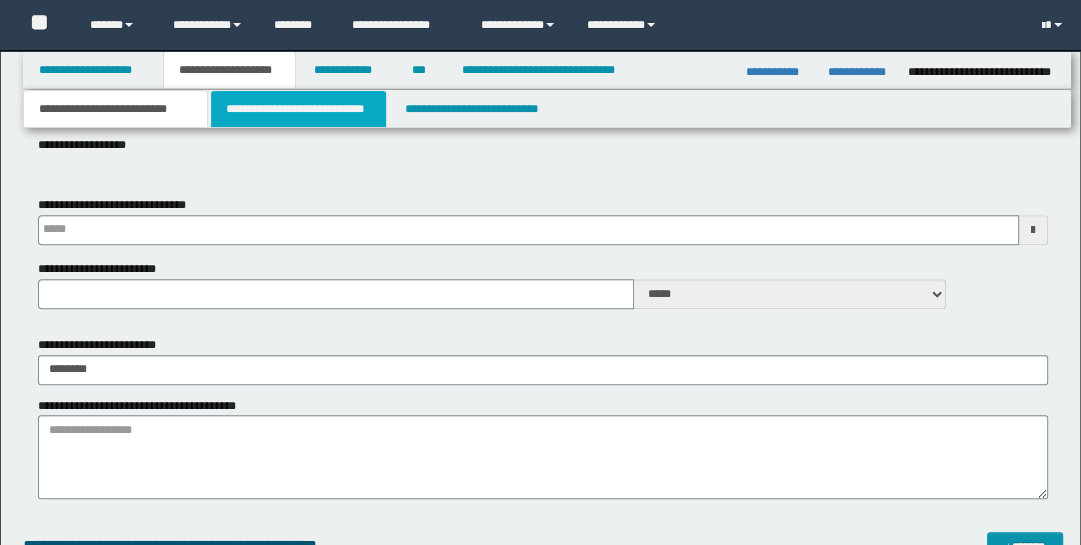 click on "**********" at bounding box center (299, 109) 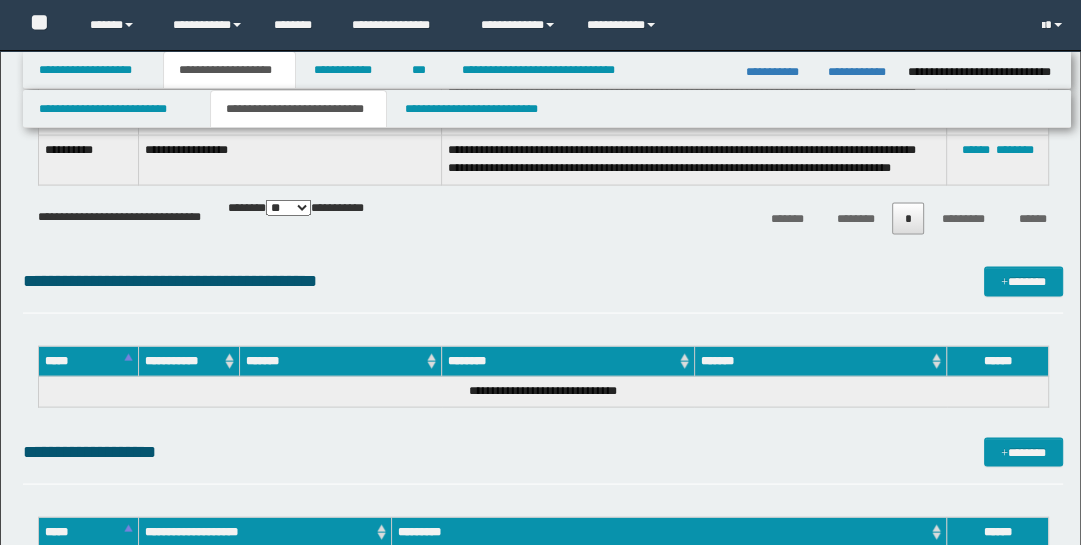 scroll, scrollTop: 2837, scrollLeft: 0, axis: vertical 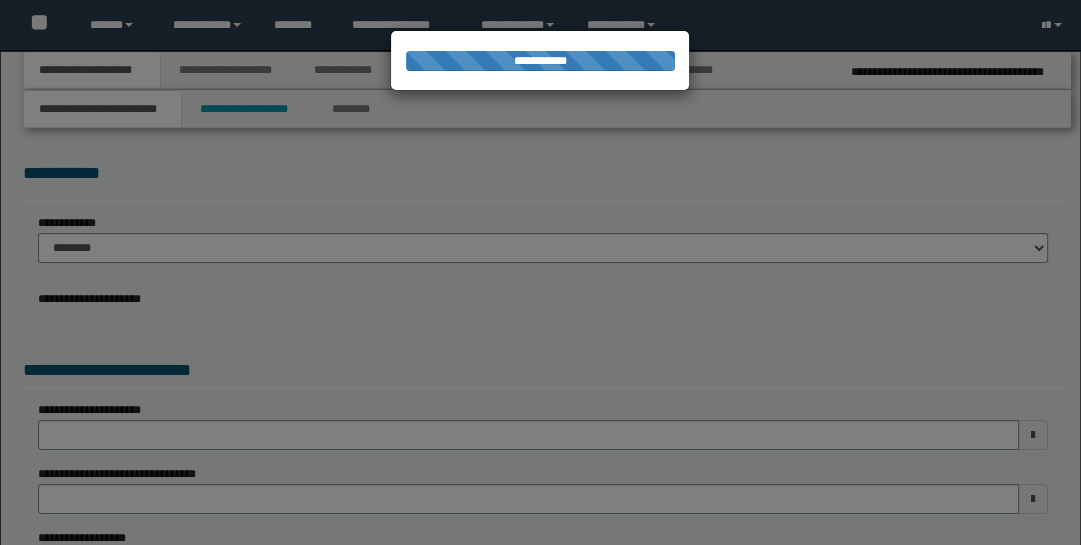 select on "*" 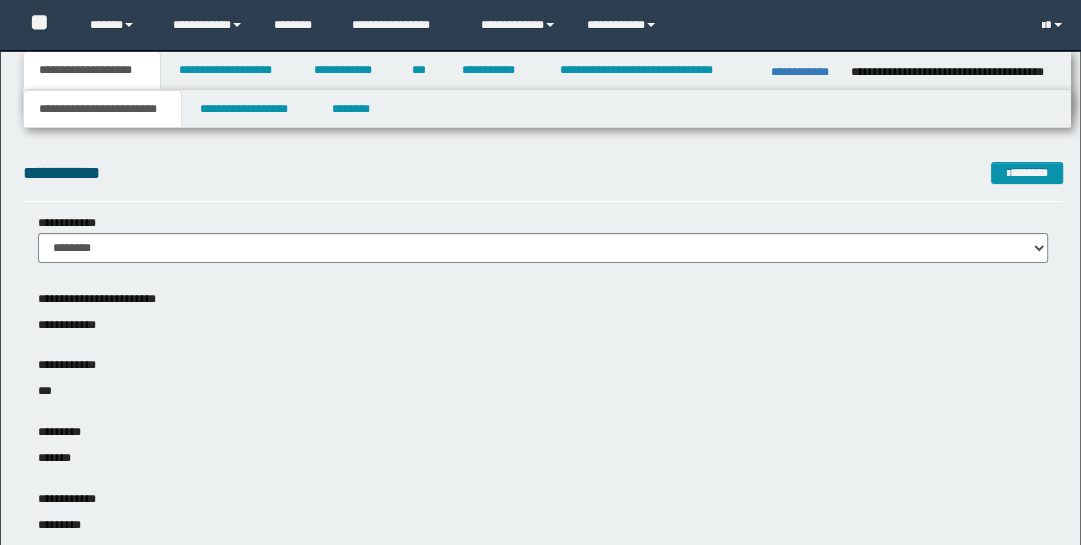 scroll, scrollTop: 0, scrollLeft: 0, axis: both 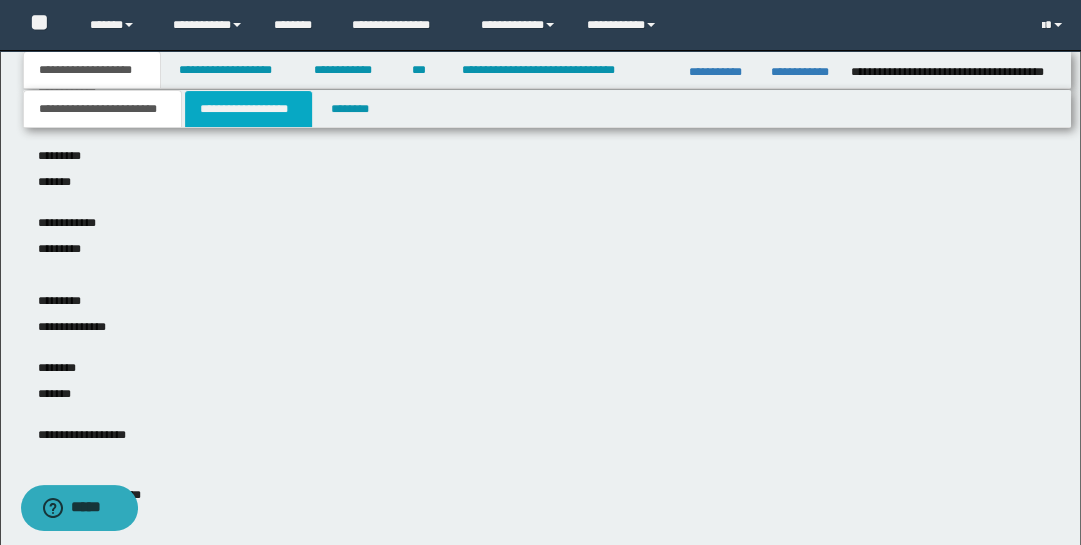 click on "**********" at bounding box center [249, 109] 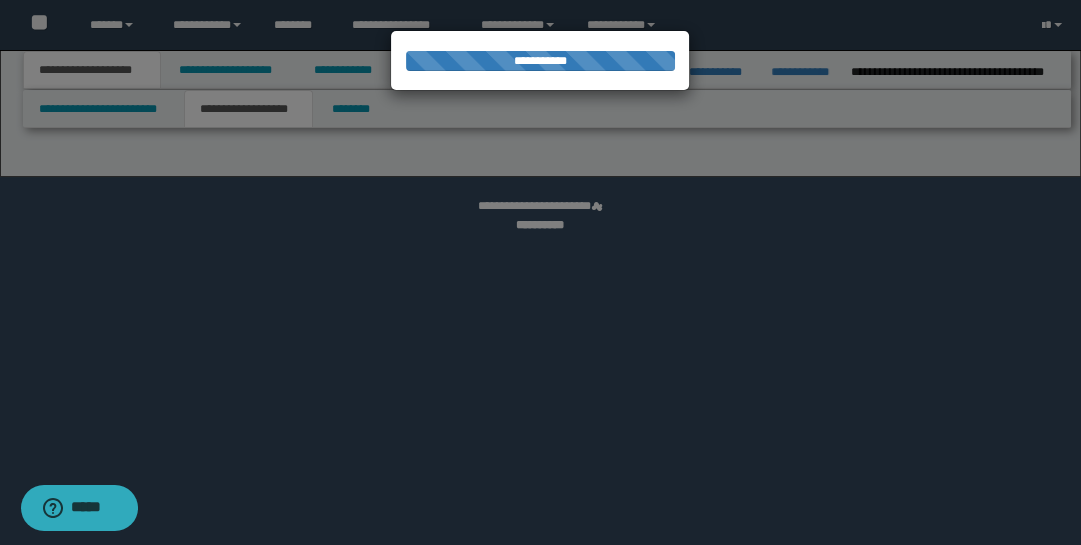 select on "*" 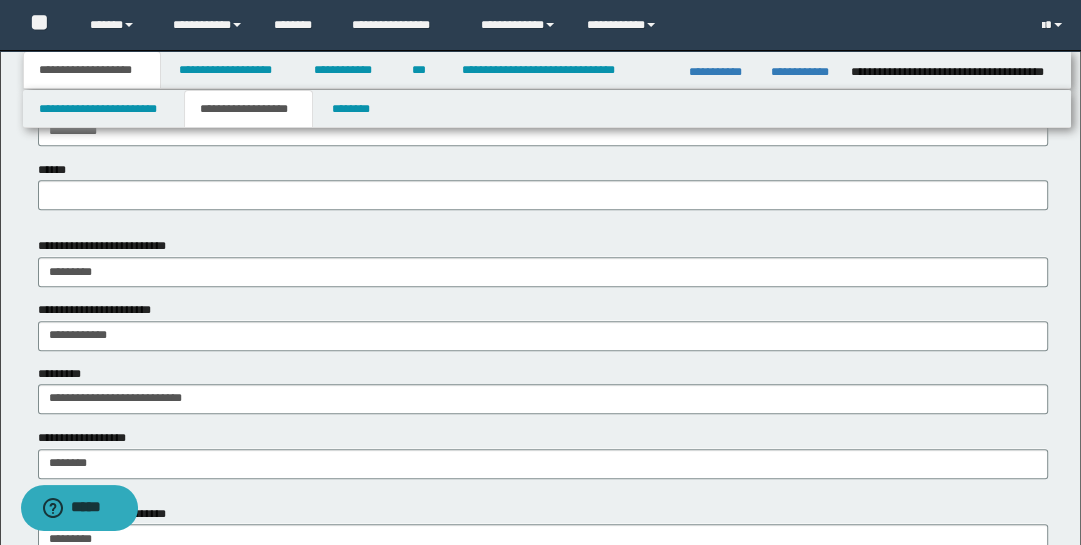 scroll, scrollTop: 1251, scrollLeft: 0, axis: vertical 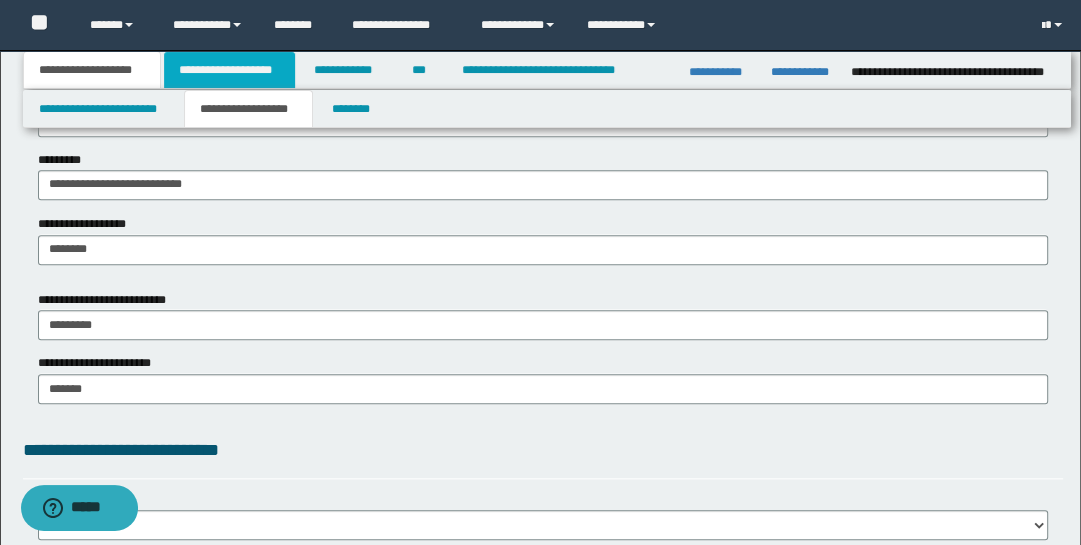 click on "**********" at bounding box center (229, 70) 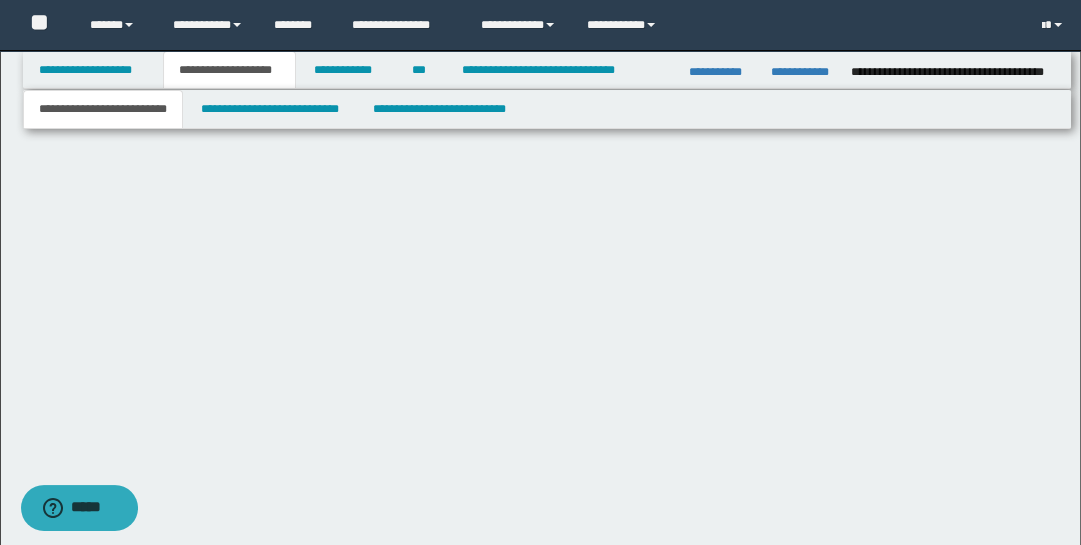 scroll, scrollTop: 0, scrollLeft: 0, axis: both 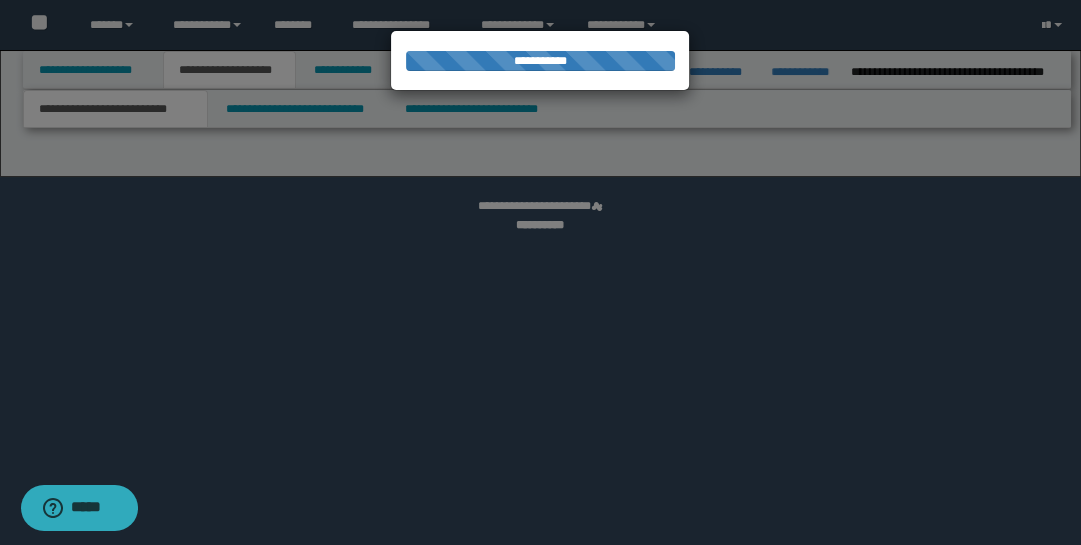 select on "*" 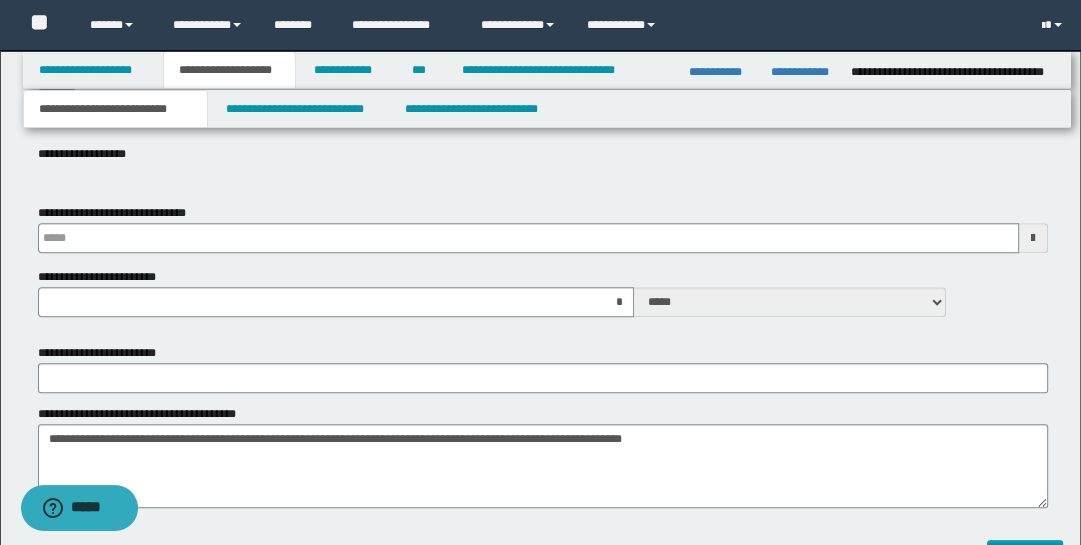 scroll, scrollTop: 829, scrollLeft: 0, axis: vertical 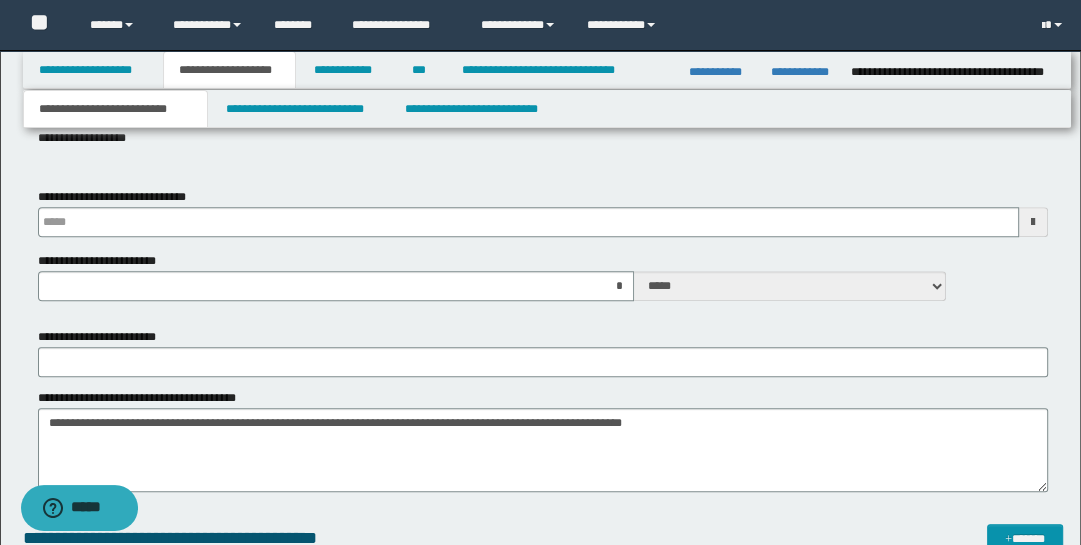 type 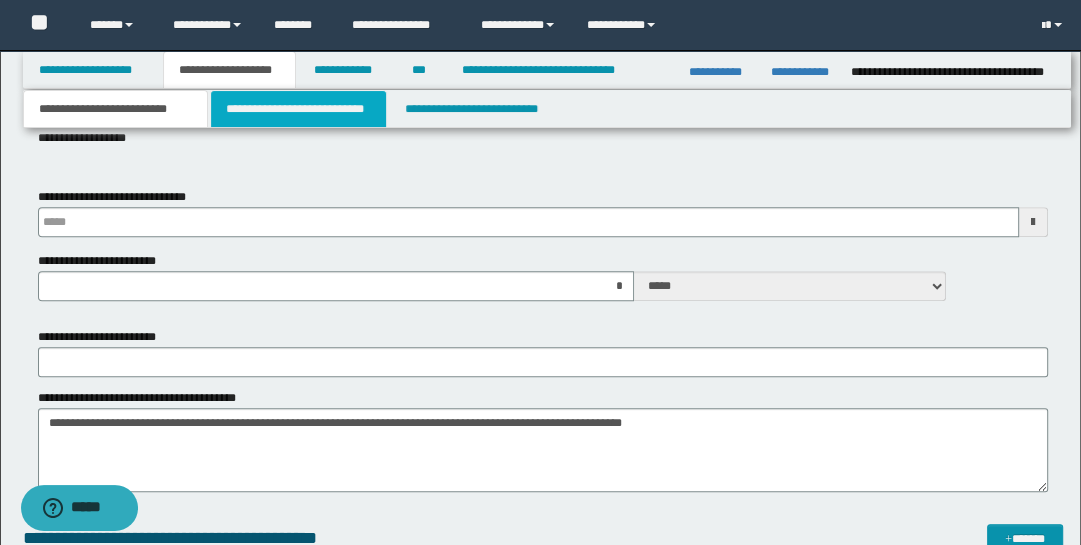 click on "**********" at bounding box center (299, 109) 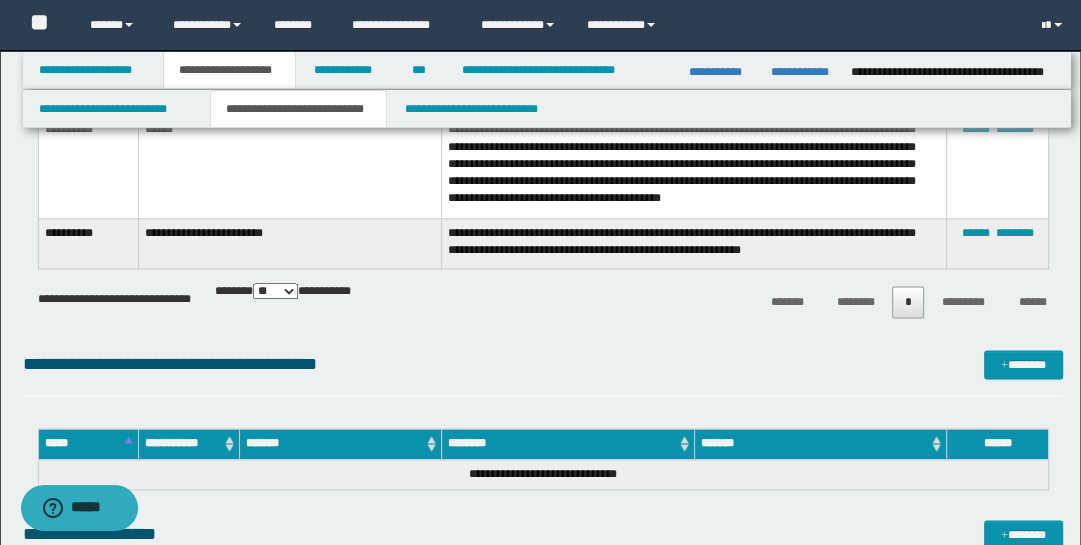 scroll, scrollTop: 1842, scrollLeft: 0, axis: vertical 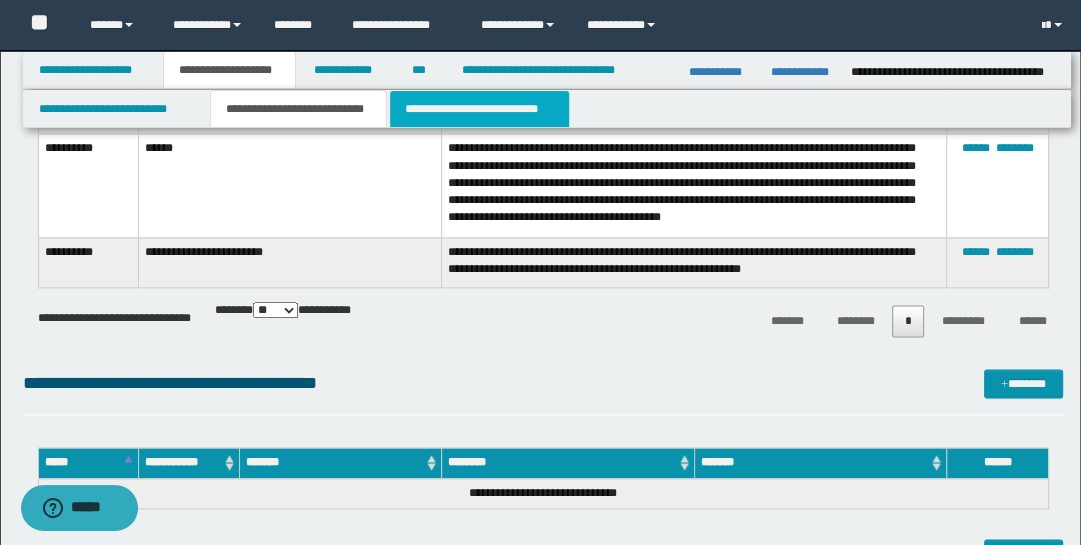 click on "**********" at bounding box center [479, 109] 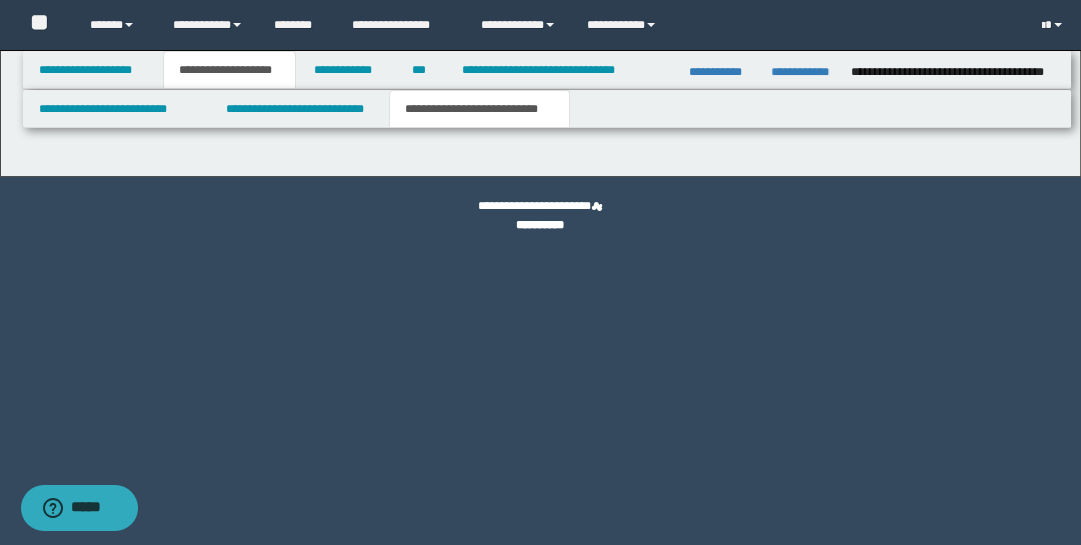 scroll, scrollTop: 0, scrollLeft: 0, axis: both 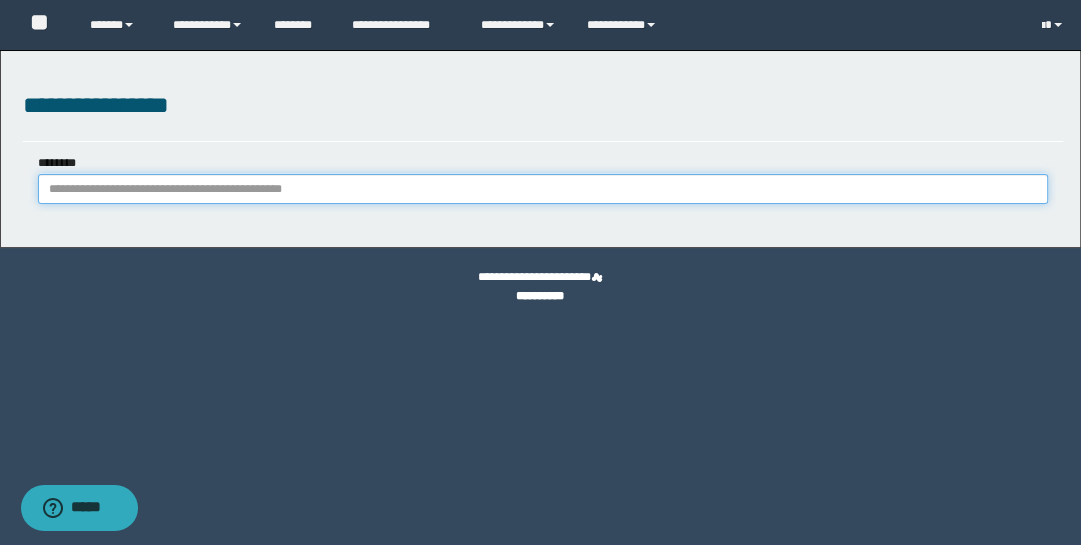click on "********" at bounding box center [543, 189] 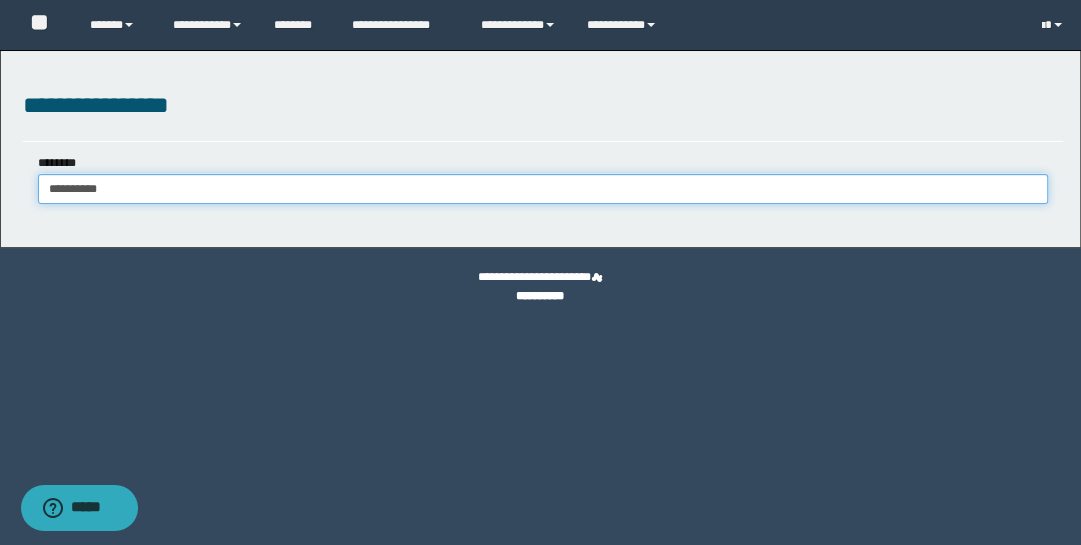 type on "**********" 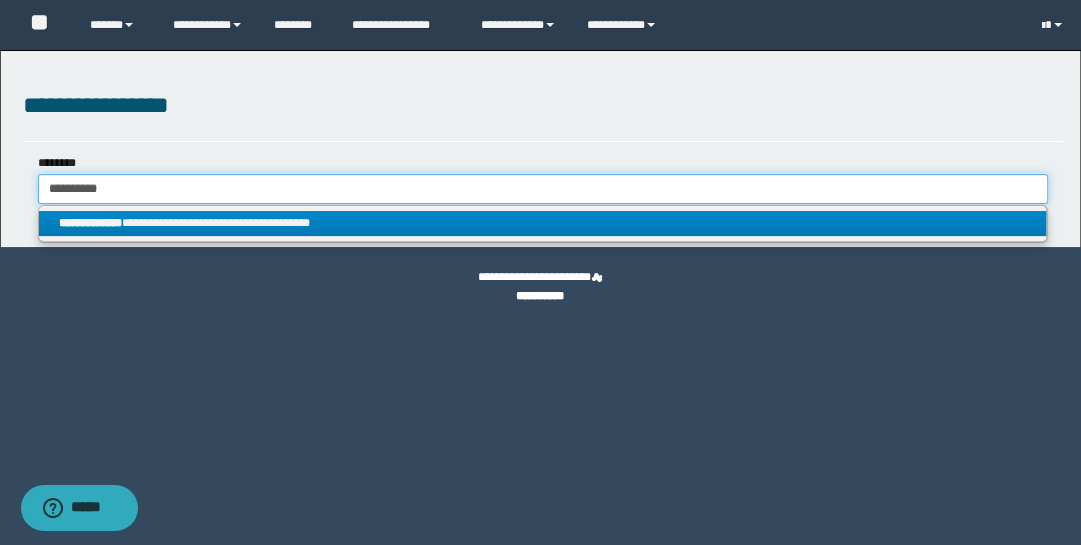 type on "**********" 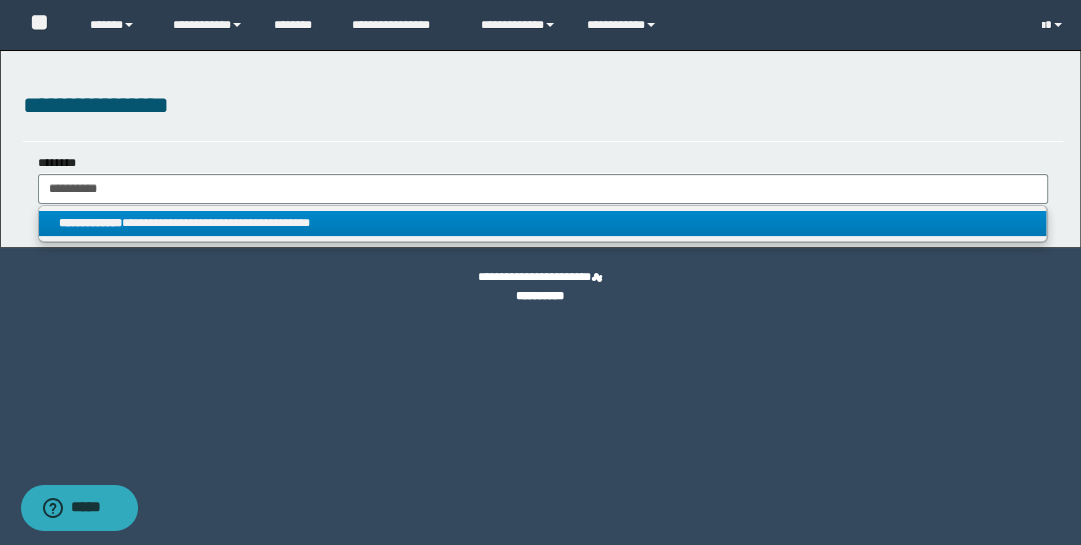 click on "**********" at bounding box center (543, 223) 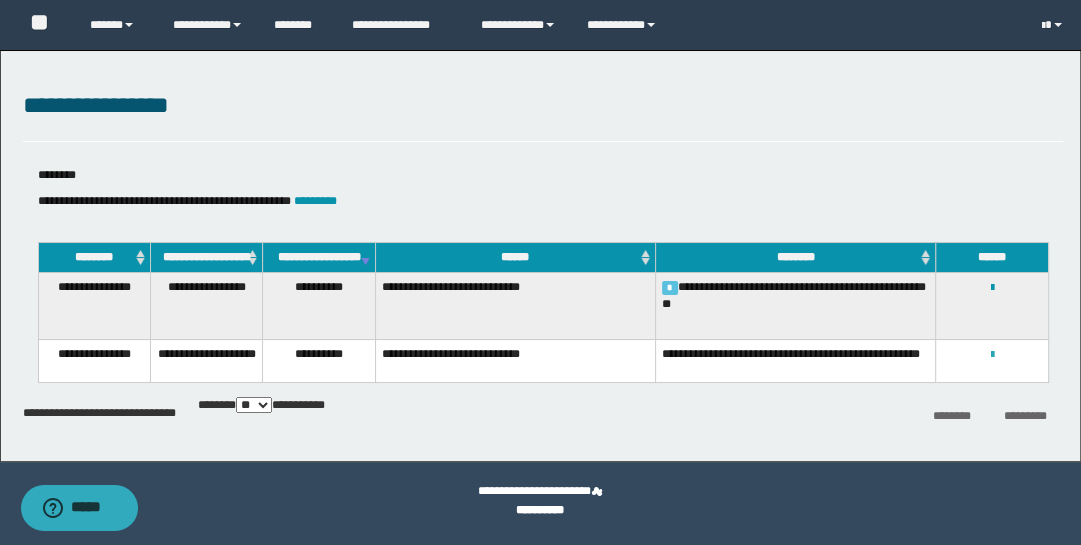 click at bounding box center [992, 355] 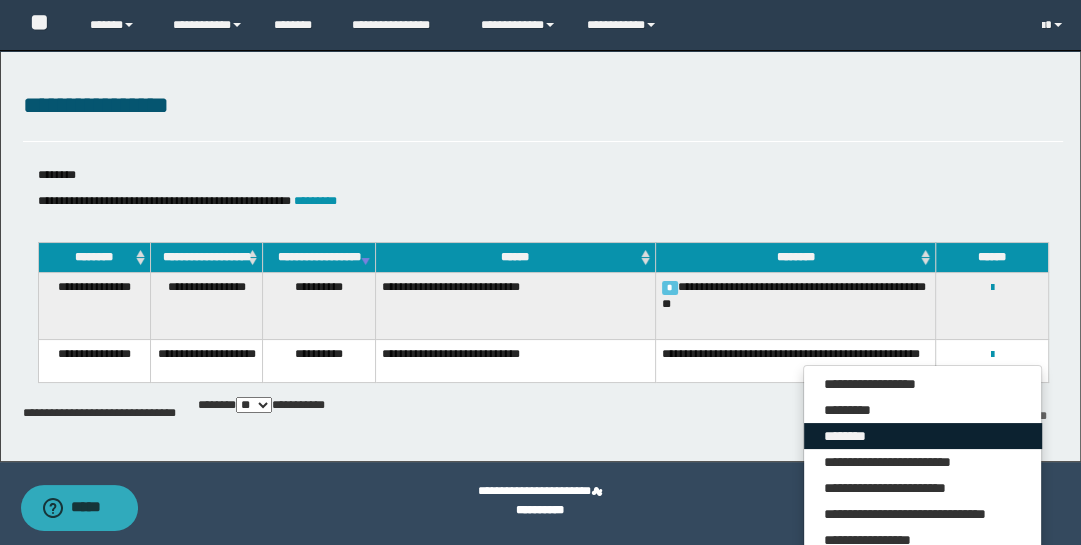 click on "********" at bounding box center (923, 436) 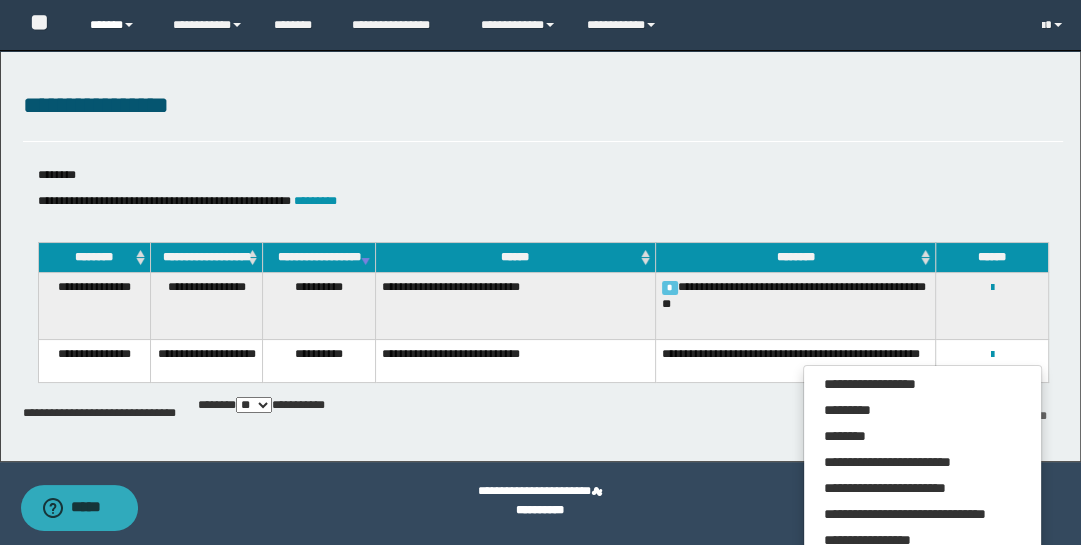 click at bounding box center [129, 25] 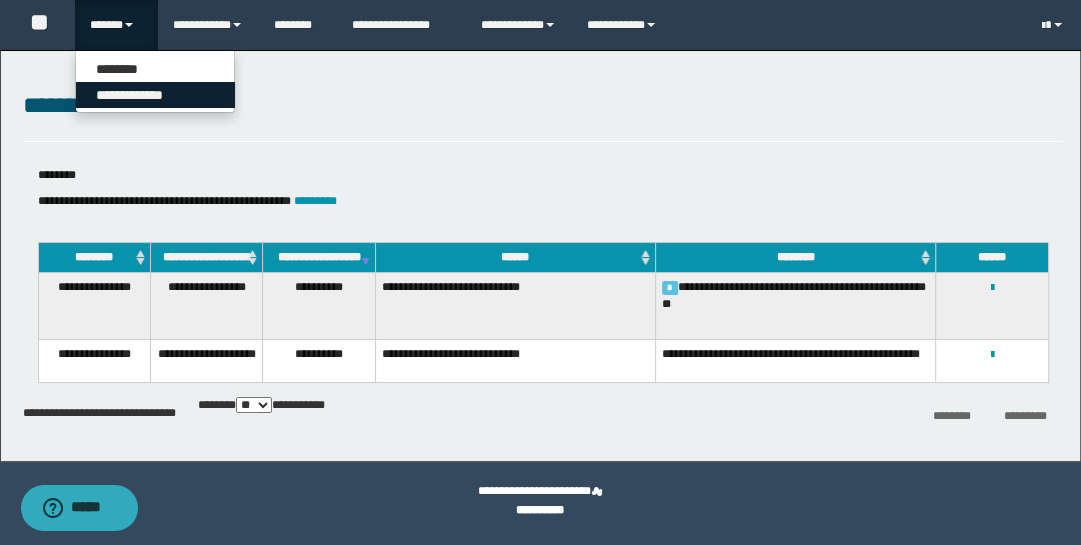 click on "**********" at bounding box center [155, 95] 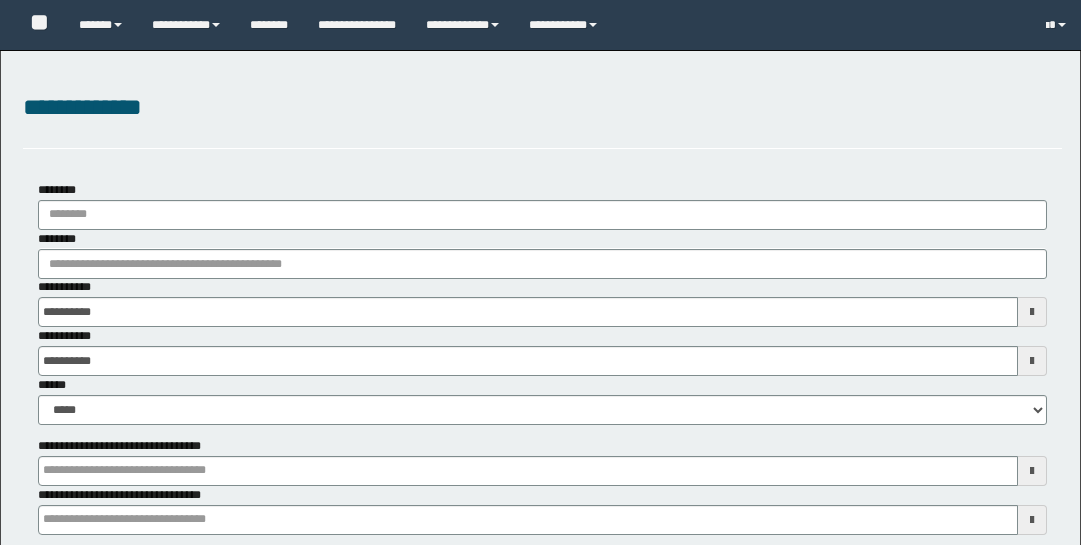 scroll, scrollTop: 0, scrollLeft: 0, axis: both 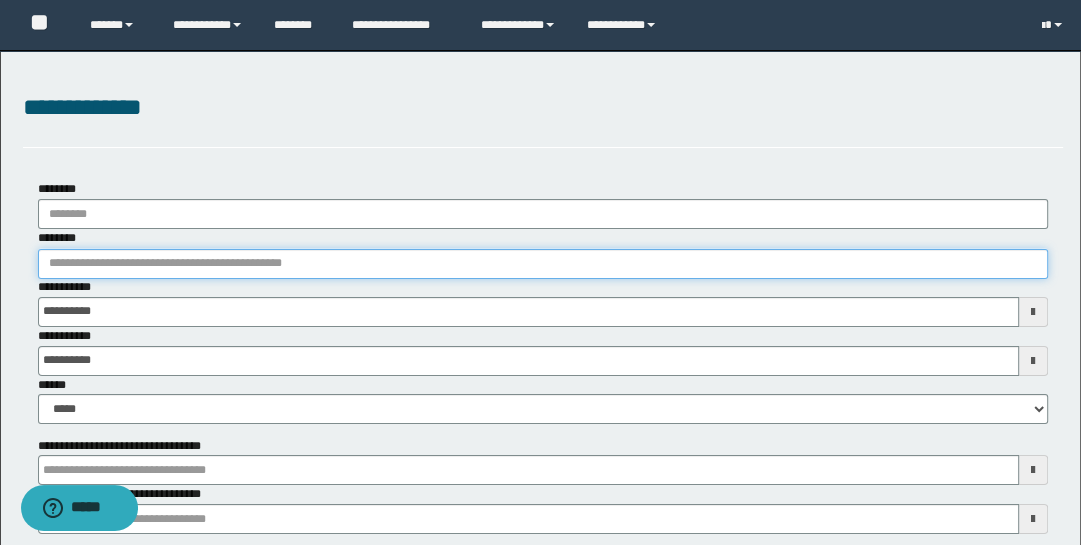 click on "********" at bounding box center [543, 264] 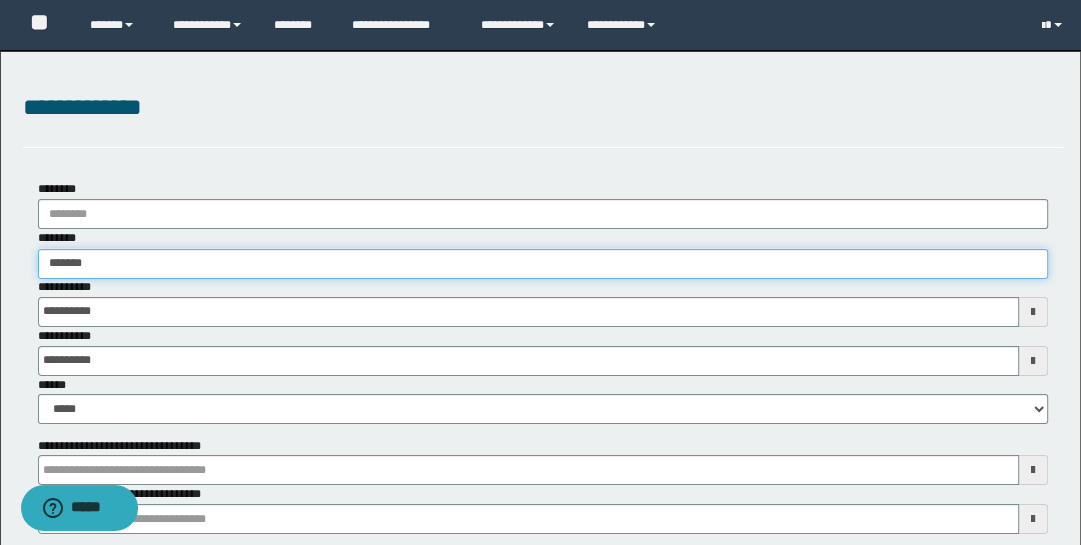 type on "********" 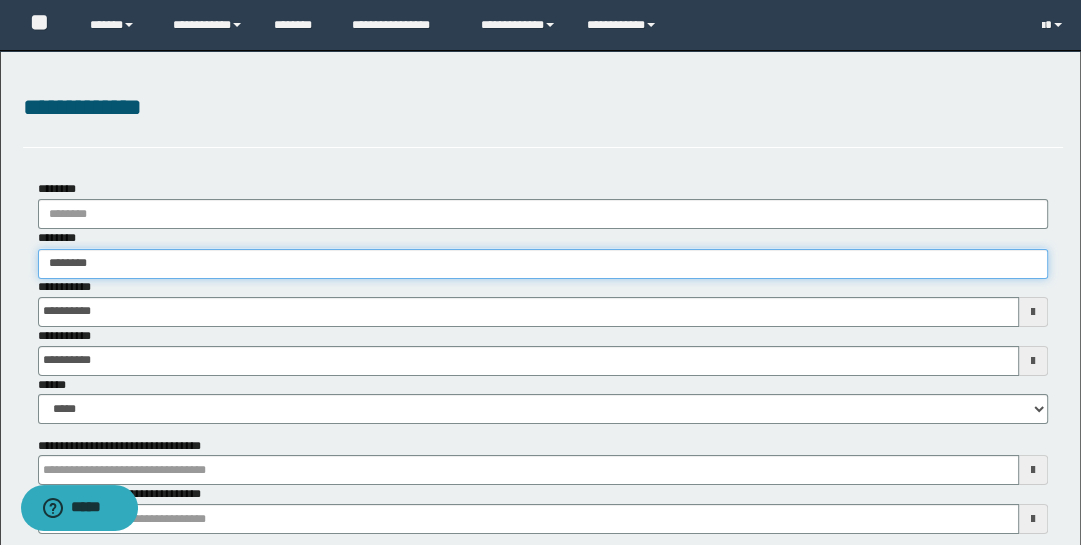 type on "********" 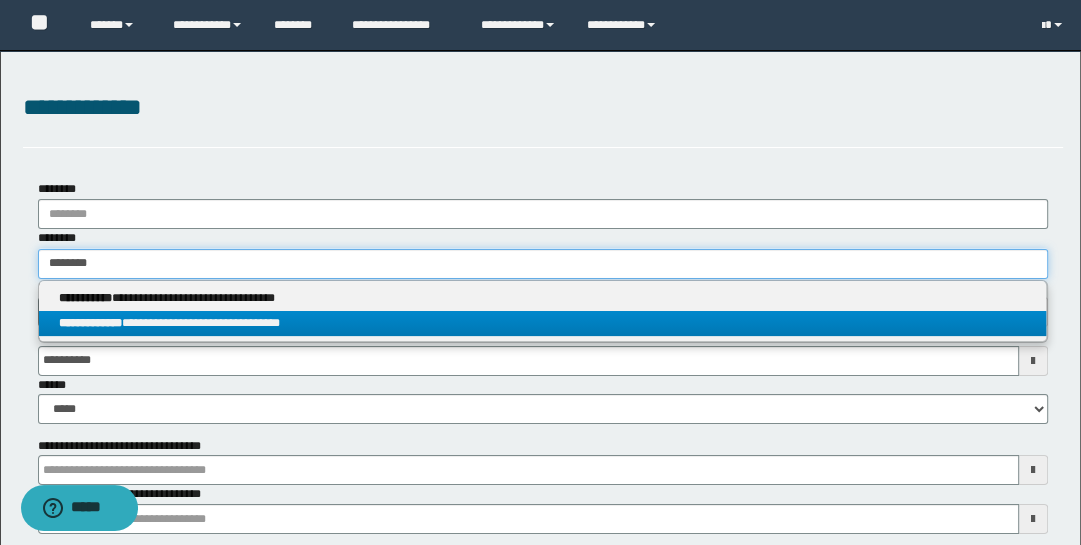 type on "********" 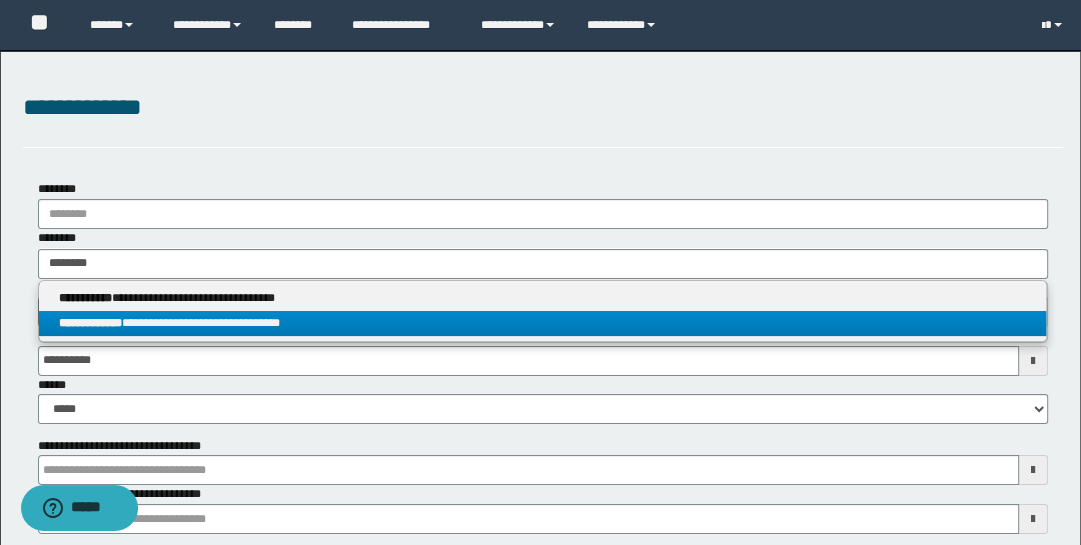 click on "**********" at bounding box center [543, 323] 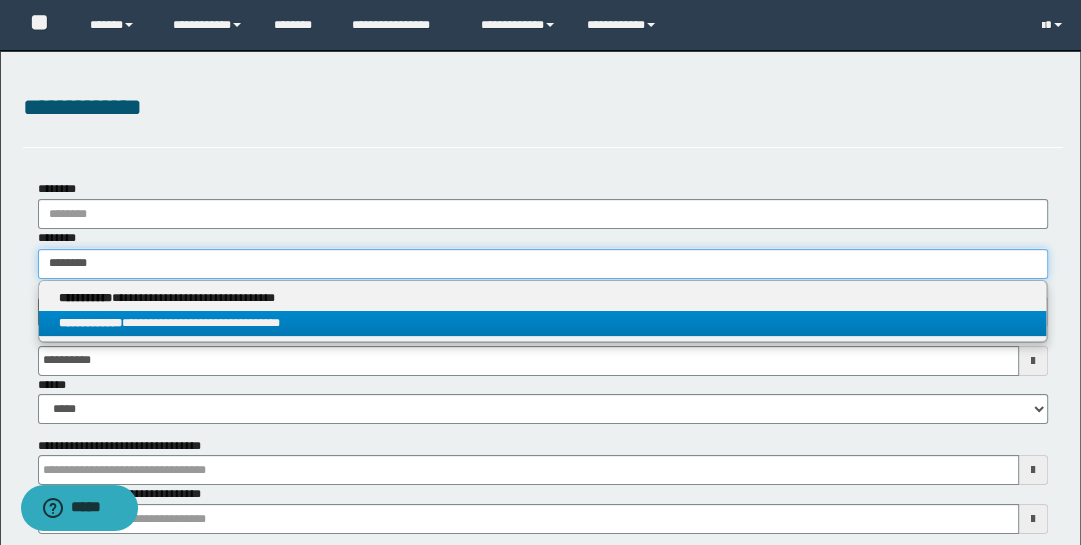 type 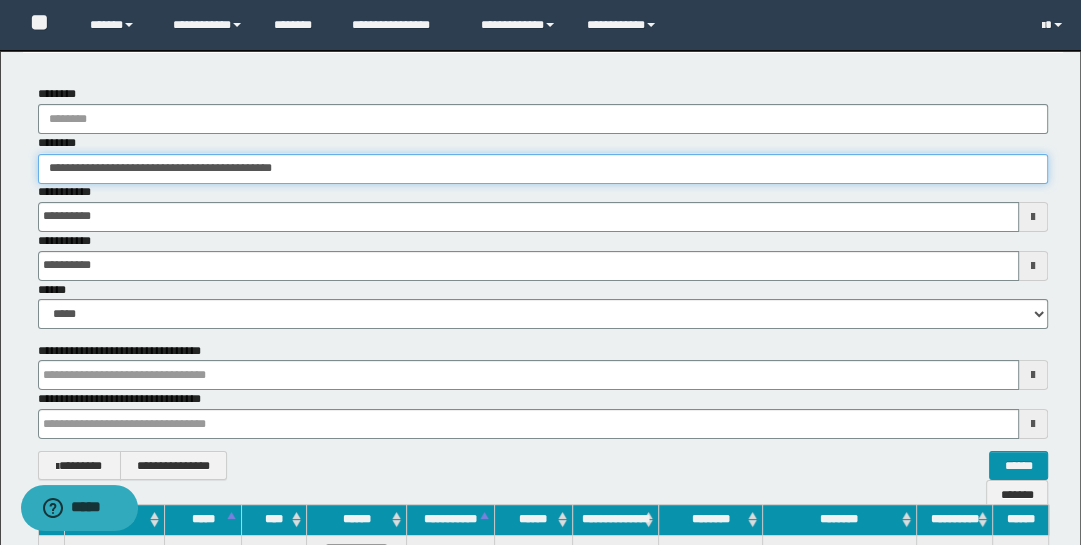 scroll, scrollTop: 322, scrollLeft: 0, axis: vertical 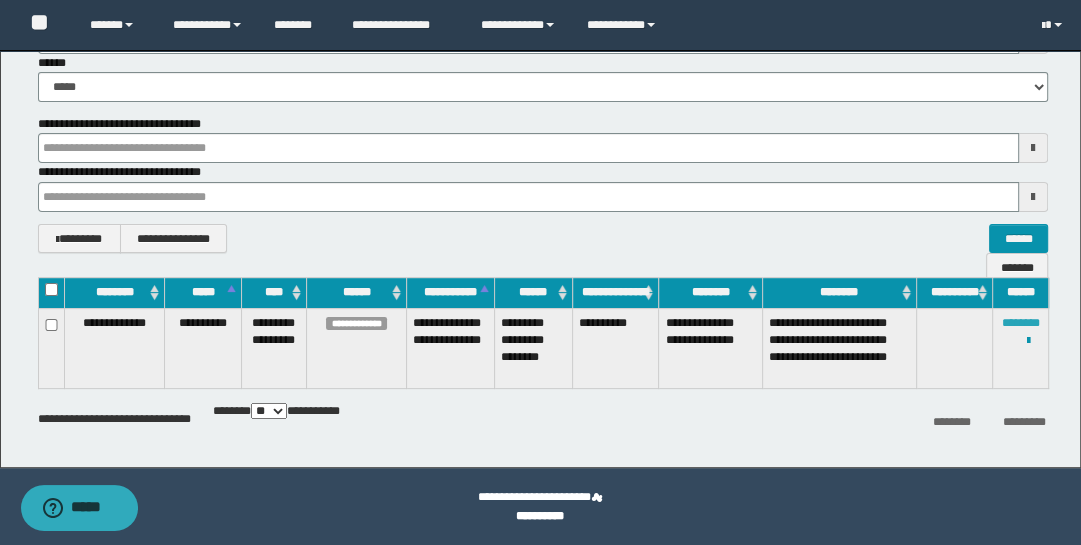 click on "********" at bounding box center (1021, 323) 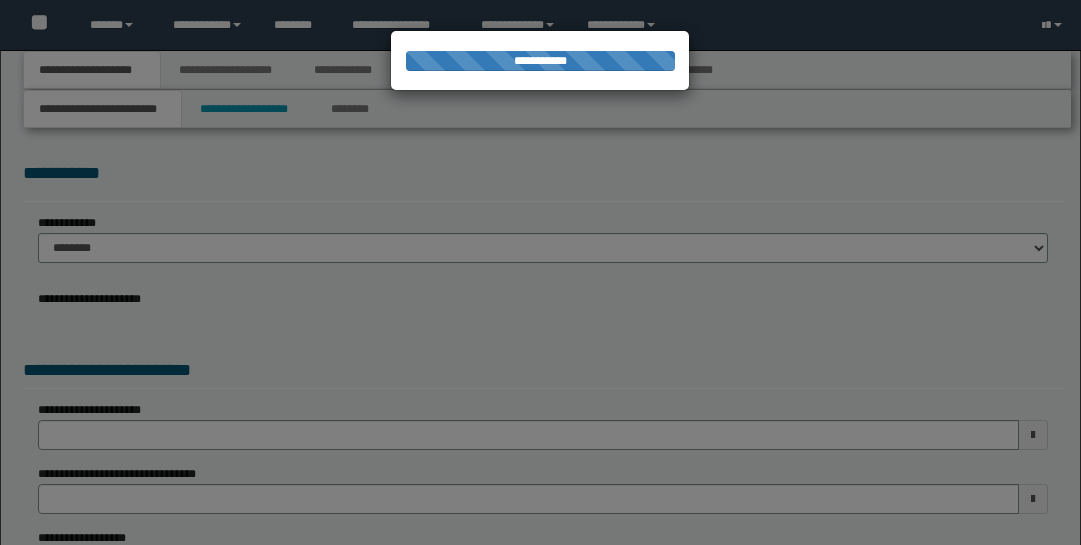 scroll, scrollTop: 0, scrollLeft: 0, axis: both 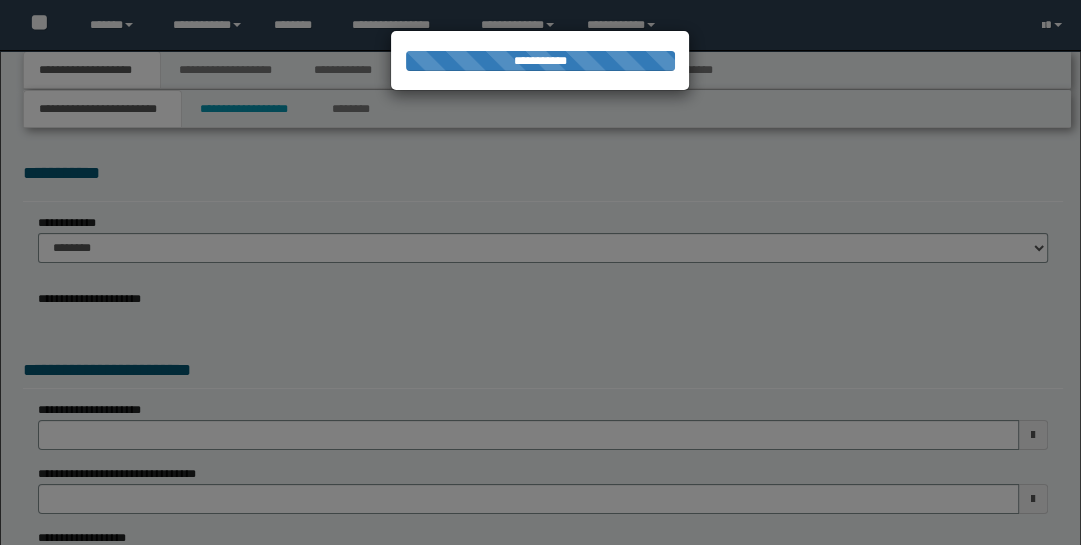 select on "*" 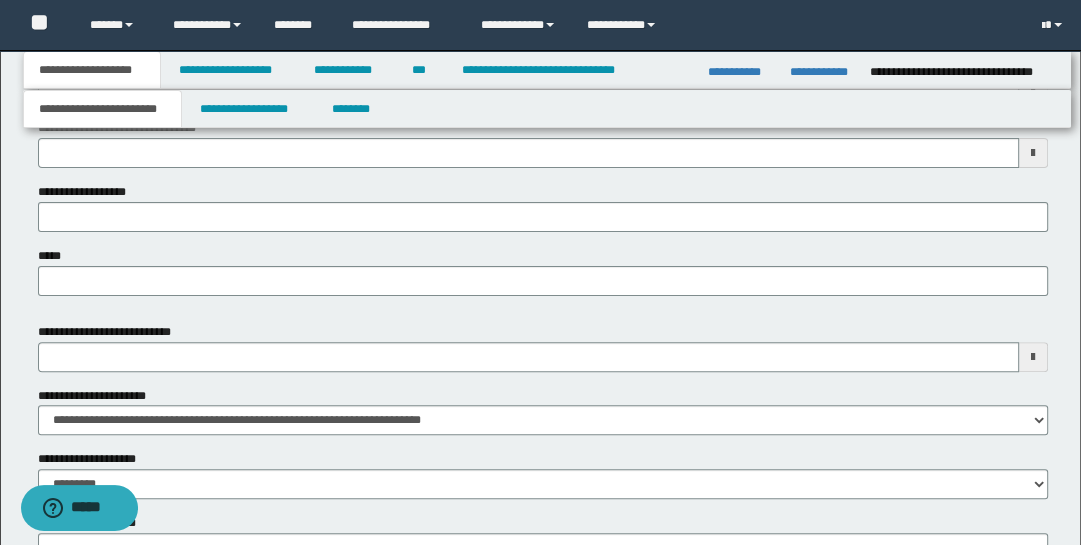 scroll, scrollTop: 347, scrollLeft: 0, axis: vertical 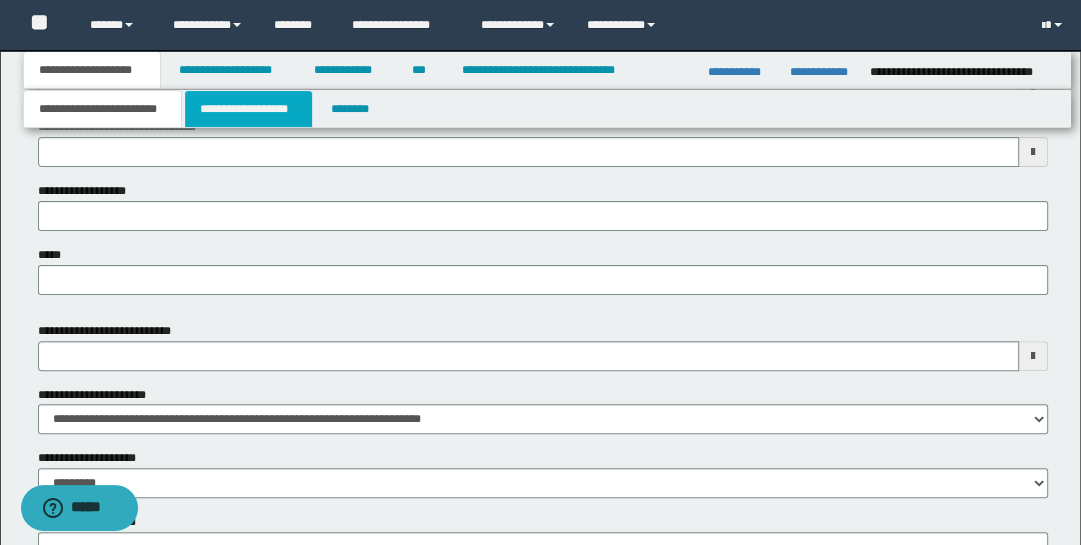 click on "**********" at bounding box center (249, 109) 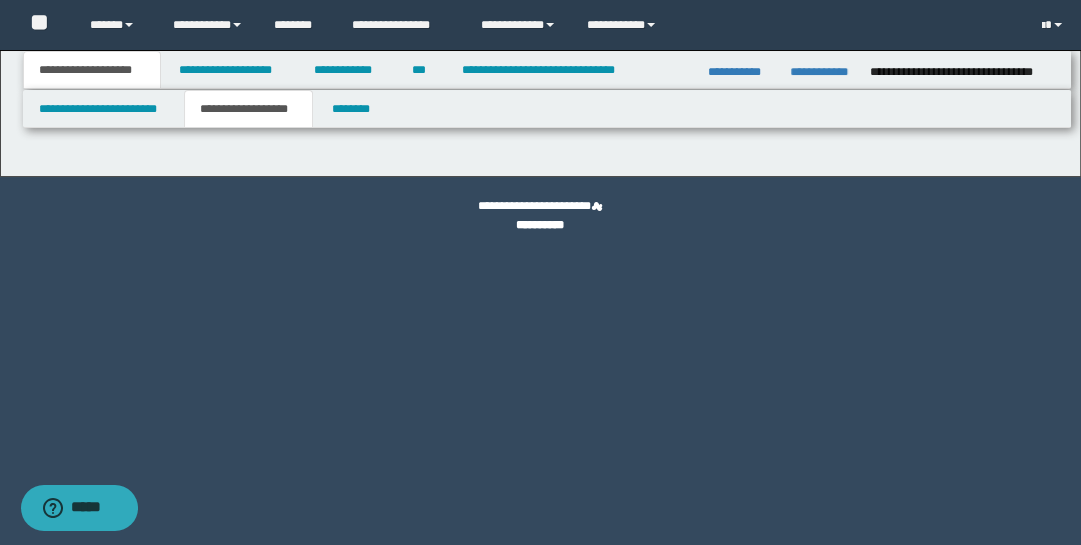 scroll, scrollTop: 0, scrollLeft: 0, axis: both 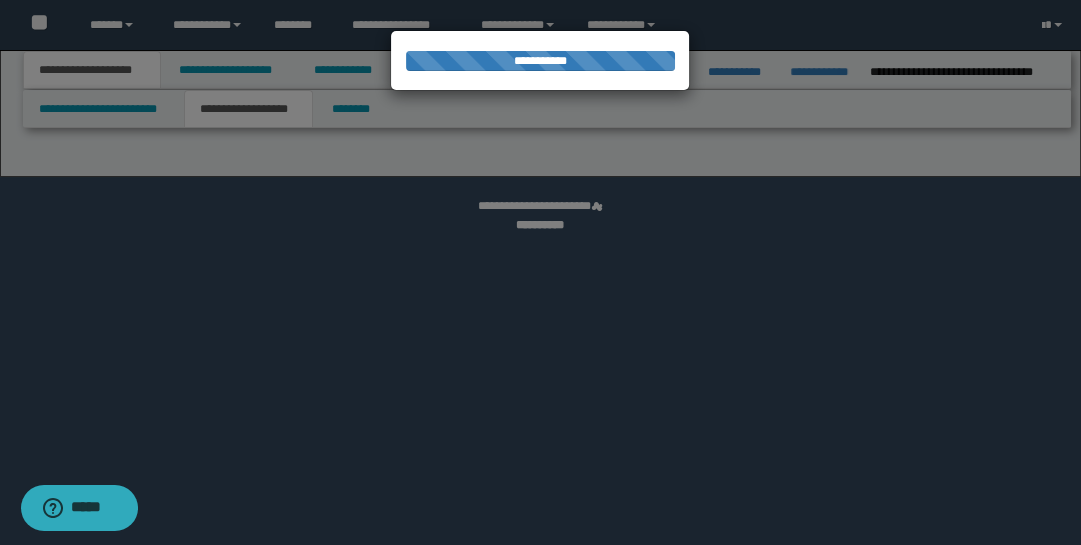 select on "*" 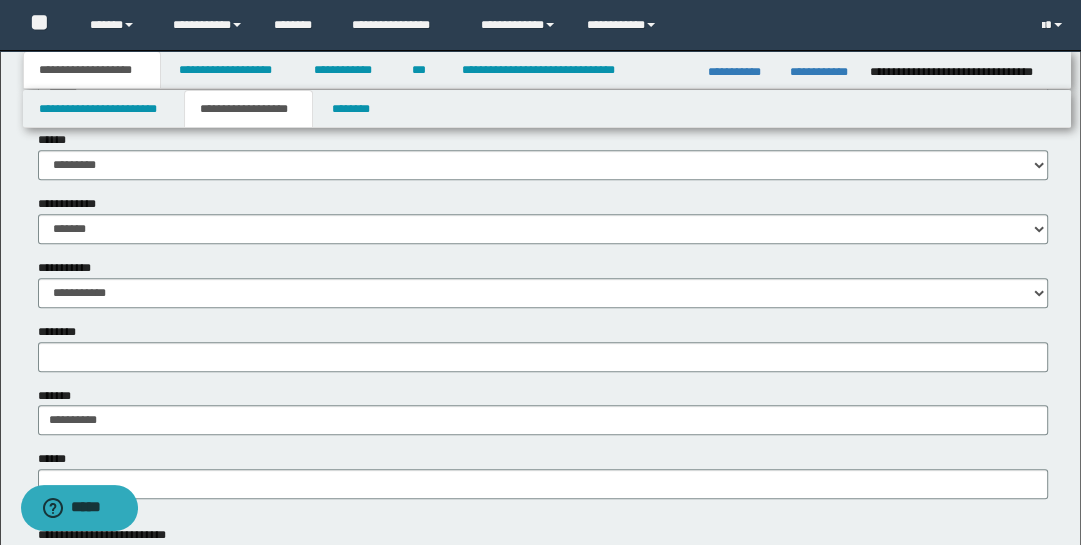 scroll, scrollTop: 754, scrollLeft: 0, axis: vertical 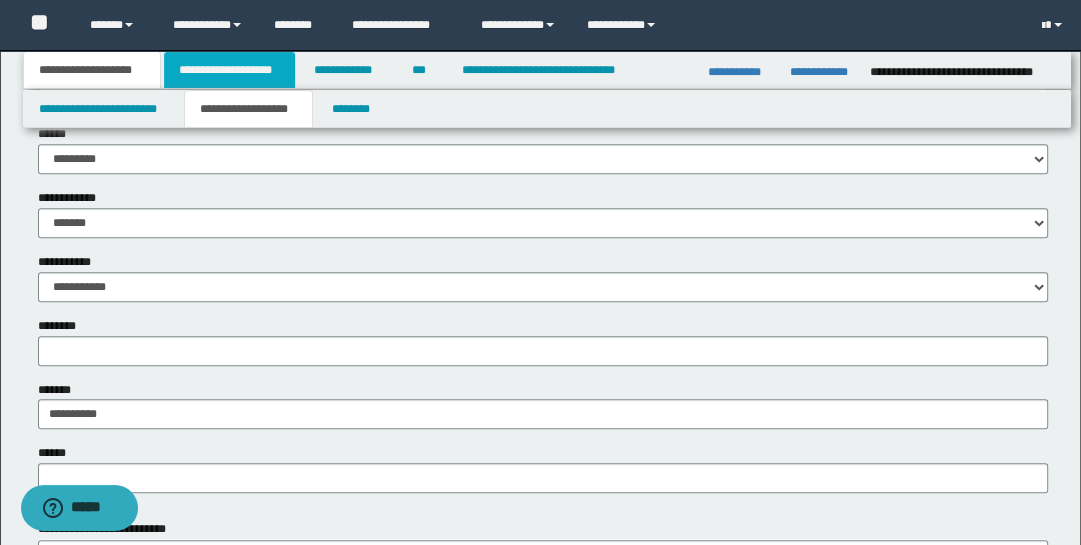 click on "**********" at bounding box center [229, 70] 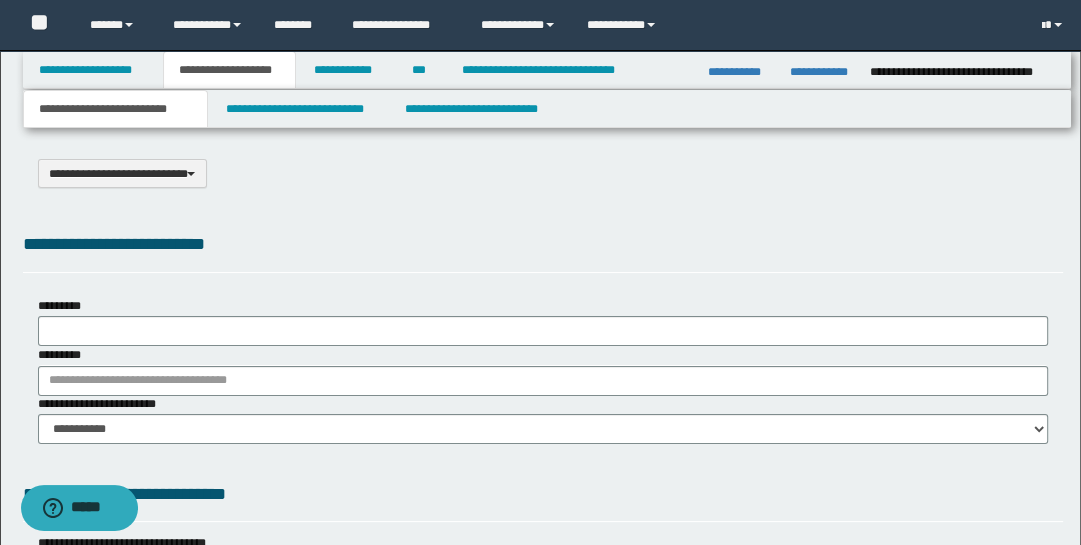 type on "**********" 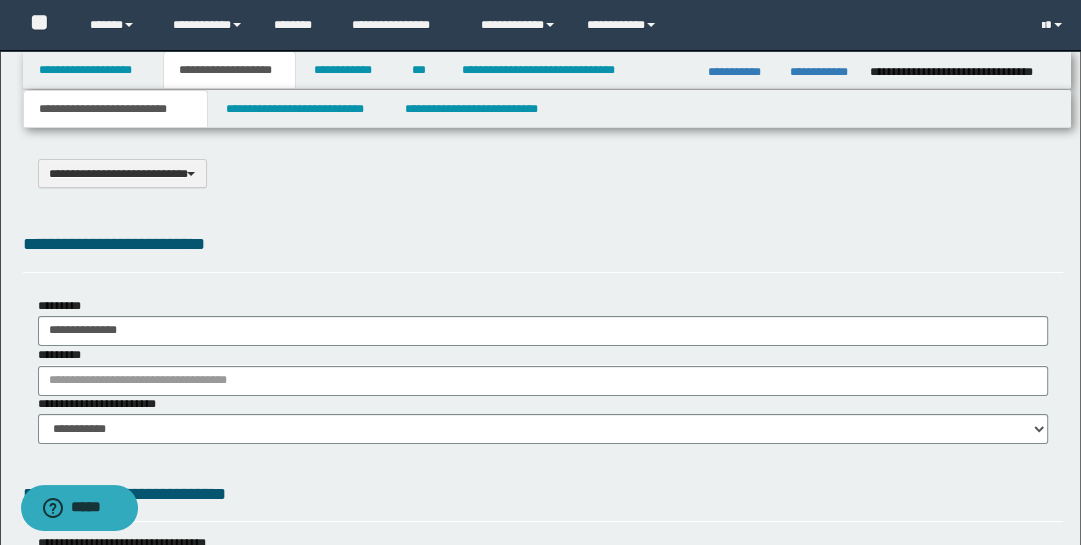 scroll, scrollTop: 0, scrollLeft: 0, axis: both 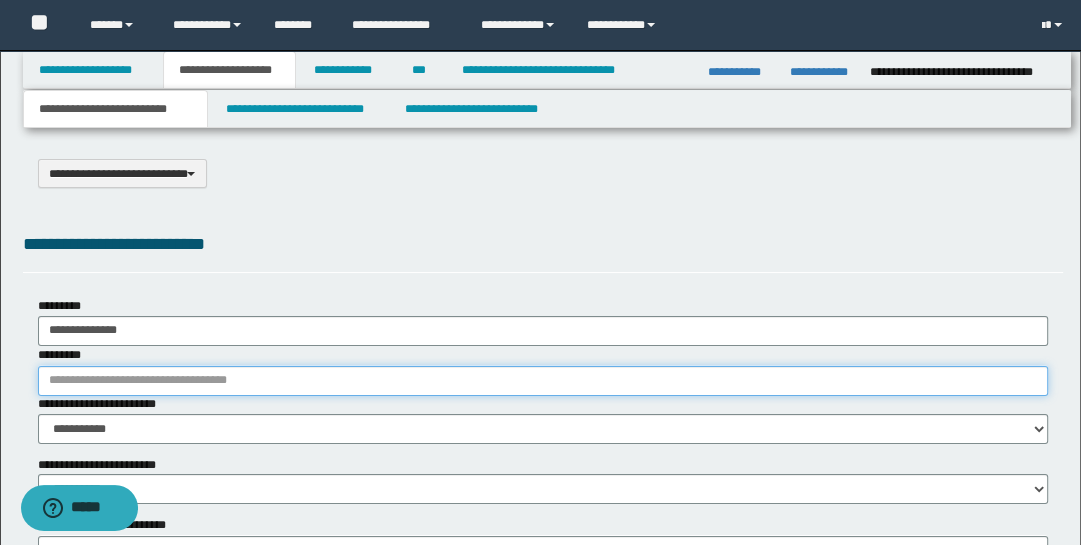 click on "*********" at bounding box center (543, 381) 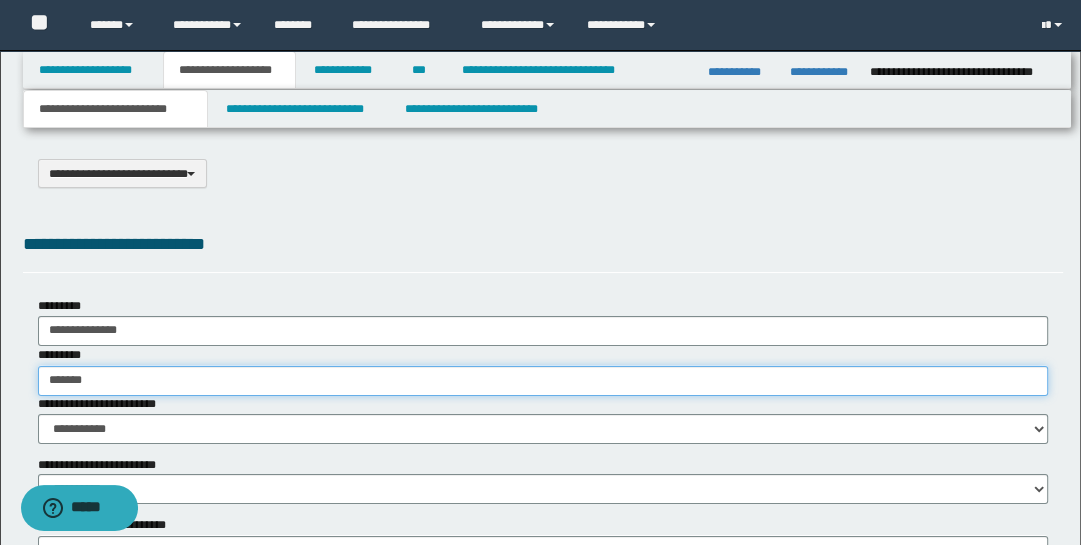 type on "********" 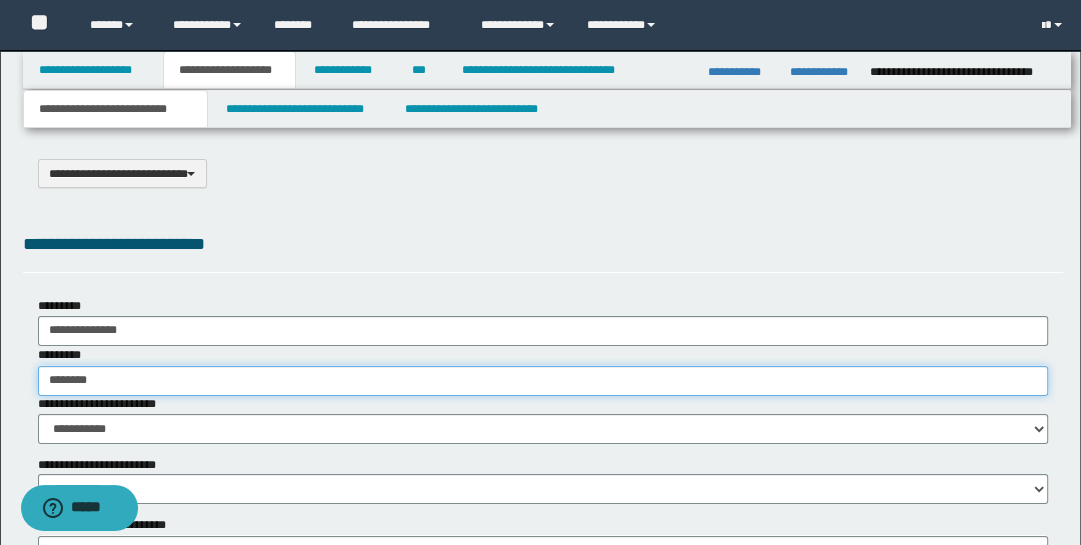 type on "********" 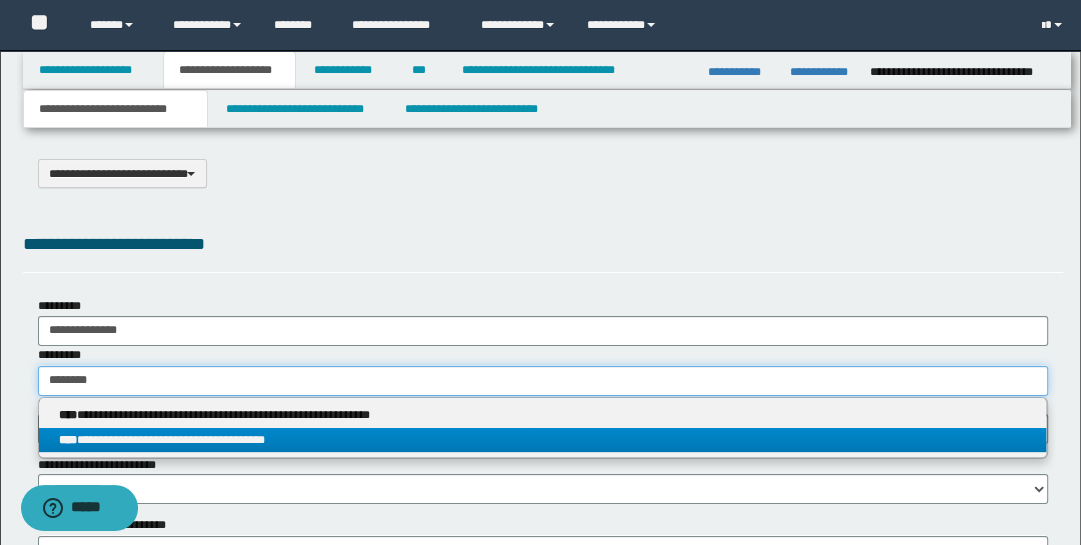 type on "********" 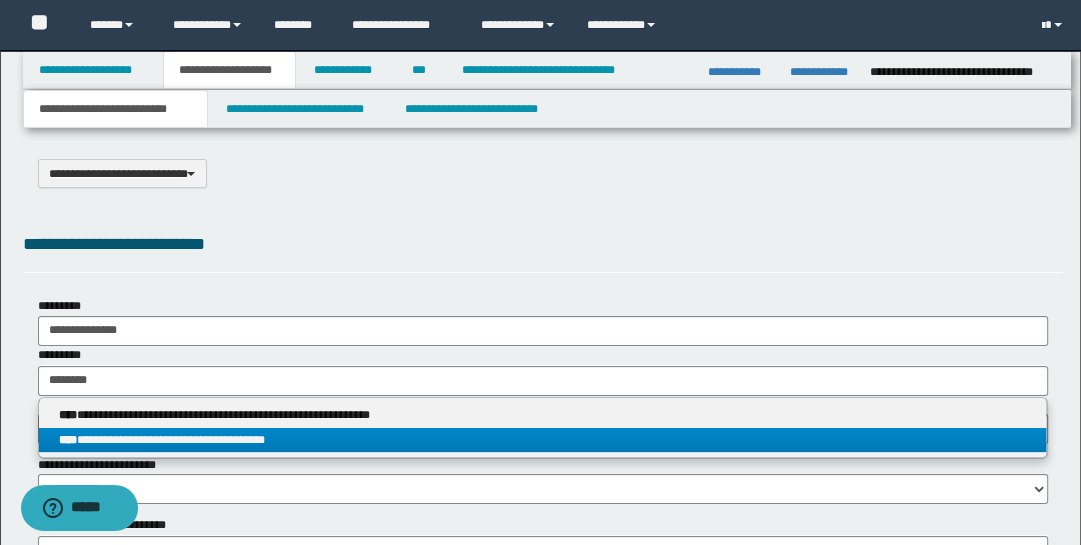 click on "**********" at bounding box center [543, 440] 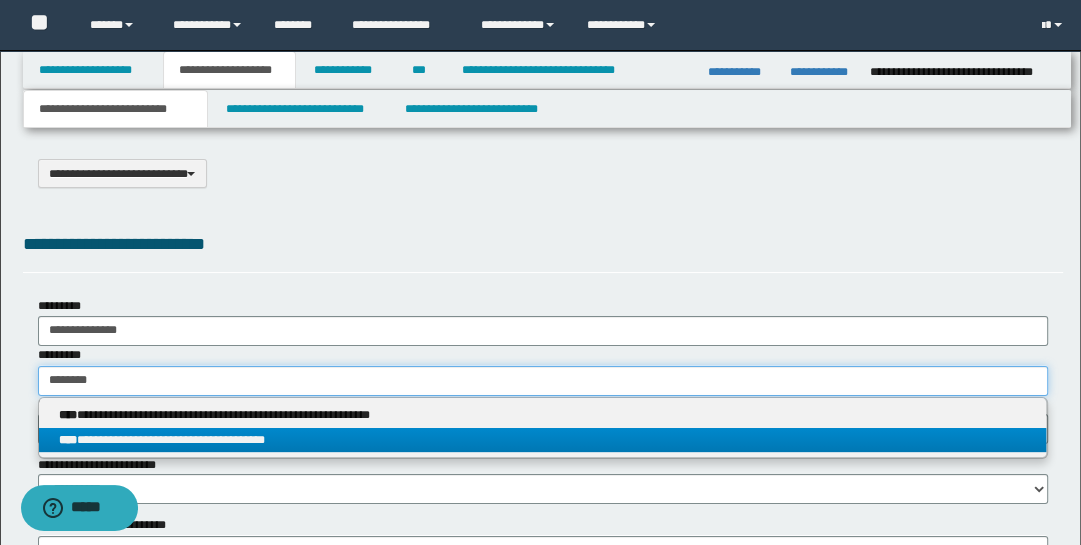 type 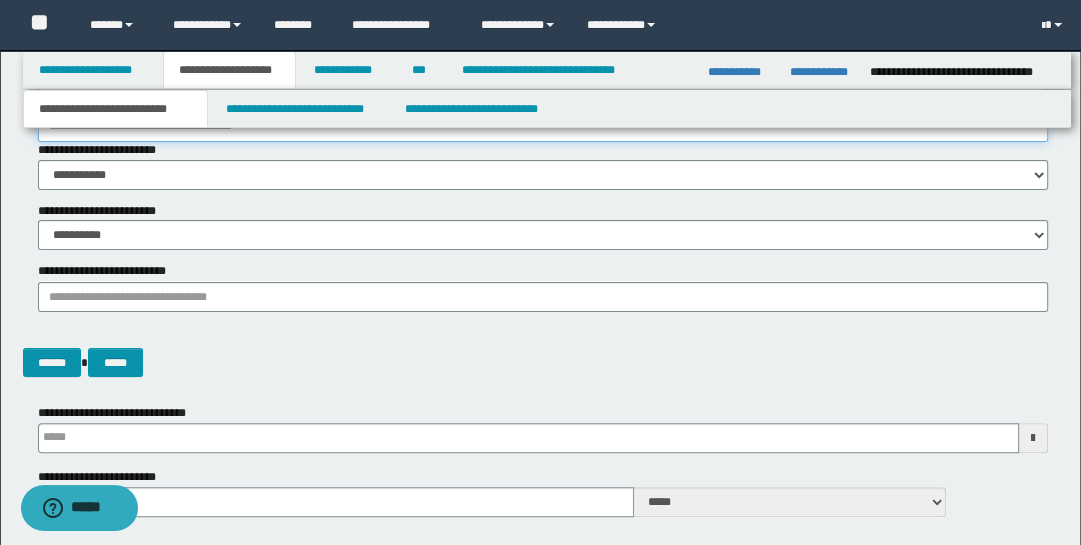scroll, scrollTop: 442, scrollLeft: 0, axis: vertical 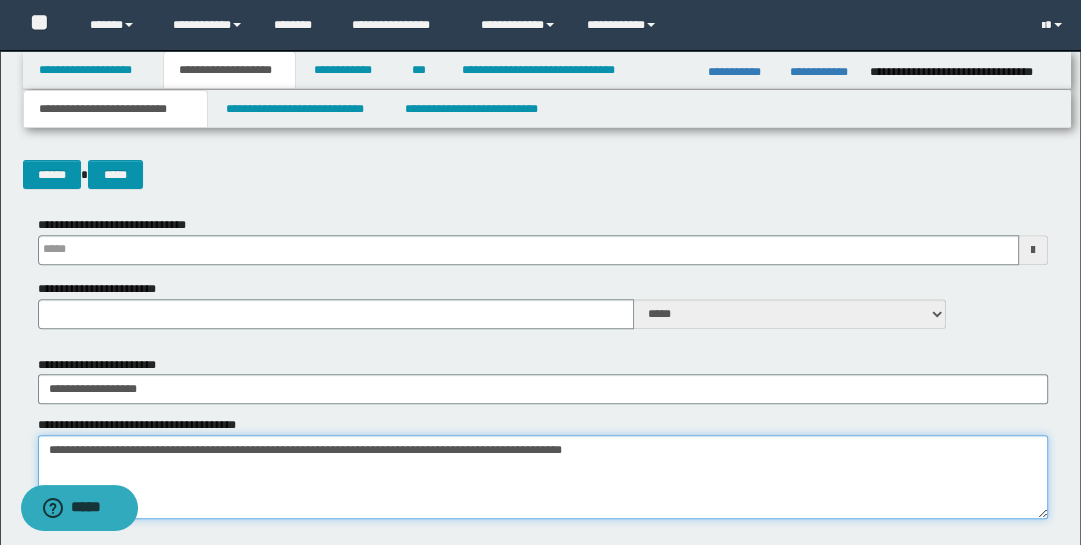 click on "**********" at bounding box center [543, 477] 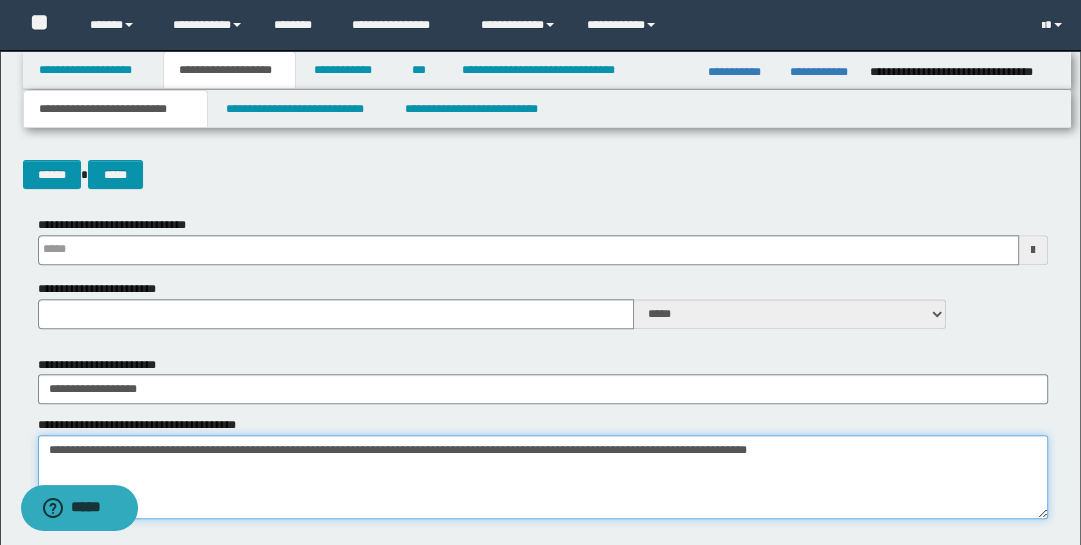 drag, startPoint x: 407, startPoint y: 450, endPoint x: 419, endPoint y: 456, distance: 13.416408 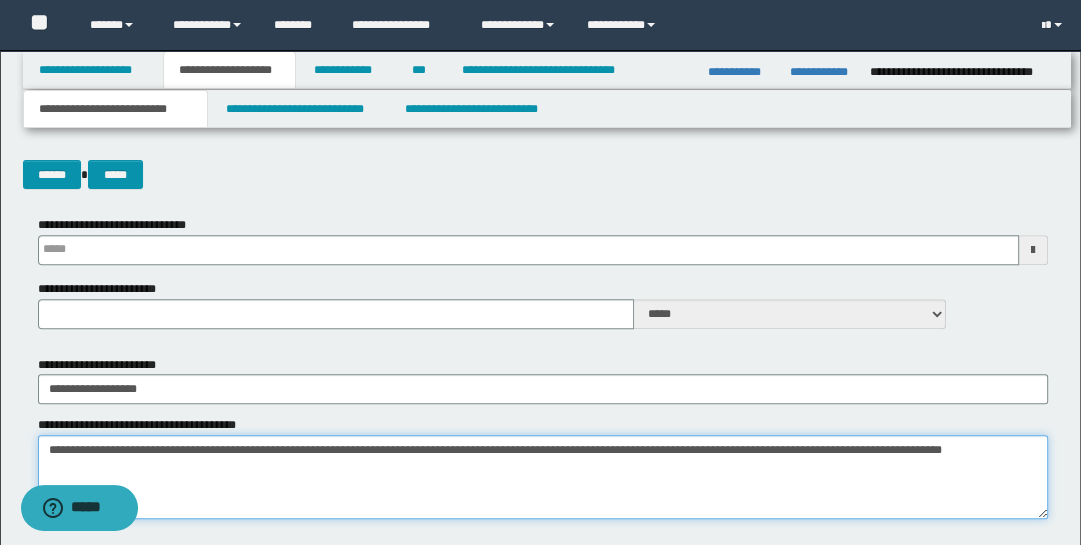 click on "**********" at bounding box center (543, 477) 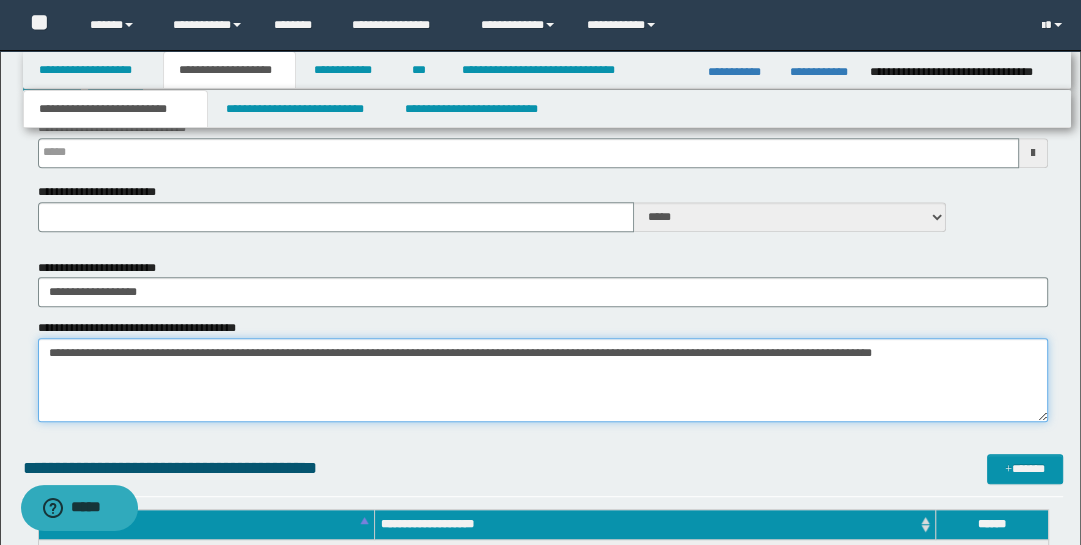 scroll, scrollTop: 727, scrollLeft: 0, axis: vertical 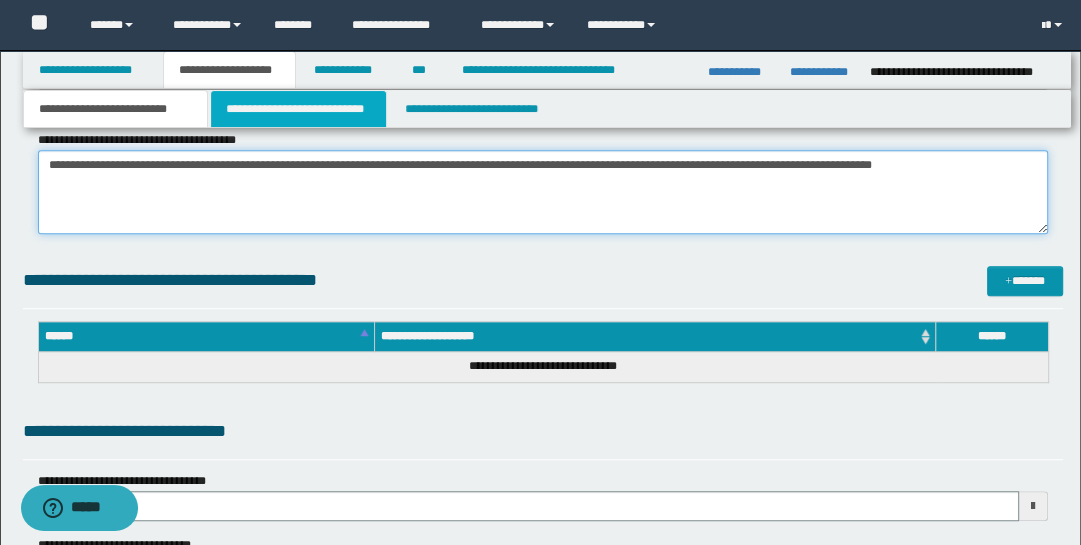 type on "**********" 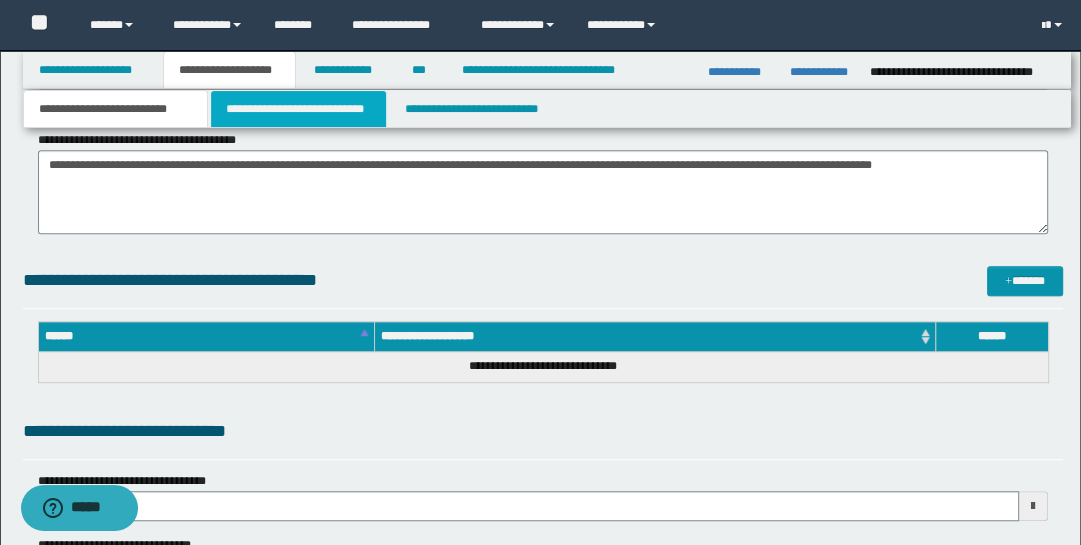 click on "**********" at bounding box center [299, 109] 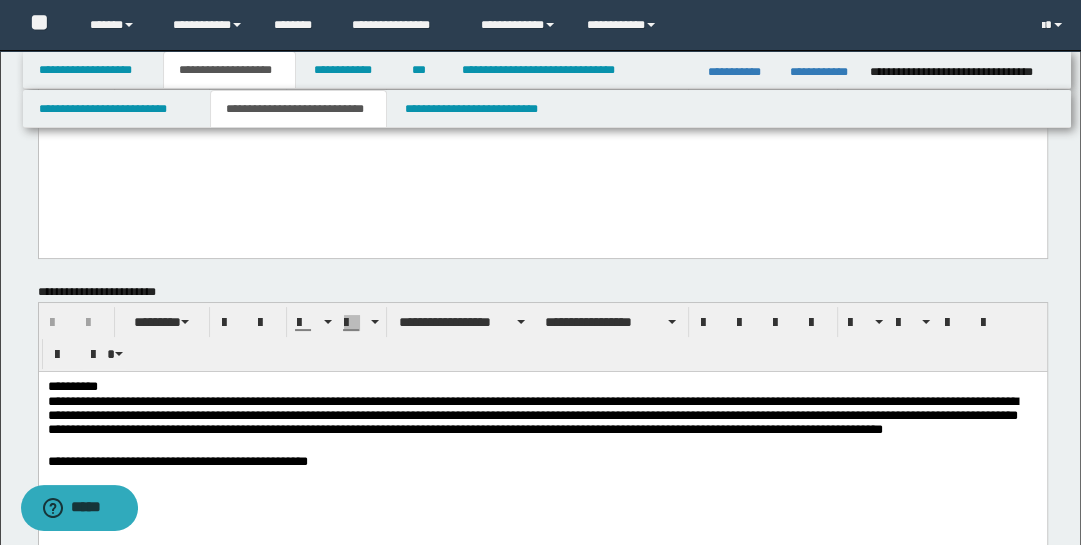 scroll, scrollTop: 136, scrollLeft: 0, axis: vertical 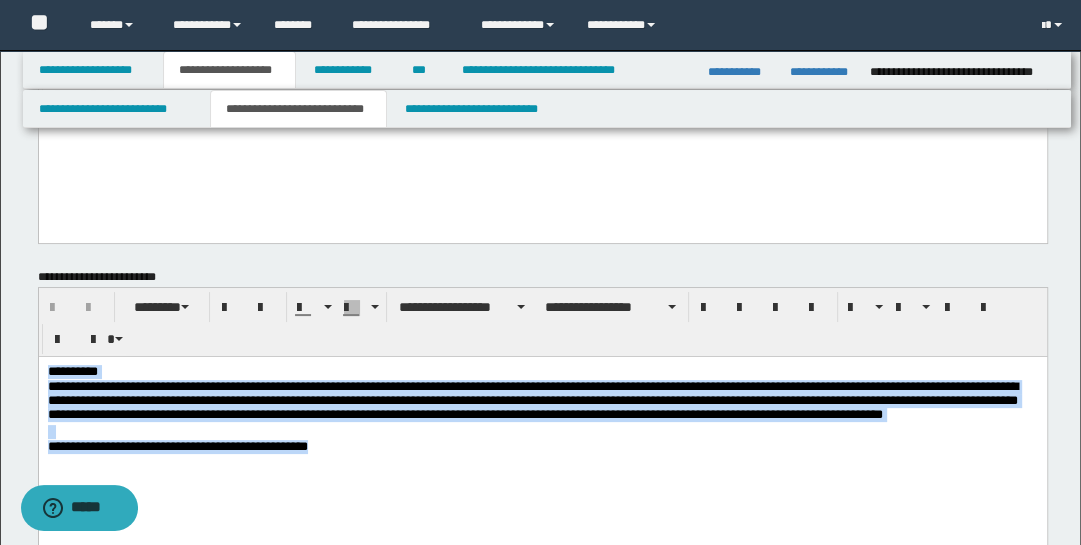 drag, startPoint x: 48, startPoint y: 367, endPoint x: 510, endPoint y: 453, distance: 469.93616 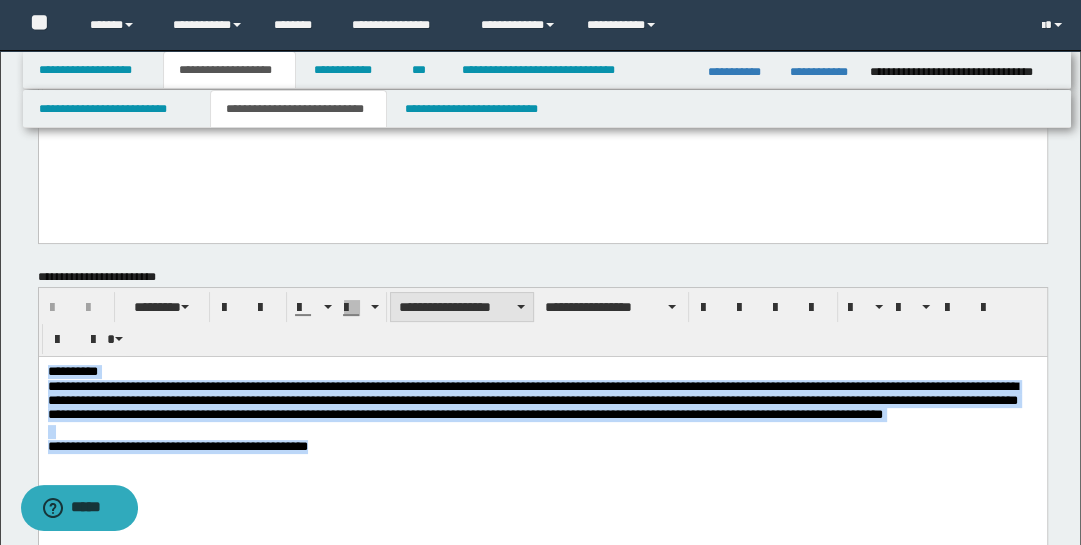 click on "**********" at bounding box center [462, 307] 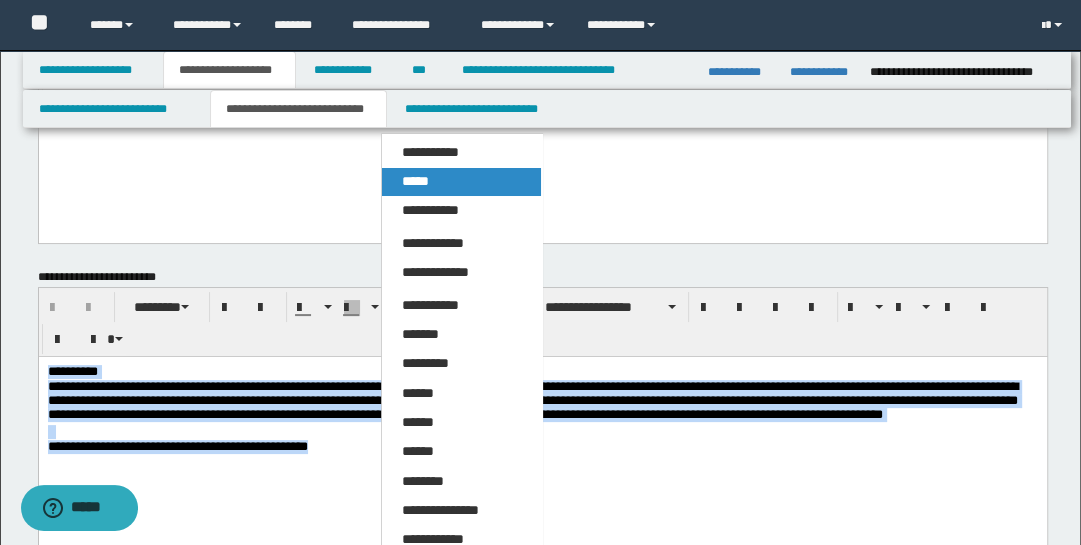 click on "*****" at bounding box center [461, 182] 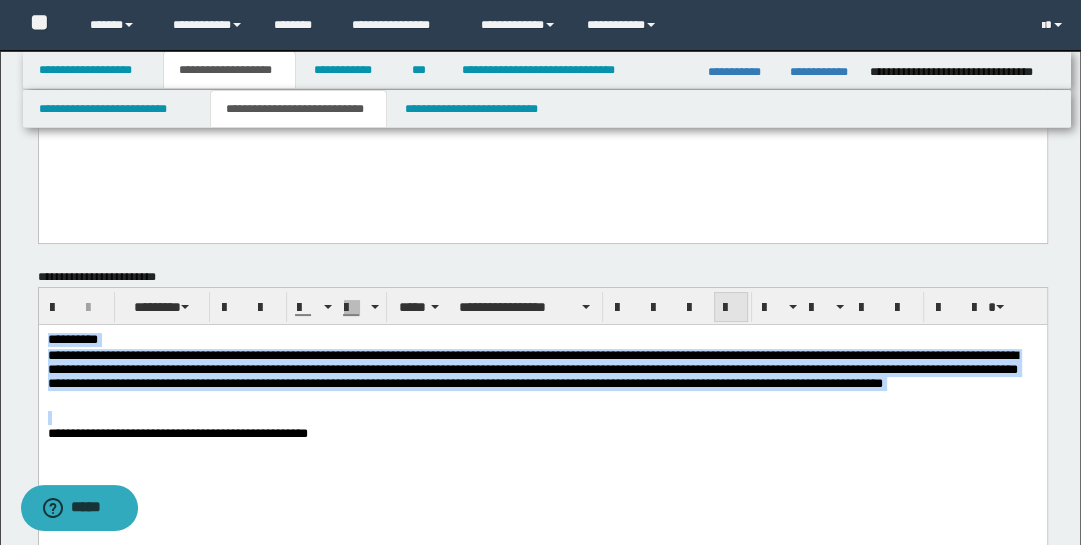 click at bounding box center [731, 308] 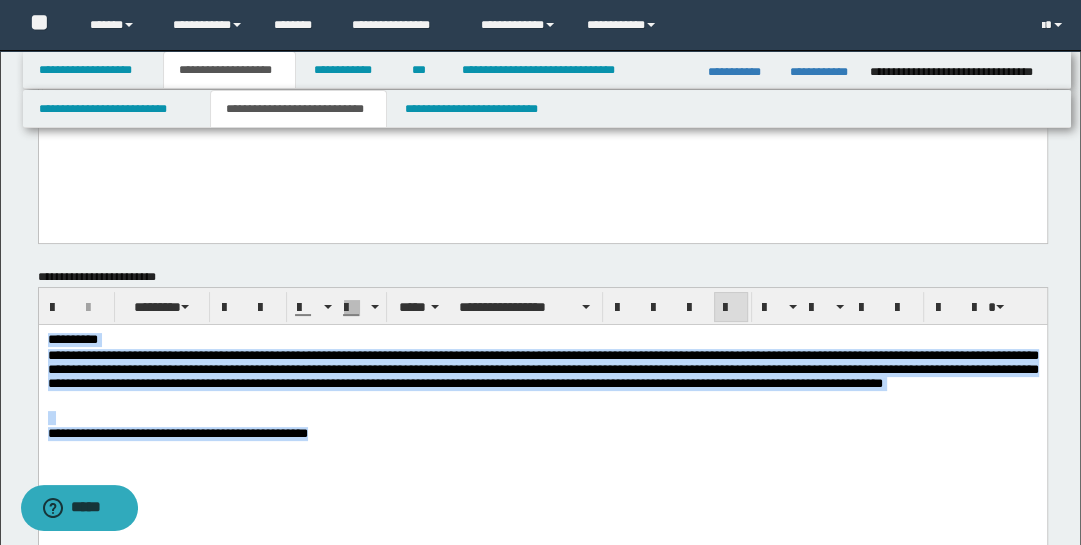 click on "**********" at bounding box center (542, 412) 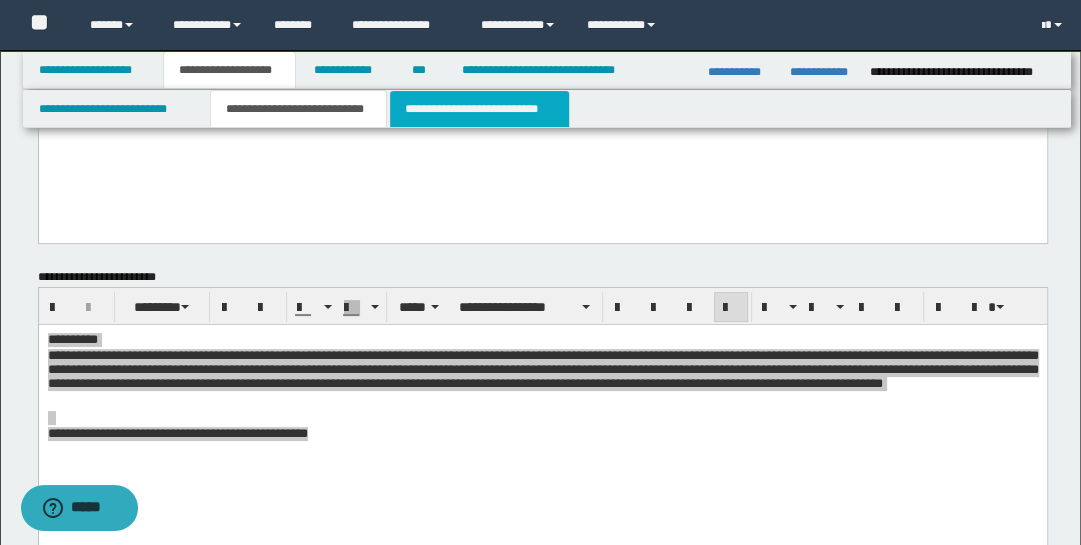 click on "**********" at bounding box center (479, 109) 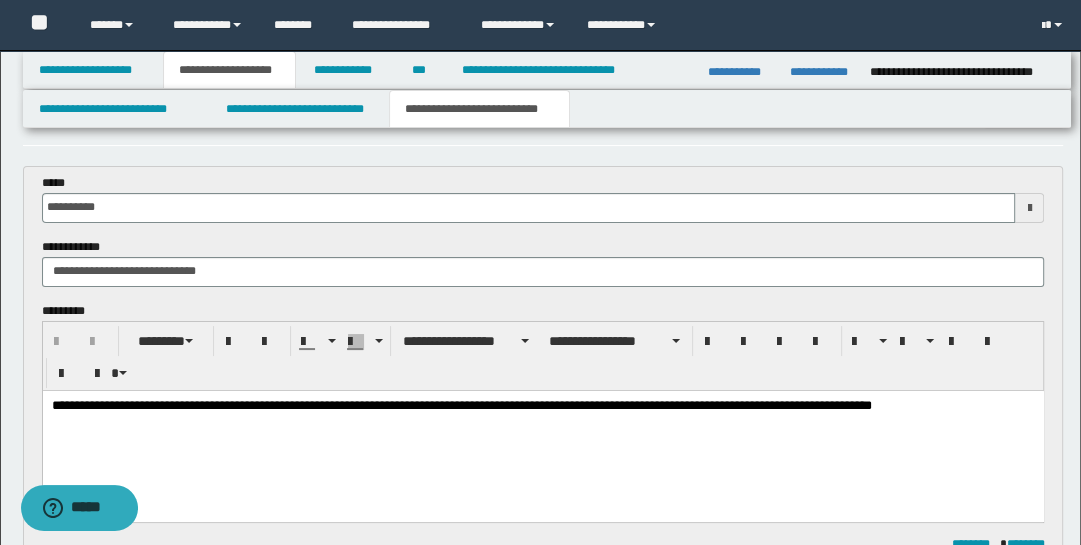 scroll, scrollTop: 67, scrollLeft: 0, axis: vertical 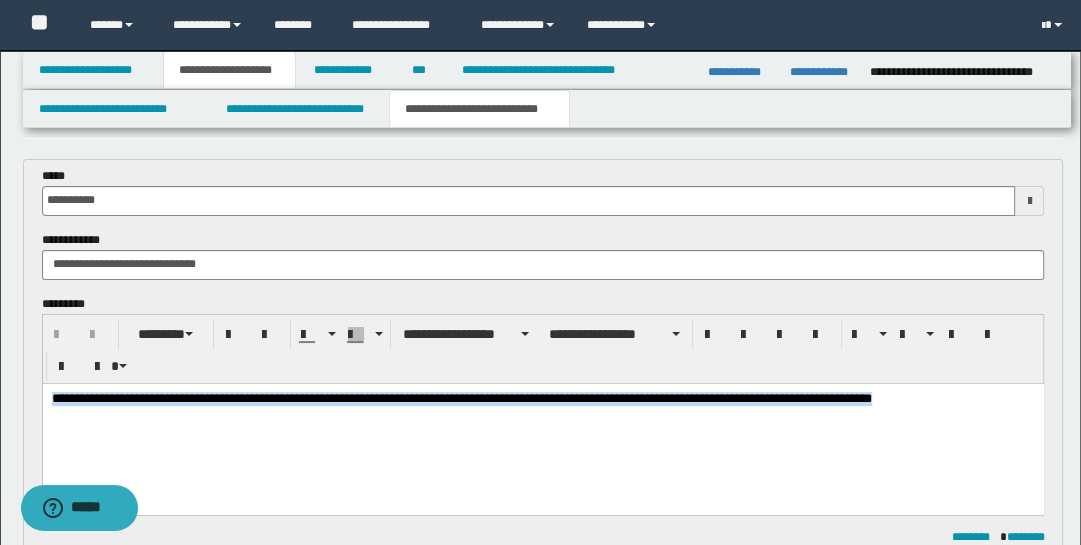 drag, startPoint x: 51, startPoint y: 393, endPoint x: 822, endPoint y: 448, distance: 772.9592 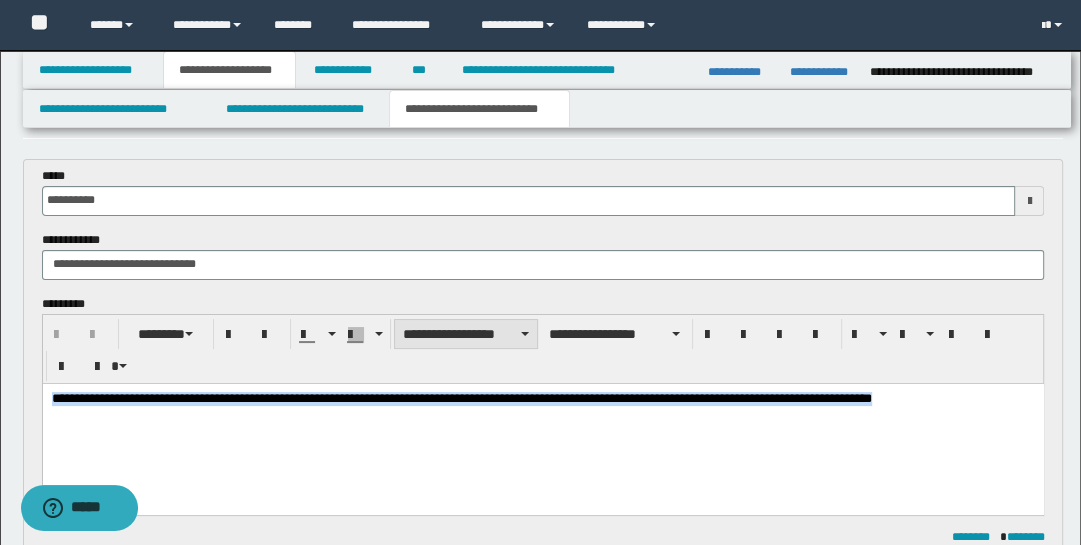click on "**********" at bounding box center (466, 334) 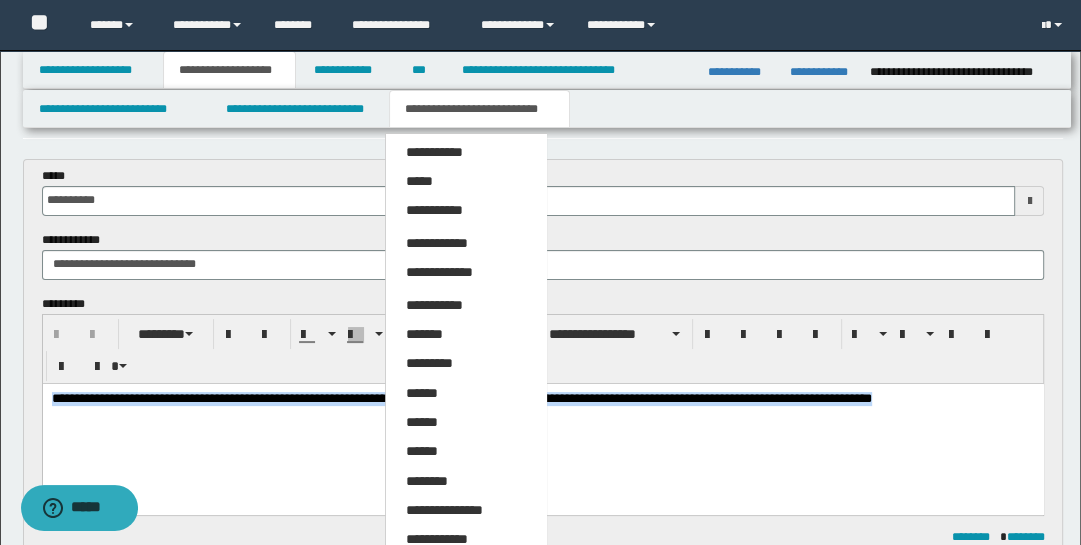 click on "*****" at bounding box center [465, 182] 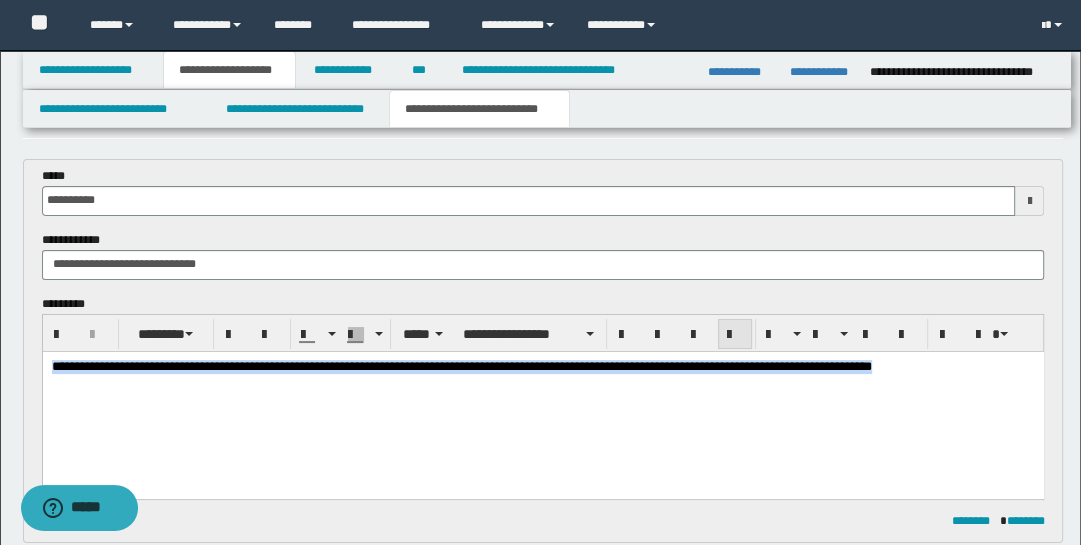 click at bounding box center (735, 334) 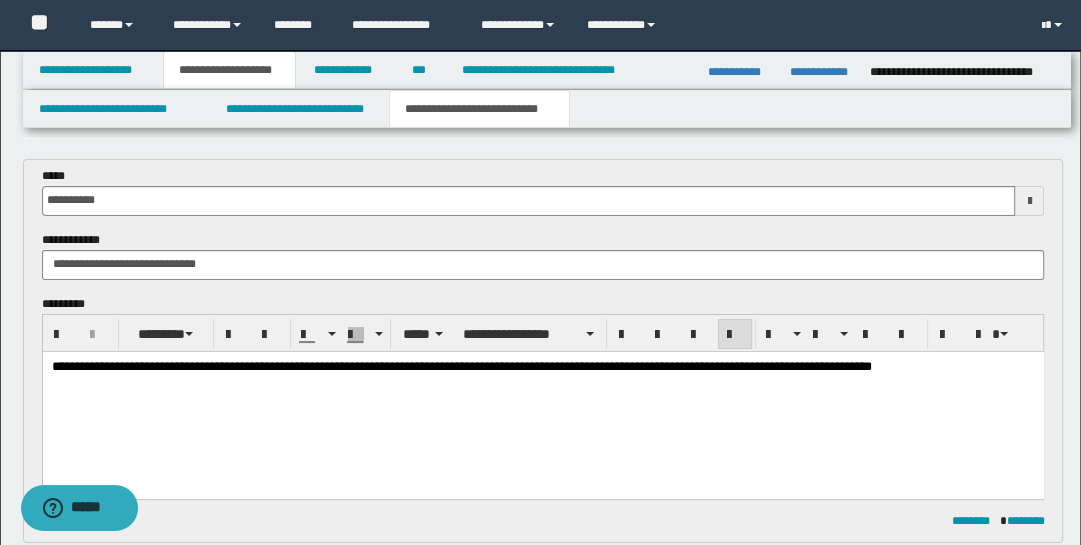 click on "**********" at bounding box center [542, 399] 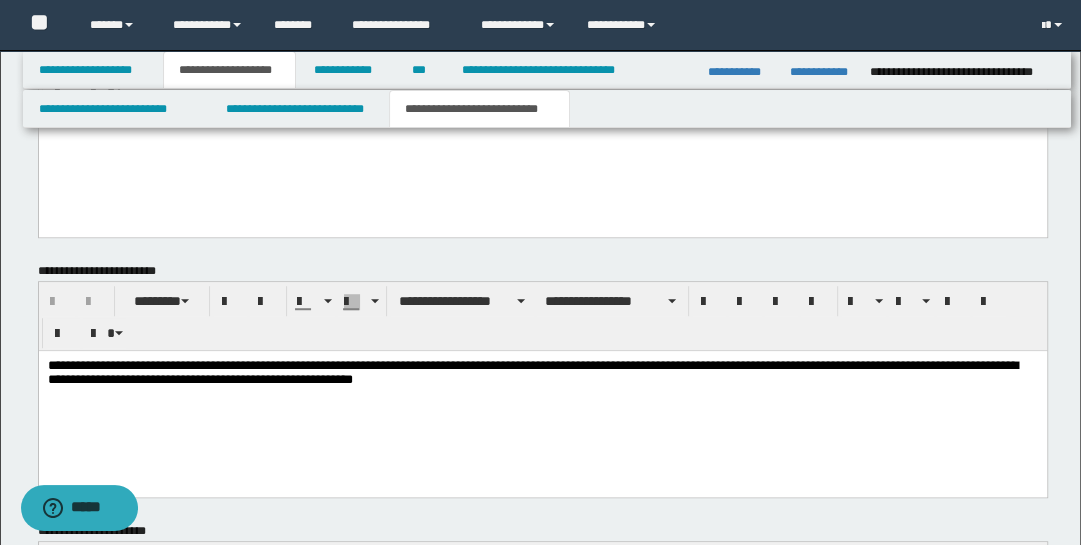 scroll, scrollTop: 874, scrollLeft: 0, axis: vertical 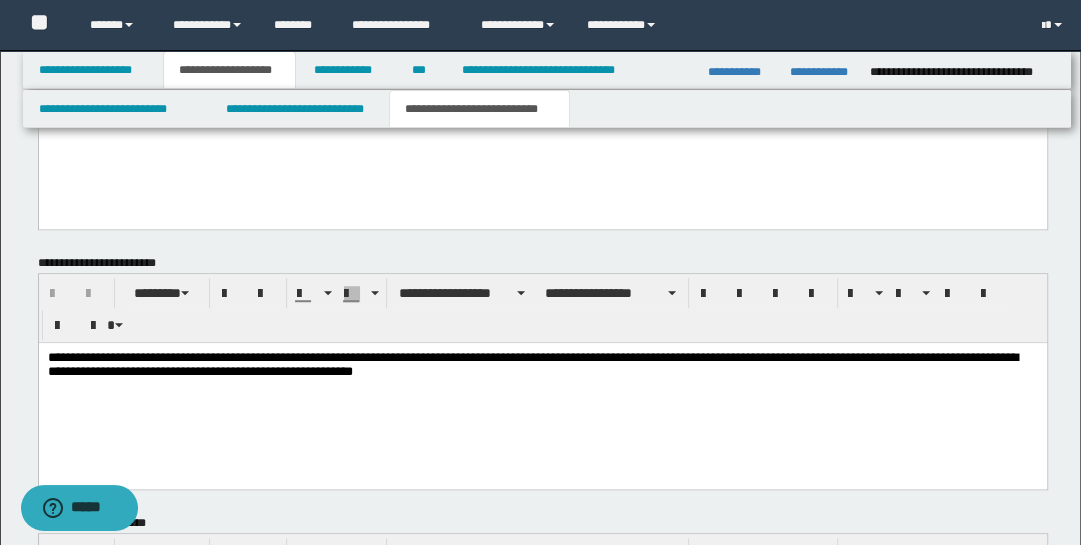 click on "**********" at bounding box center [542, 366] 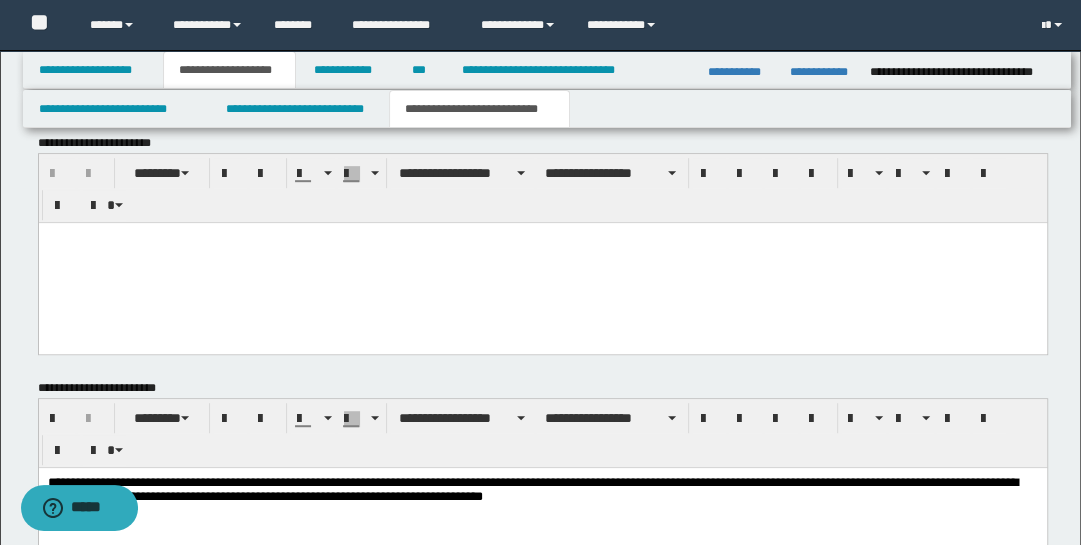 scroll, scrollTop: 594, scrollLeft: 0, axis: vertical 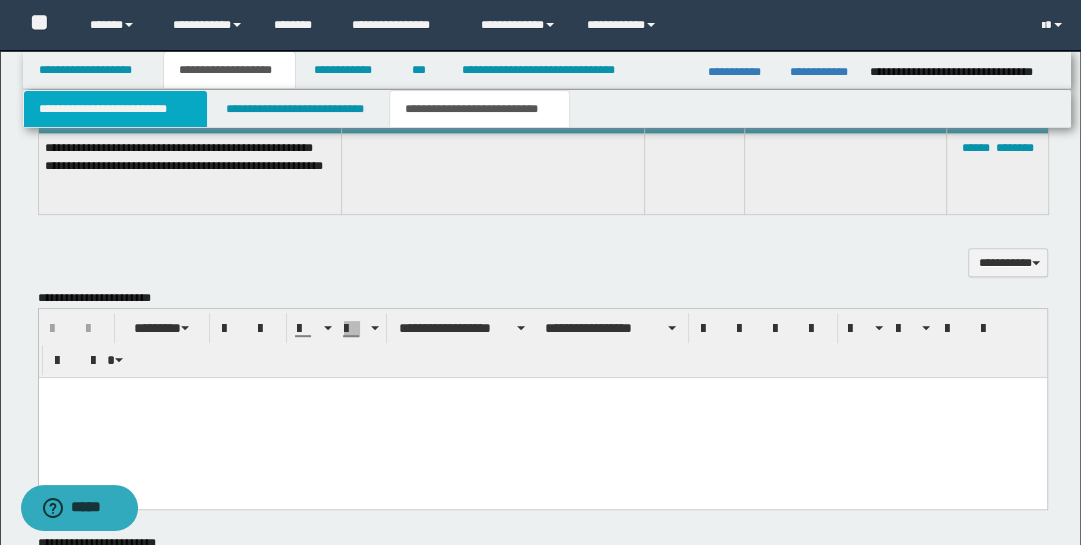 click on "**********" at bounding box center (115, 109) 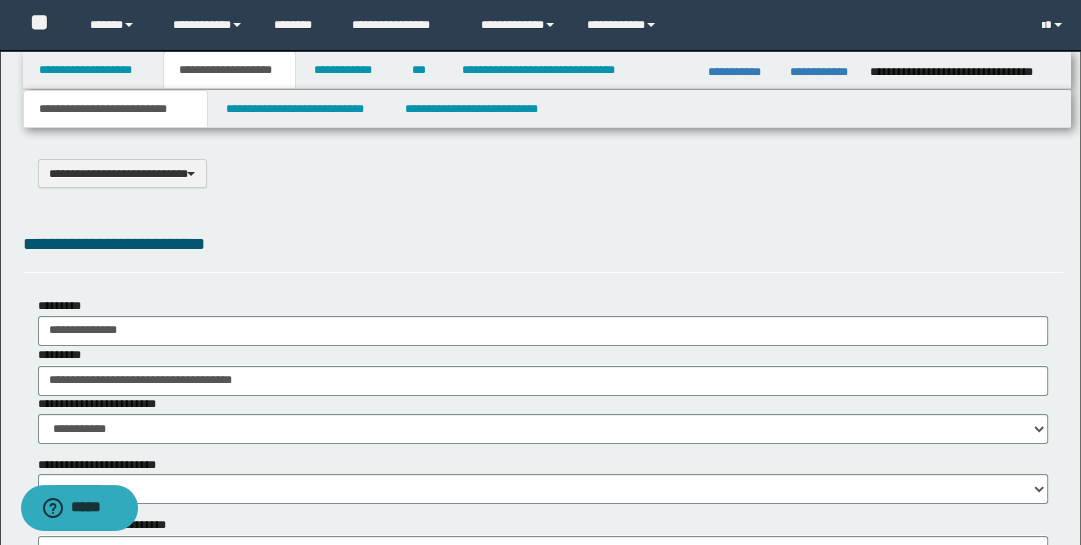 scroll, scrollTop: 0, scrollLeft: 0, axis: both 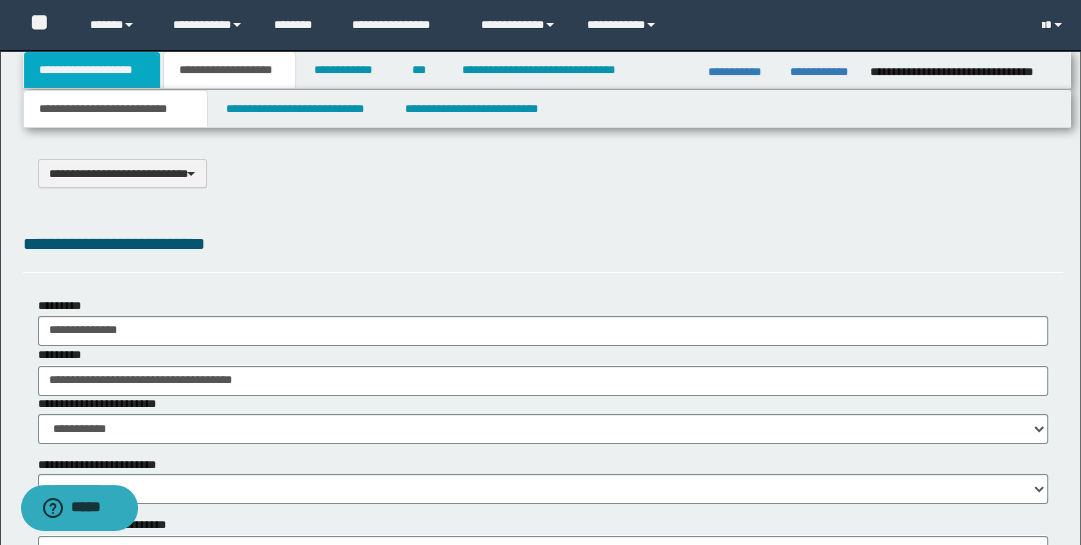 click on "**********" at bounding box center (92, 70) 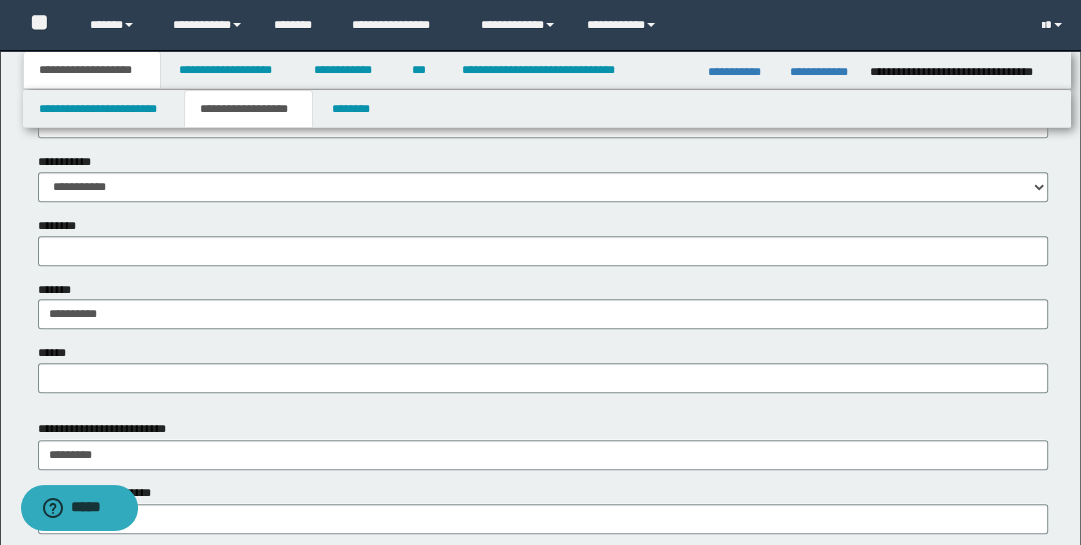 scroll, scrollTop: 898, scrollLeft: 0, axis: vertical 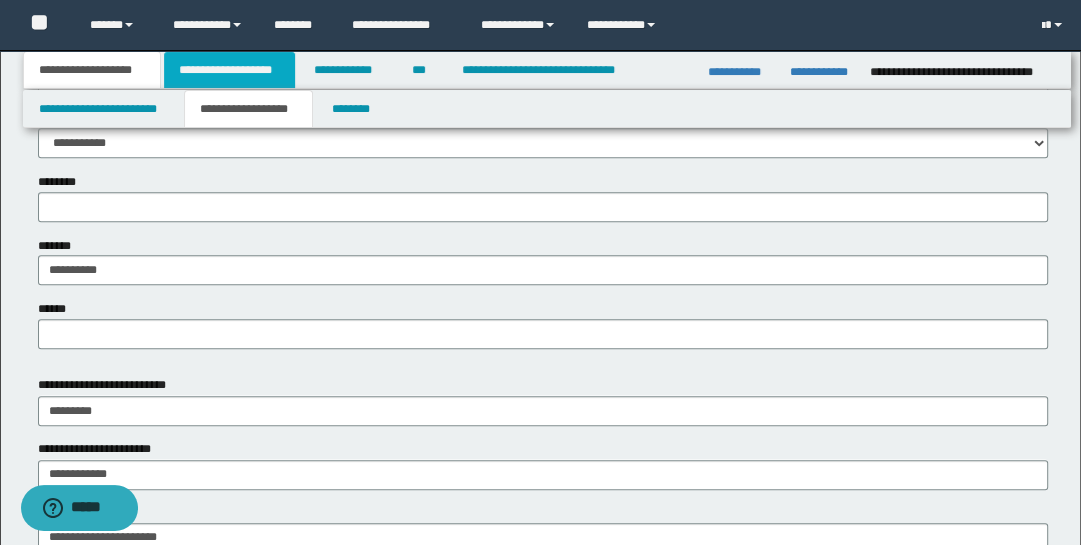 click on "**********" at bounding box center (229, 70) 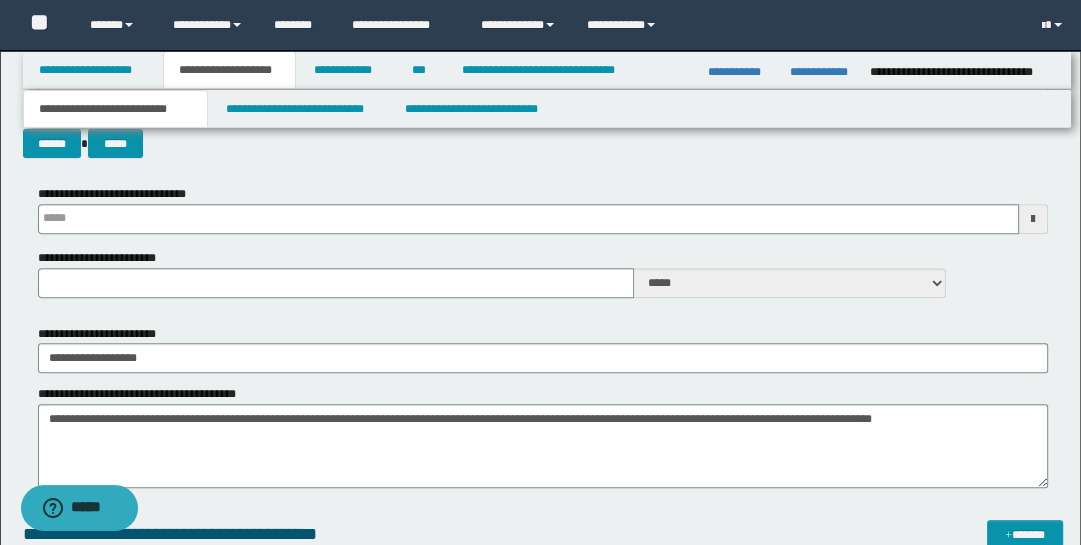 scroll, scrollTop: 438, scrollLeft: 0, axis: vertical 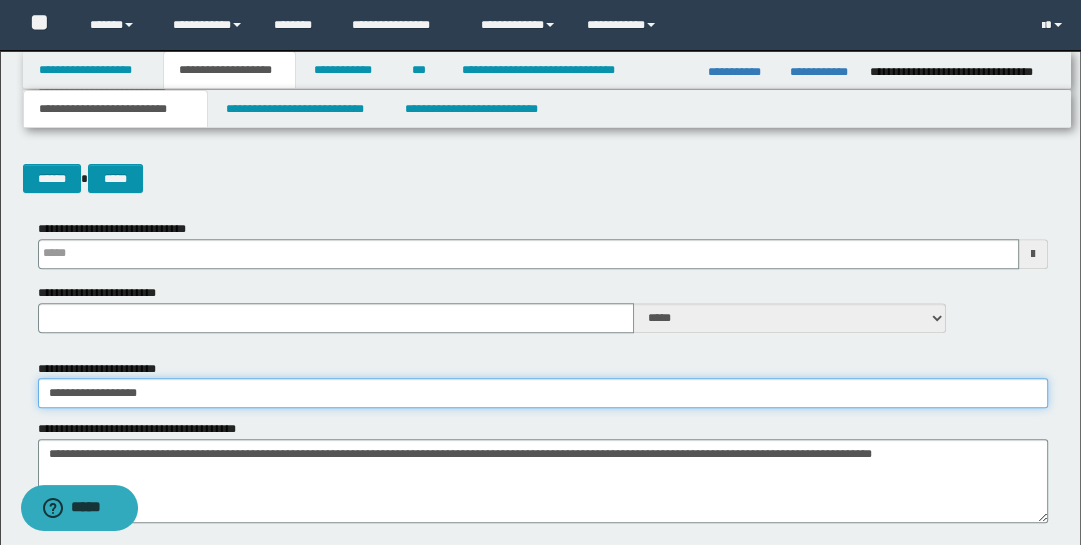 drag, startPoint x: 46, startPoint y: 390, endPoint x: 174, endPoint y: 365, distance: 130.41856 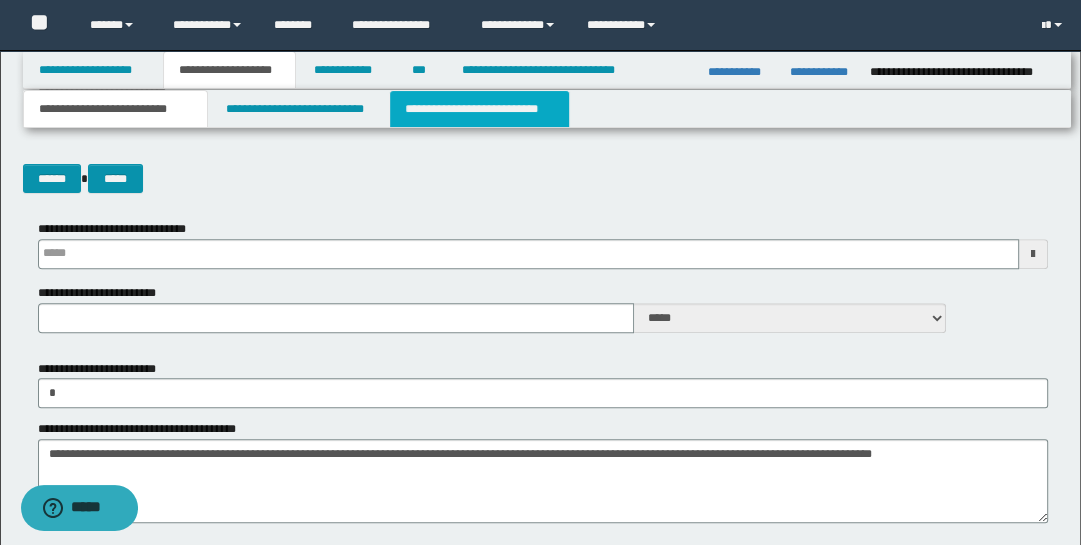 click on "**********" at bounding box center [479, 109] 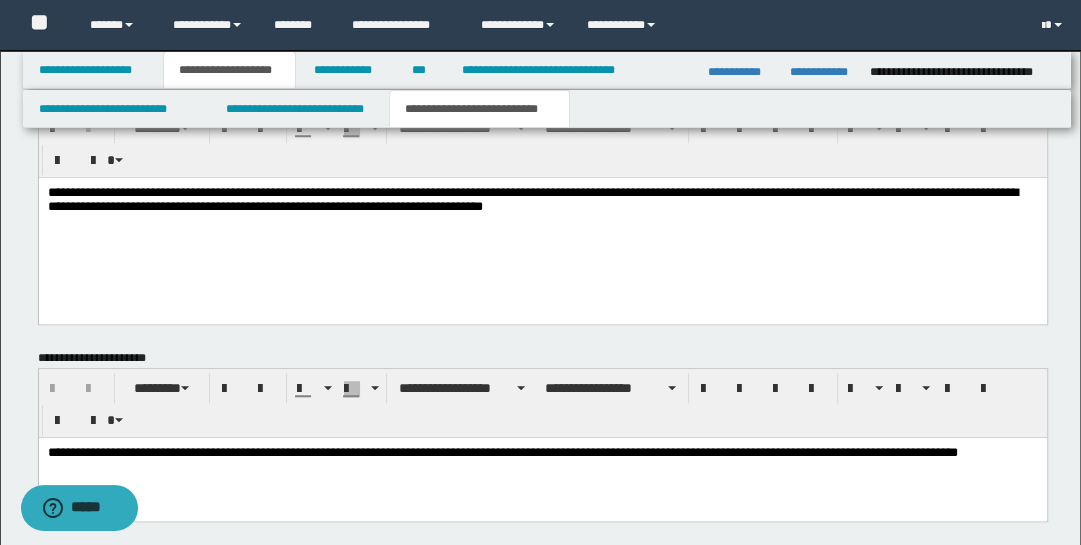 scroll, scrollTop: 1037, scrollLeft: 0, axis: vertical 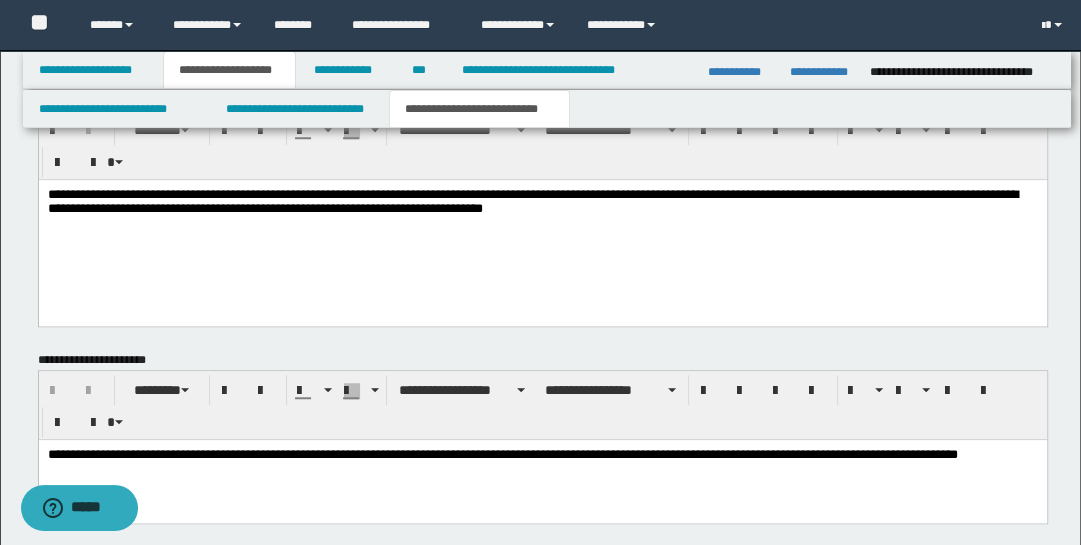 click on "**********" at bounding box center (542, 203) 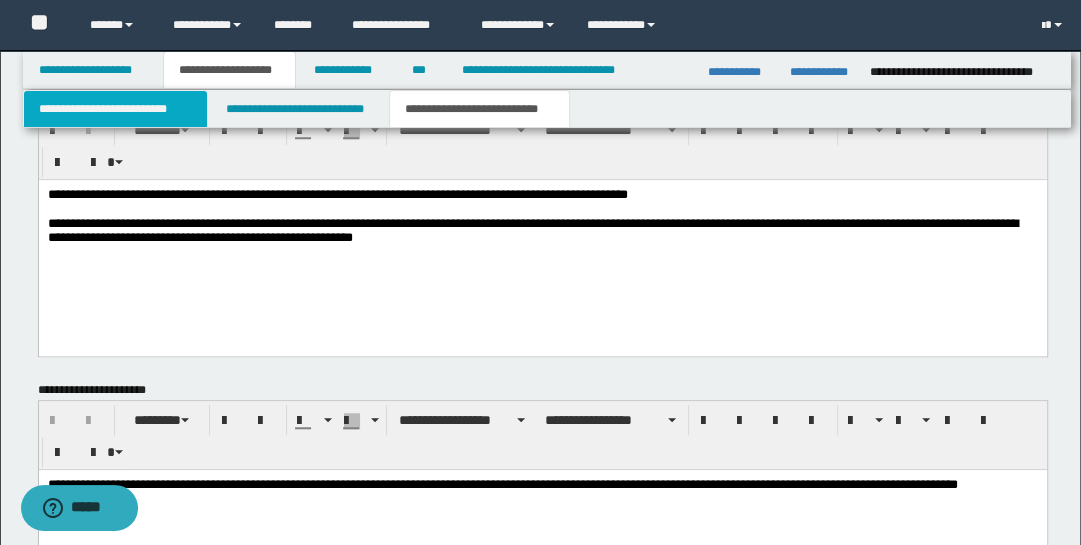 click on "**********" at bounding box center [115, 109] 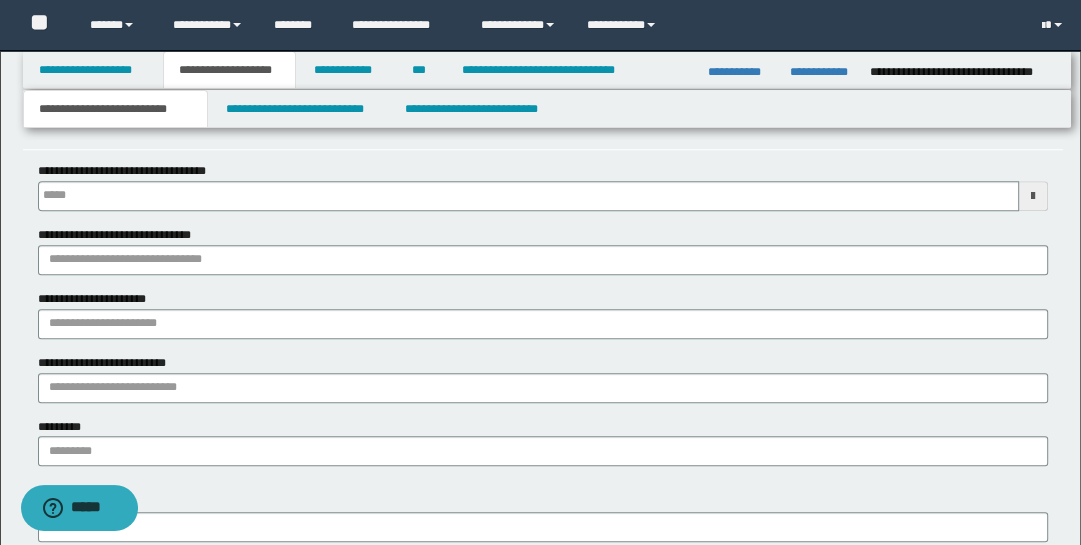 type 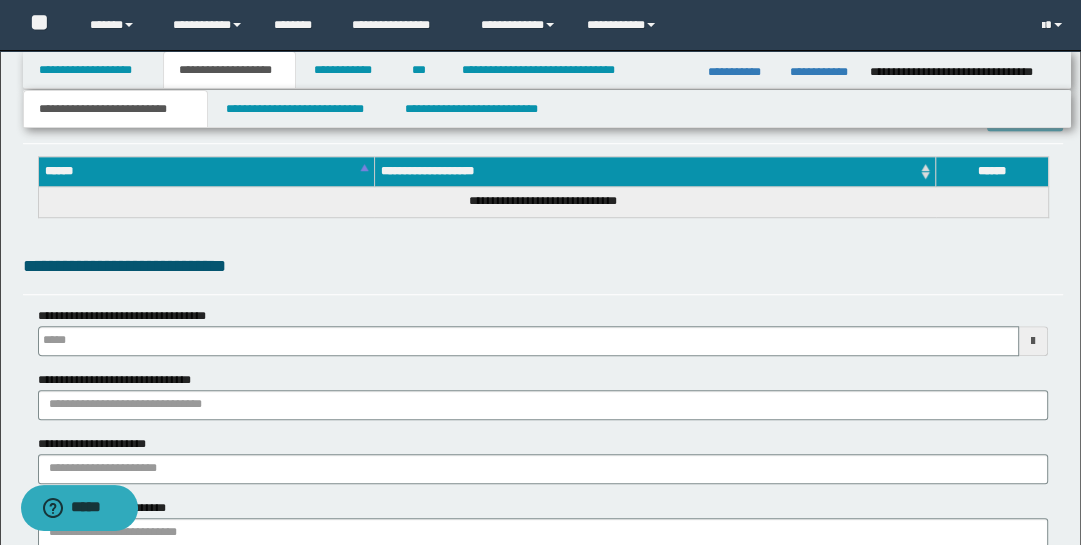 scroll, scrollTop: 457, scrollLeft: 0, axis: vertical 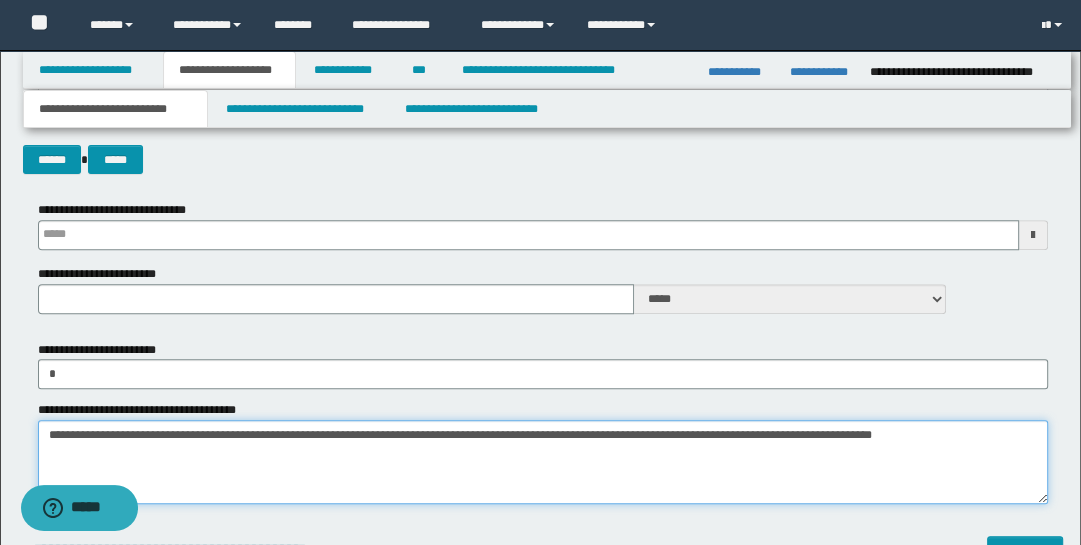 drag, startPoint x: 212, startPoint y: 433, endPoint x: 938, endPoint y: 481, distance: 727.585 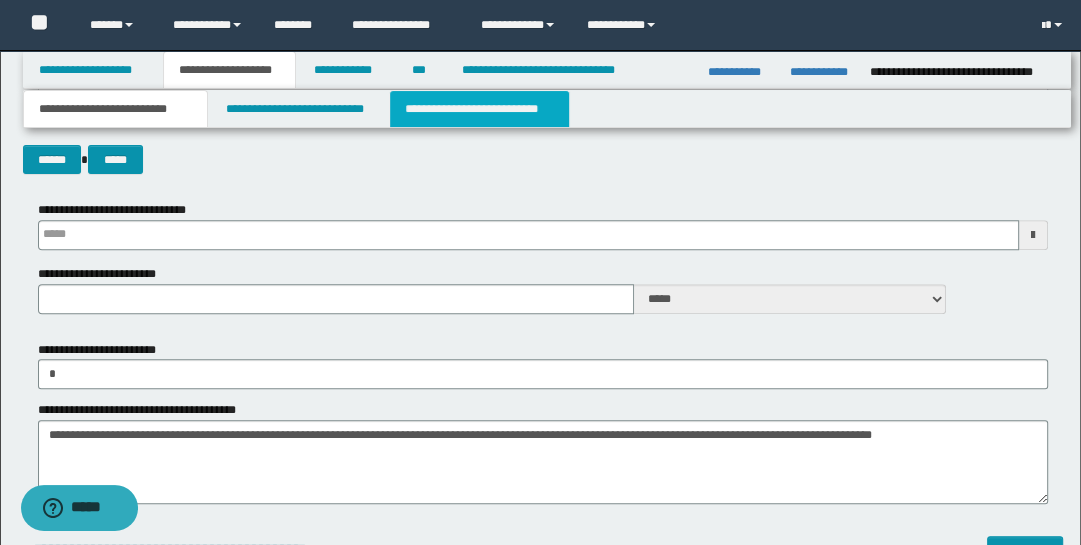 click on "**********" at bounding box center [479, 109] 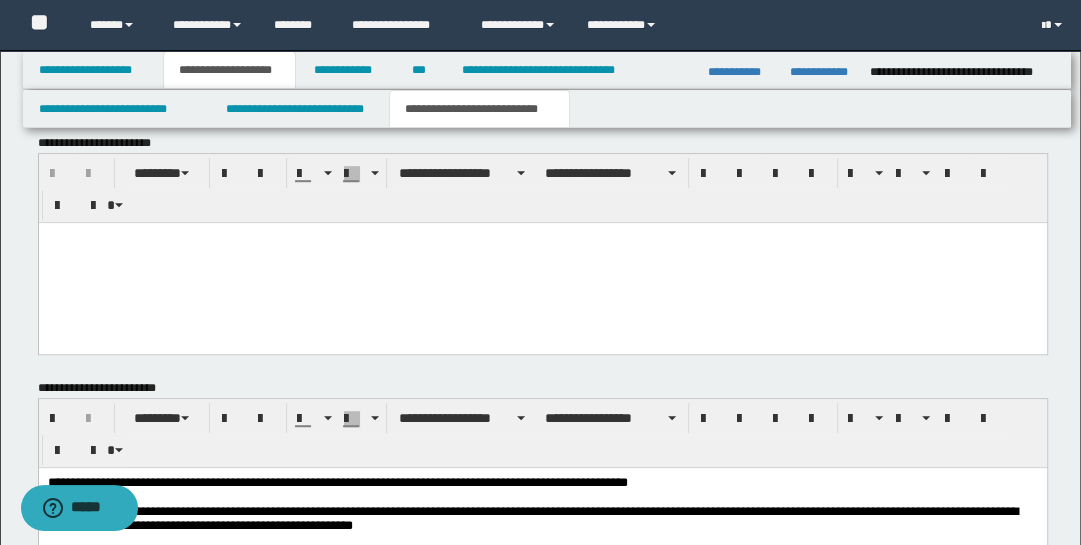 scroll, scrollTop: 967, scrollLeft: 0, axis: vertical 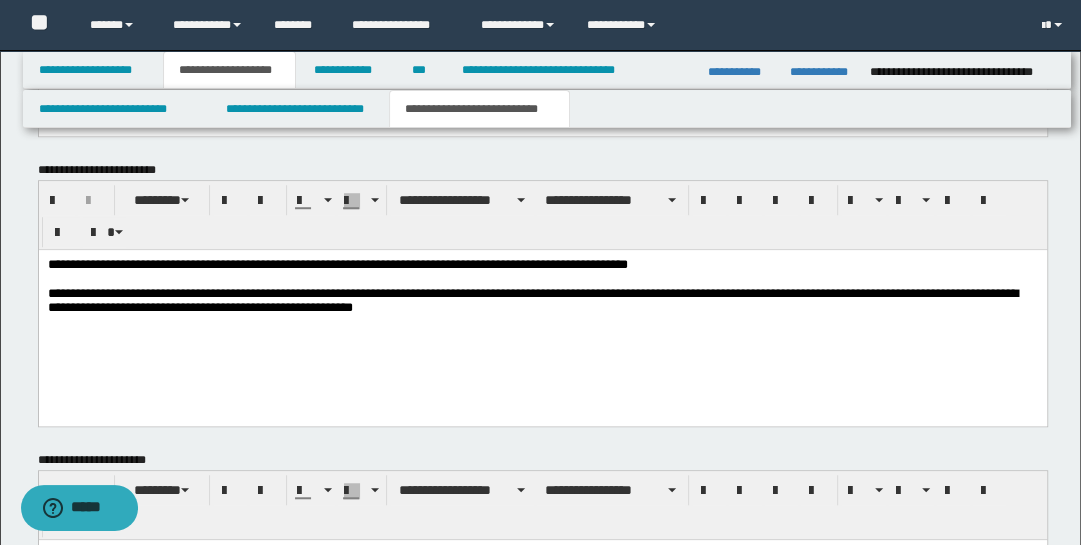click on "**********" at bounding box center [542, 265] 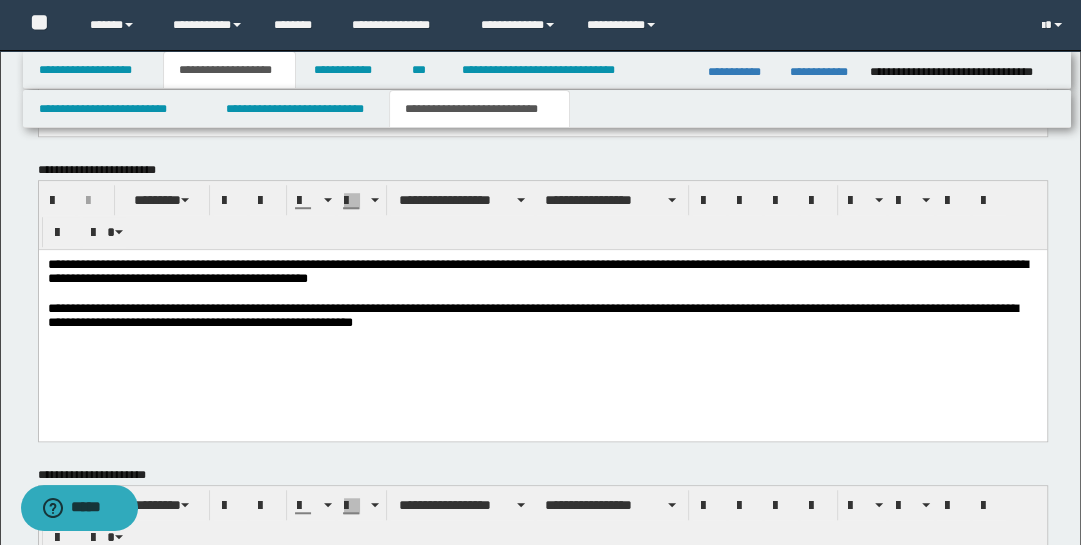 click on "**********" at bounding box center (542, 273) 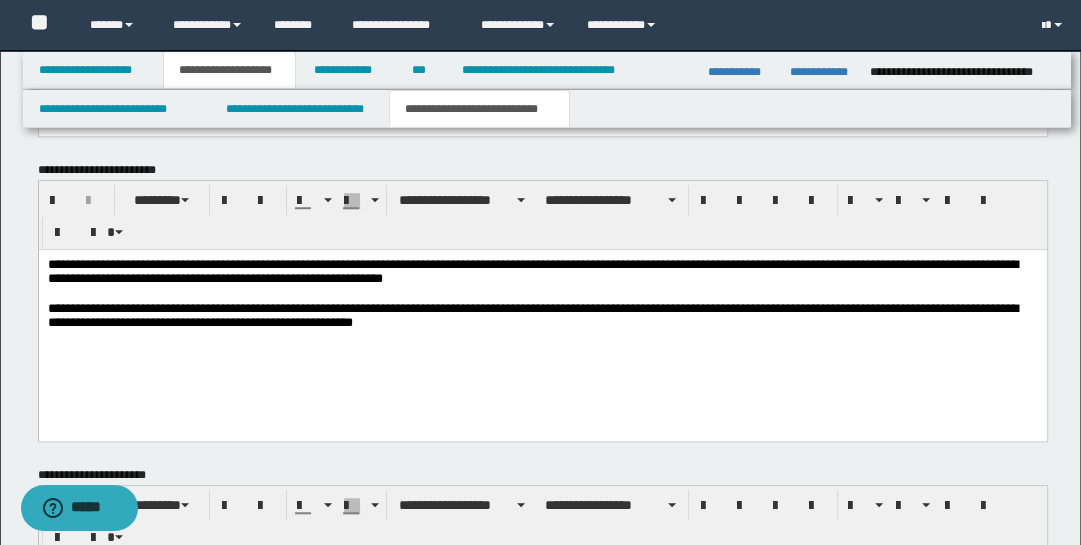 click on "**********" at bounding box center (542, 273) 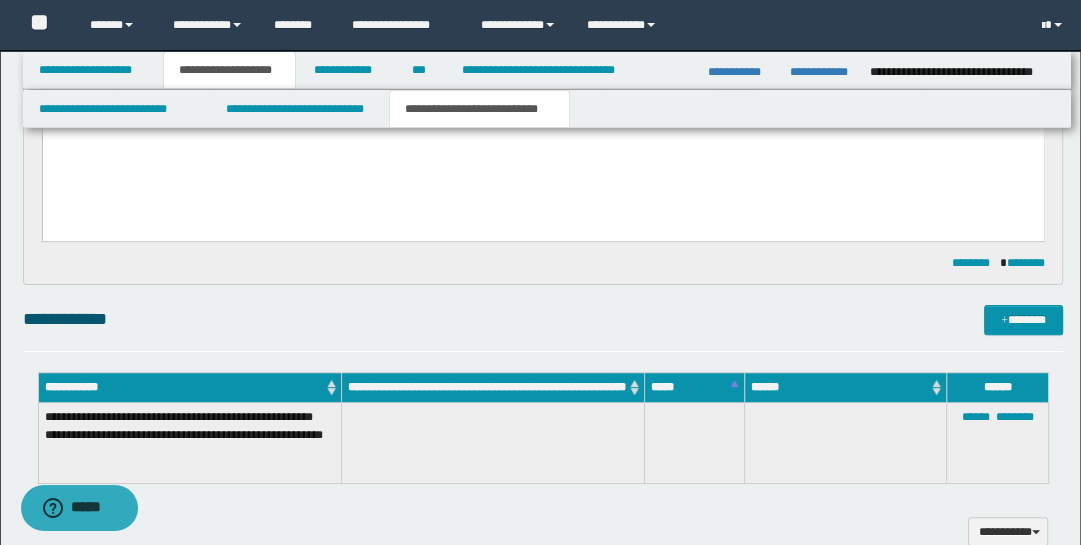 scroll, scrollTop: 39, scrollLeft: 0, axis: vertical 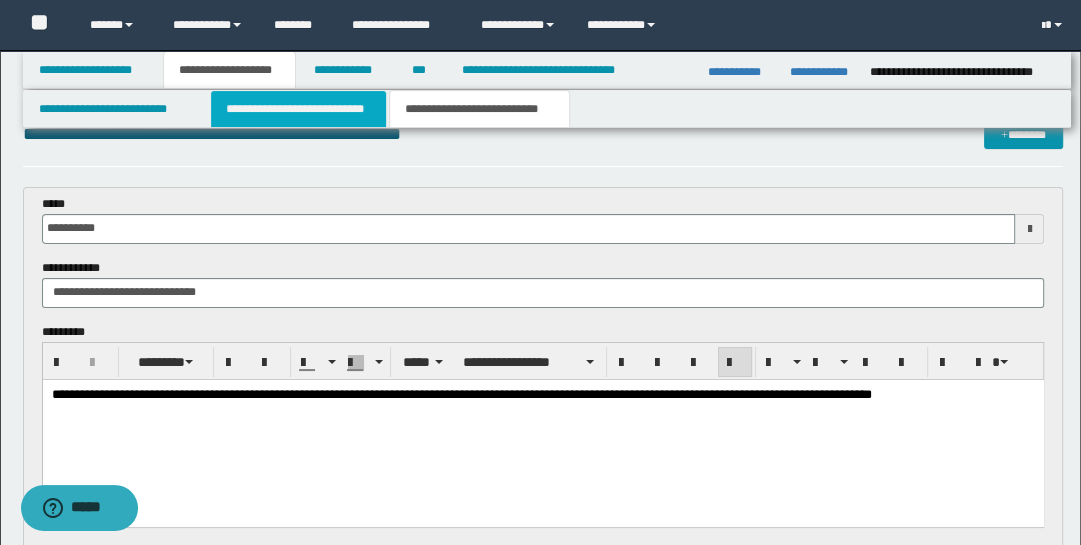 click on "**********" at bounding box center (299, 109) 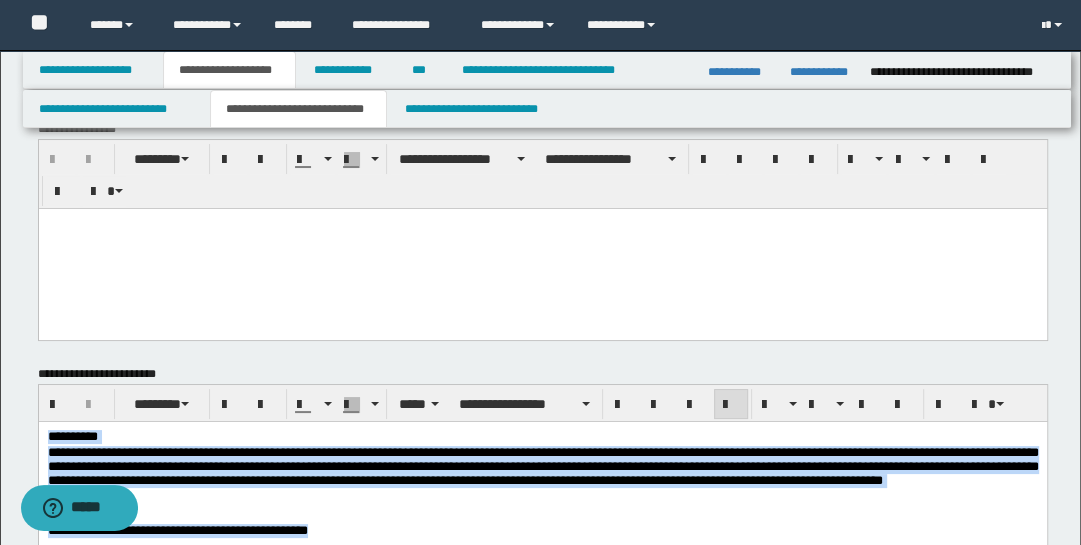 click on "**********" at bounding box center [542, 531] 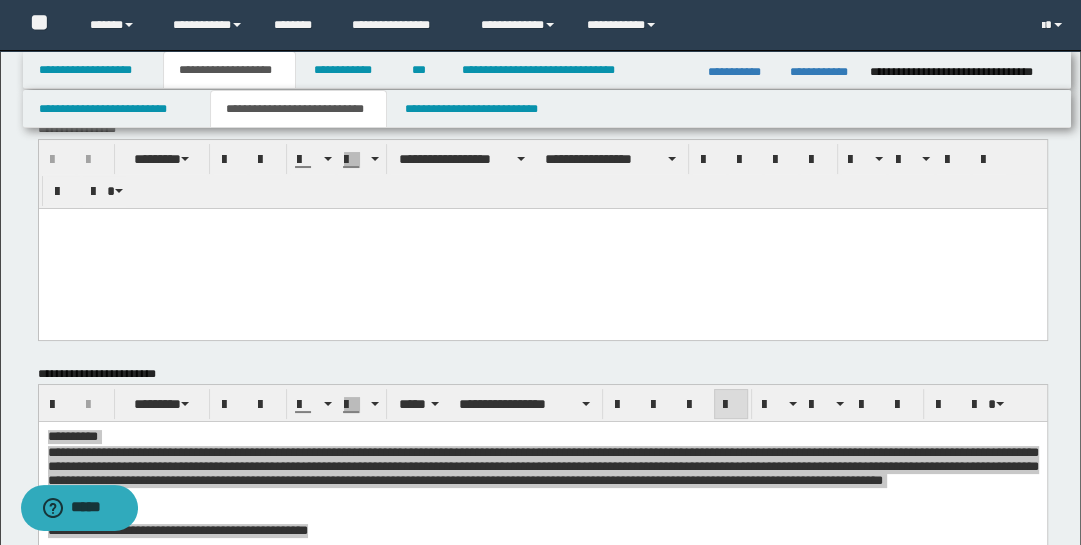 click at bounding box center (542, 248) 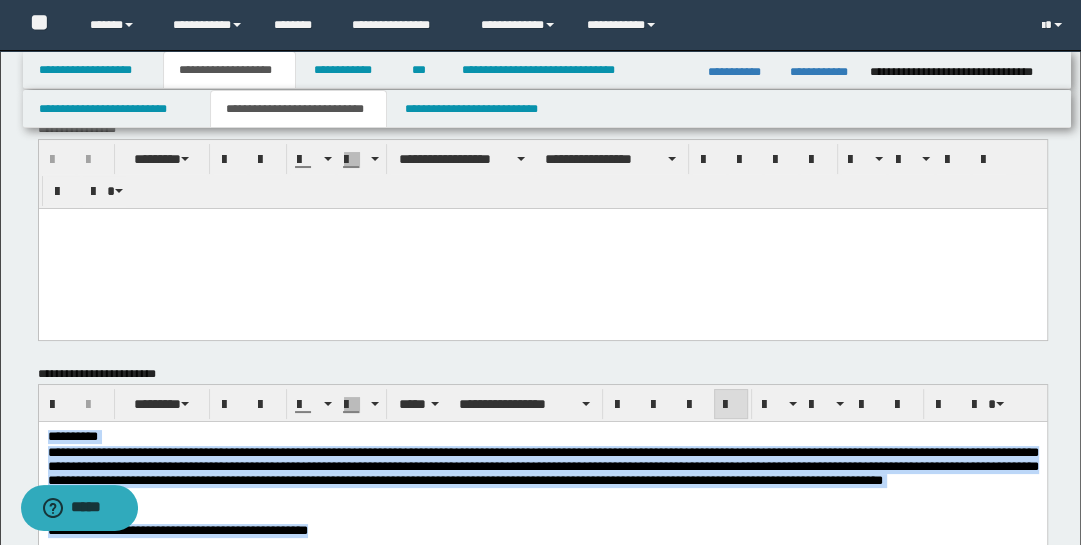click on "**********" at bounding box center (542, 476) 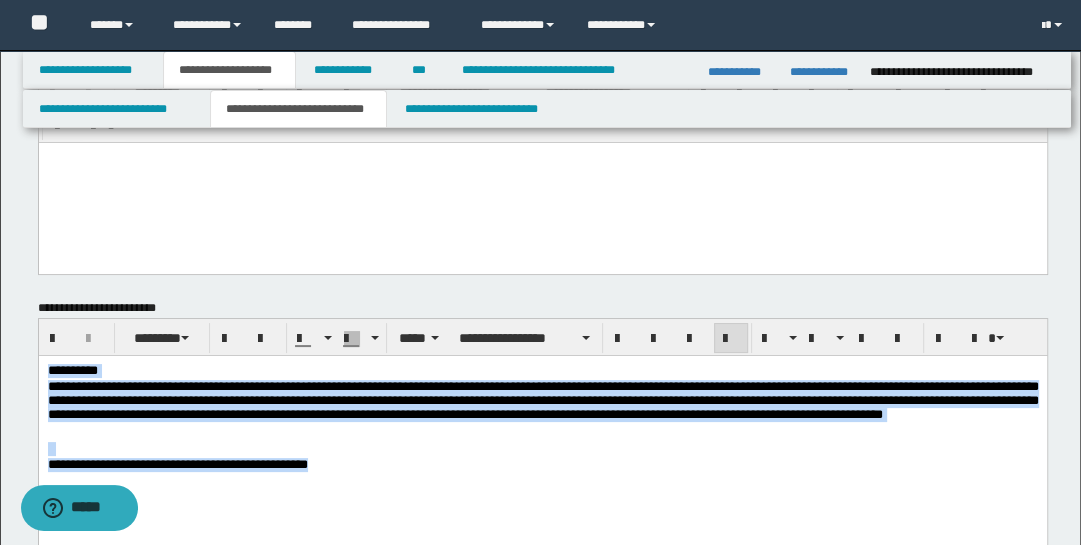 scroll, scrollTop: 106, scrollLeft: 0, axis: vertical 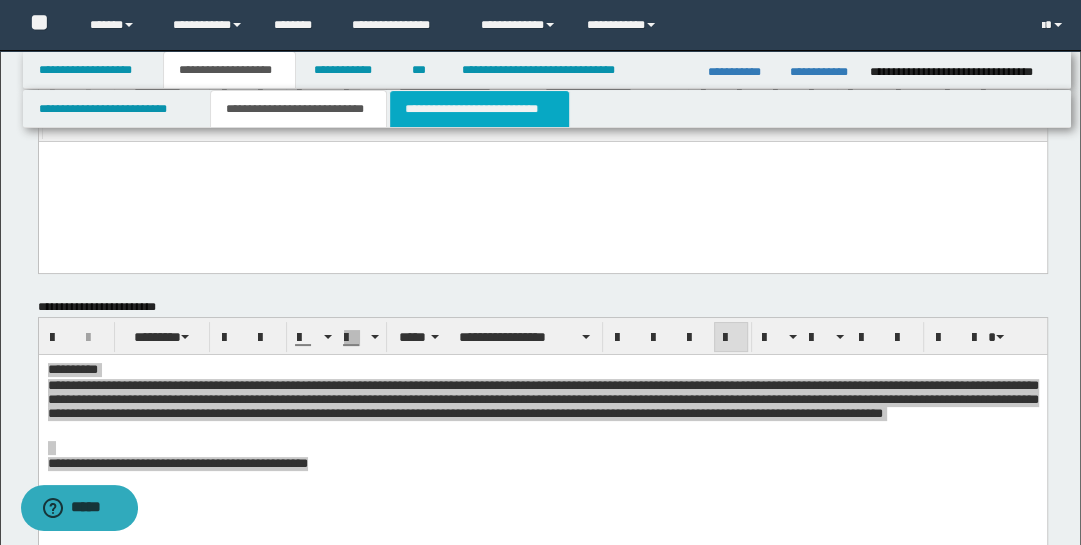 click on "**********" at bounding box center (479, 109) 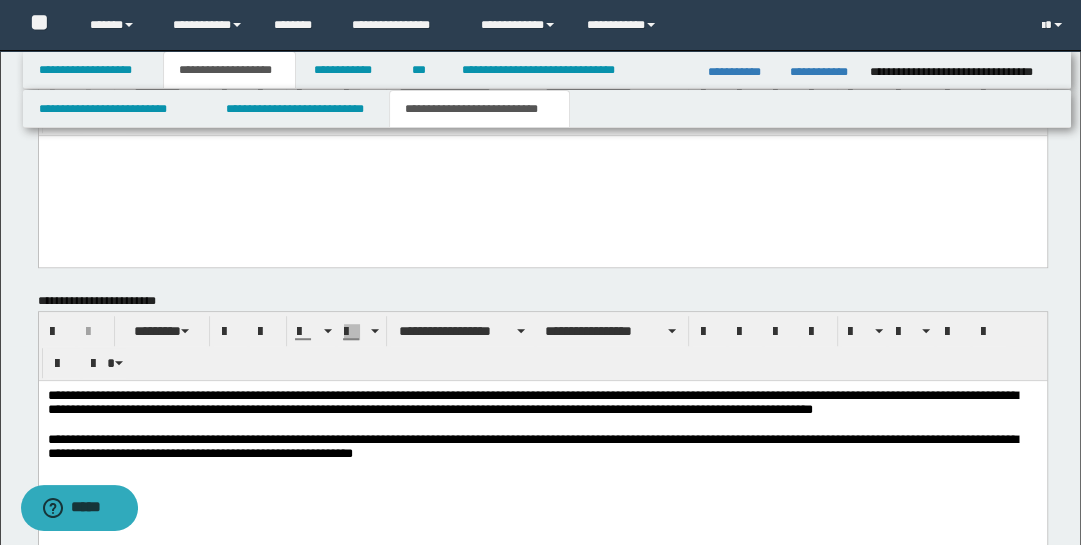 scroll, scrollTop: 838, scrollLeft: 0, axis: vertical 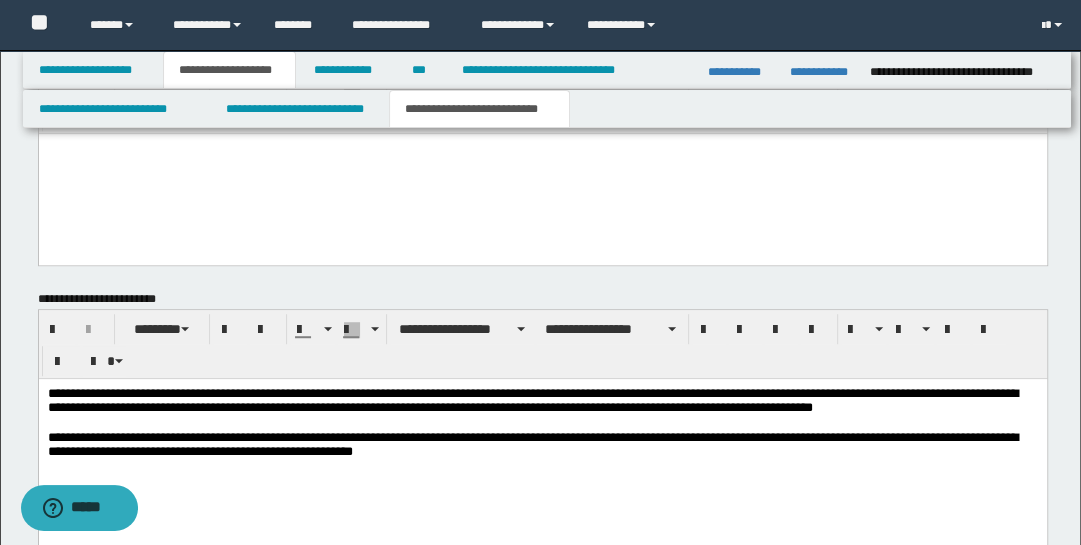 click on "**********" at bounding box center (542, 402) 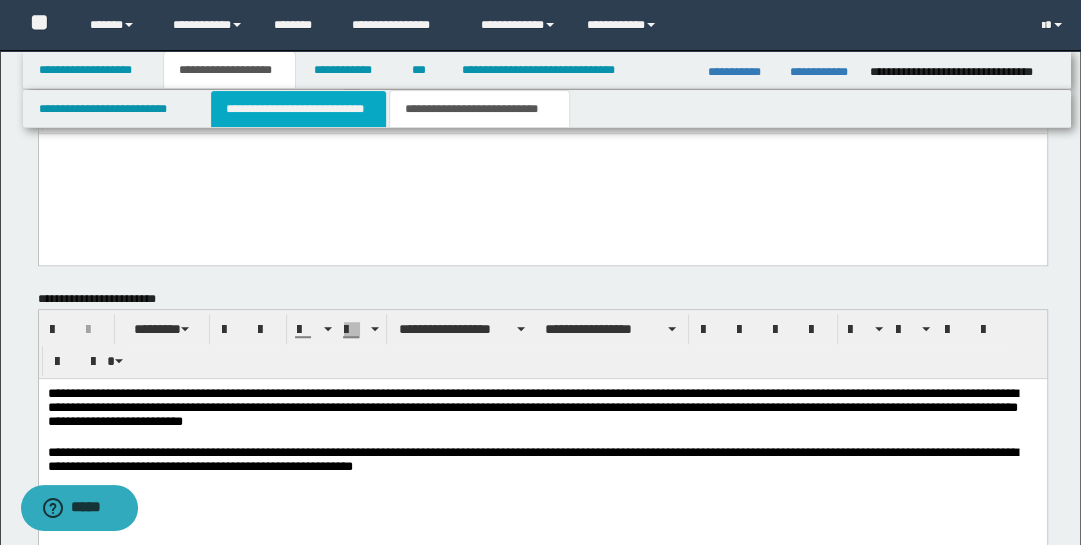 click on "**********" at bounding box center [299, 109] 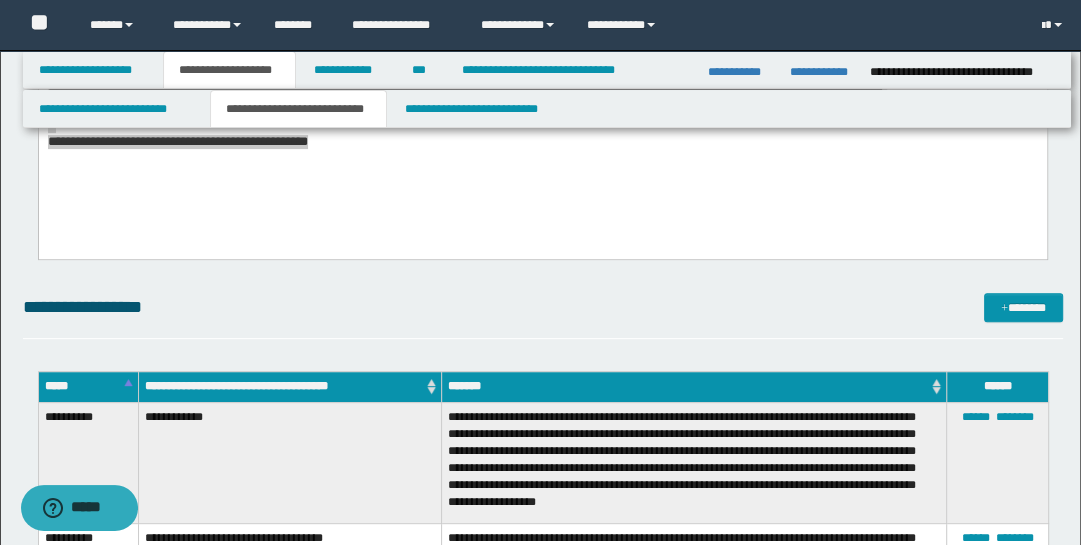 scroll, scrollTop: 538, scrollLeft: 0, axis: vertical 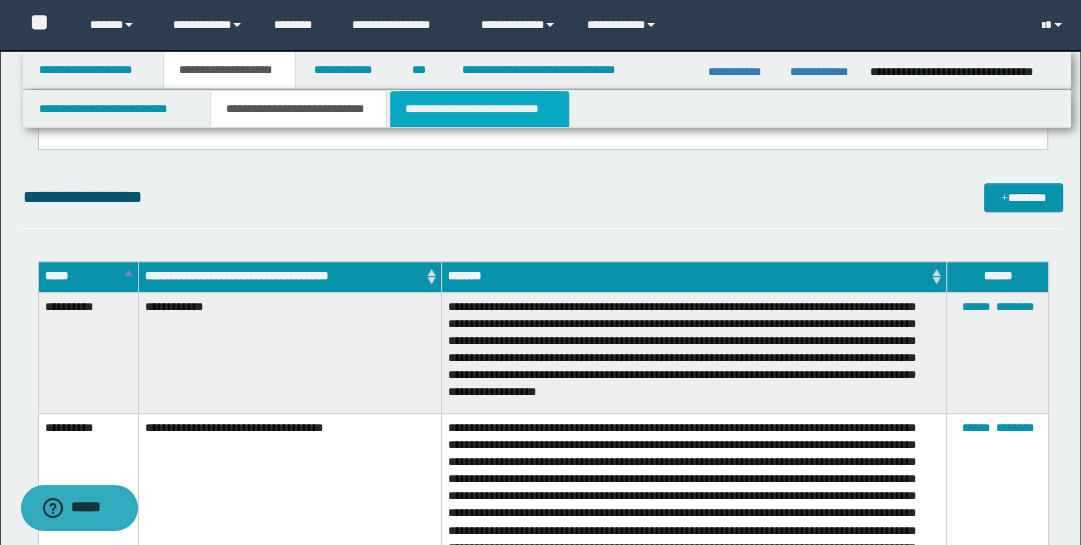 click on "**********" at bounding box center (479, 109) 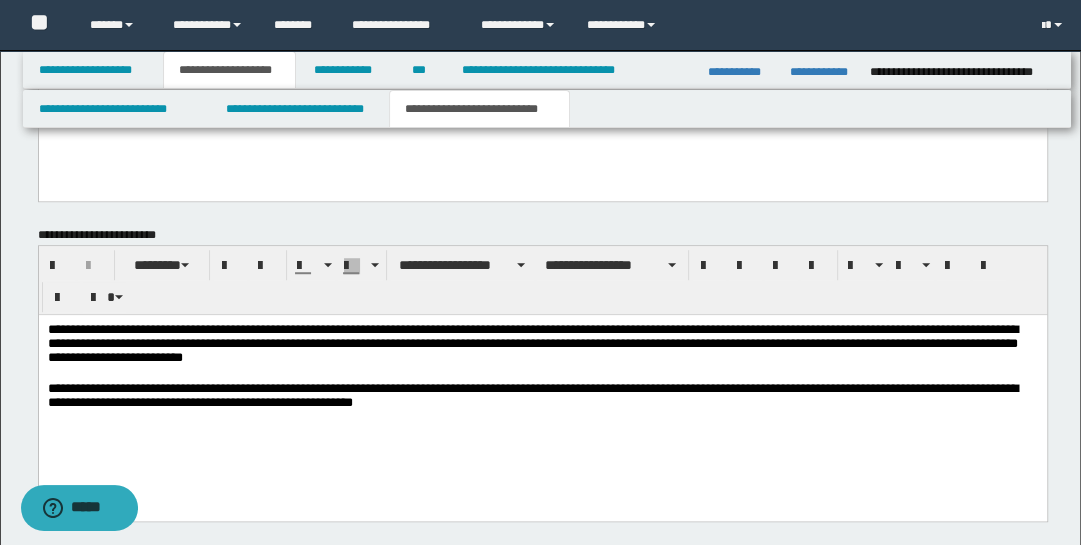scroll, scrollTop: 905, scrollLeft: 0, axis: vertical 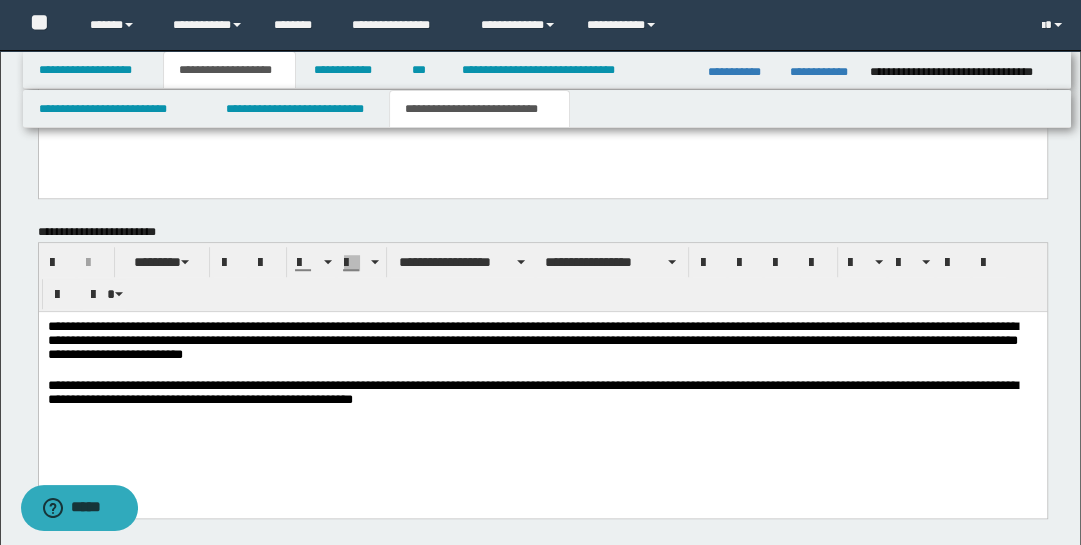 click on "**********" at bounding box center [542, 342] 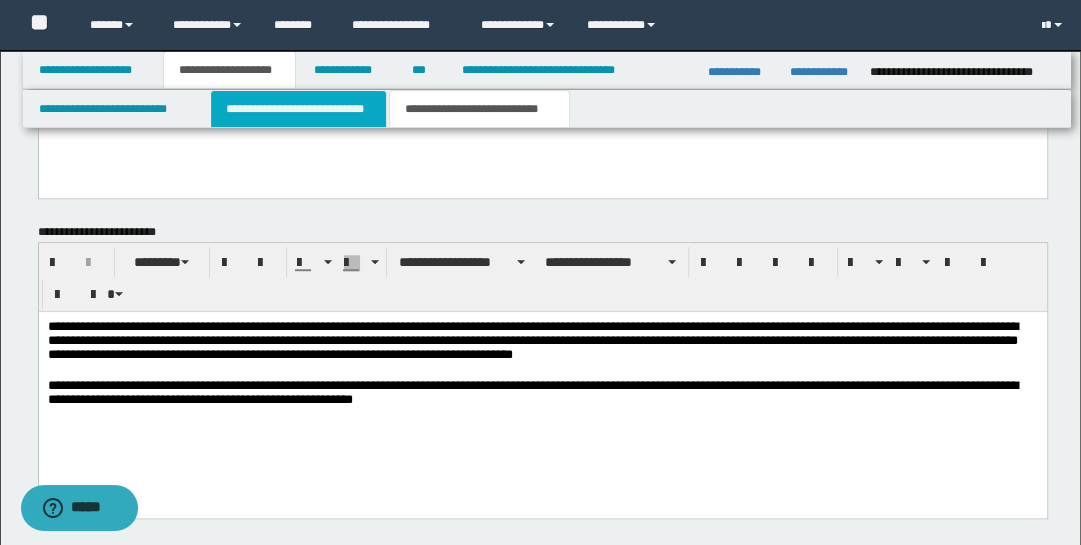 click on "**********" at bounding box center [299, 109] 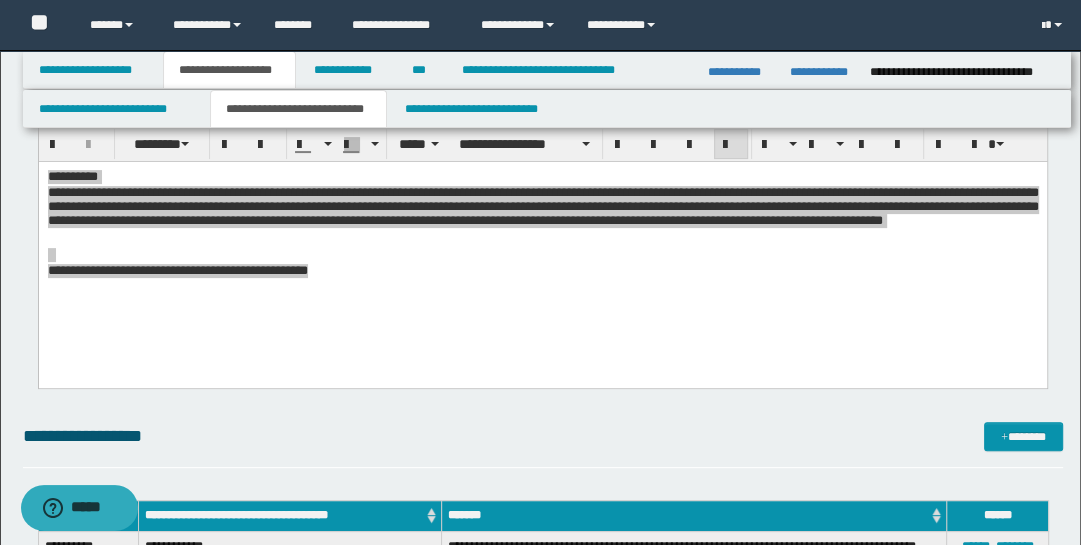 scroll, scrollTop: 298, scrollLeft: 0, axis: vertical 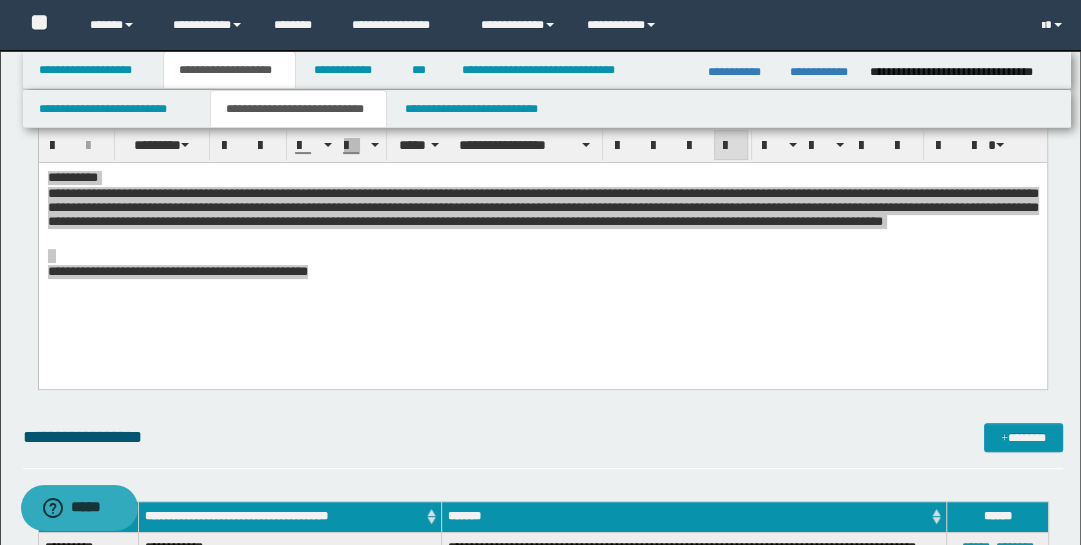 click on "**********" at bounding box center (543, 254) 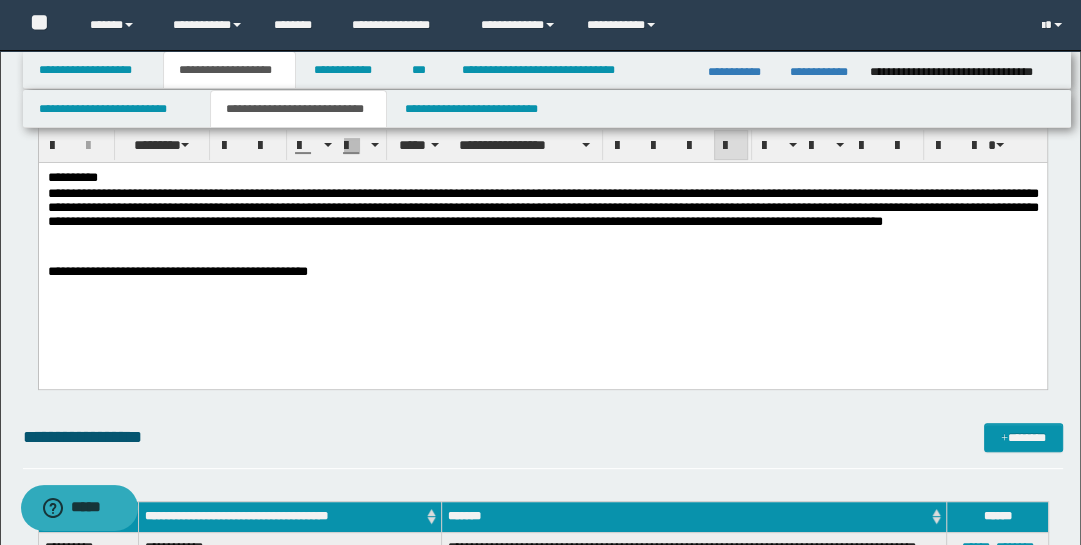 click on "**********" at bounding box center [542, 250] 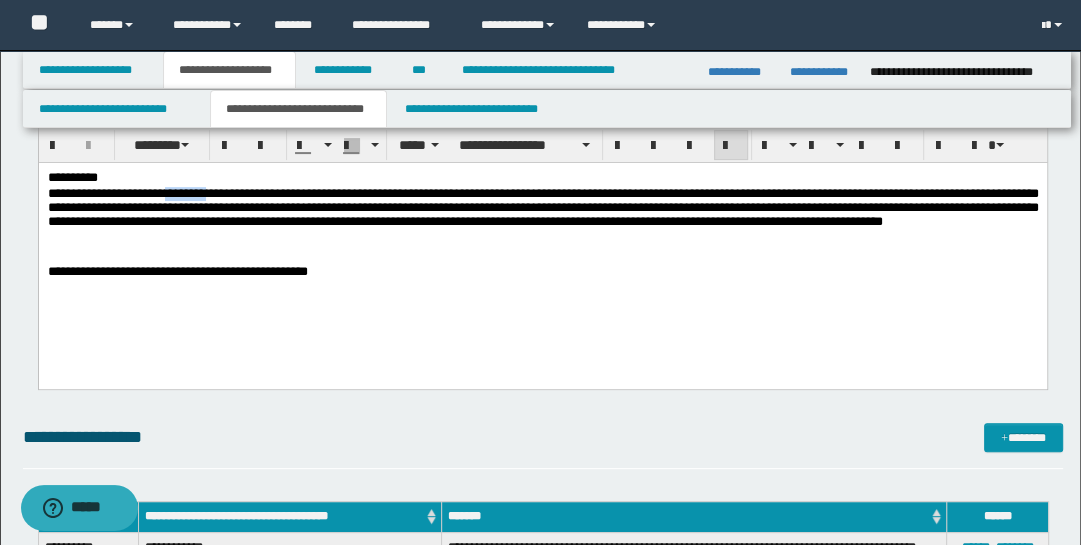 type 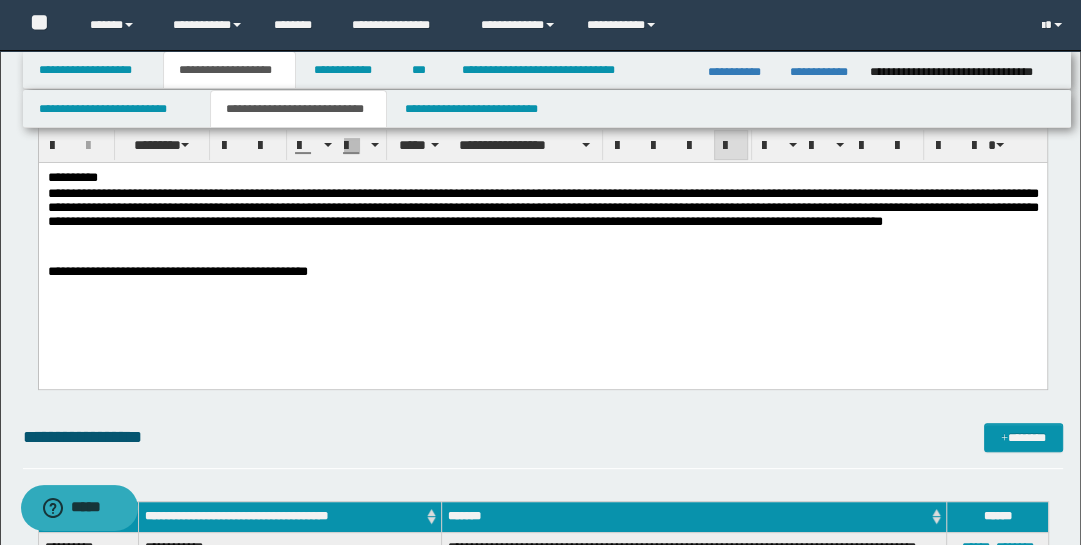 drag, startPoint x: 336, startPoint y: 195, endPoint x: 400, endPoint y: 255, distance: 87.72685 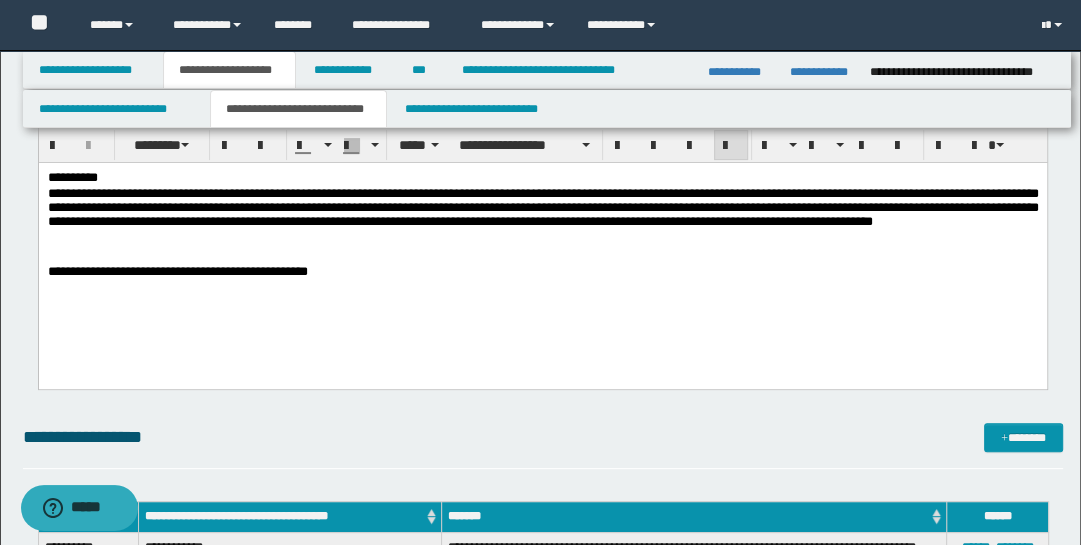 click on "**********" at bounding box center [542, 206] 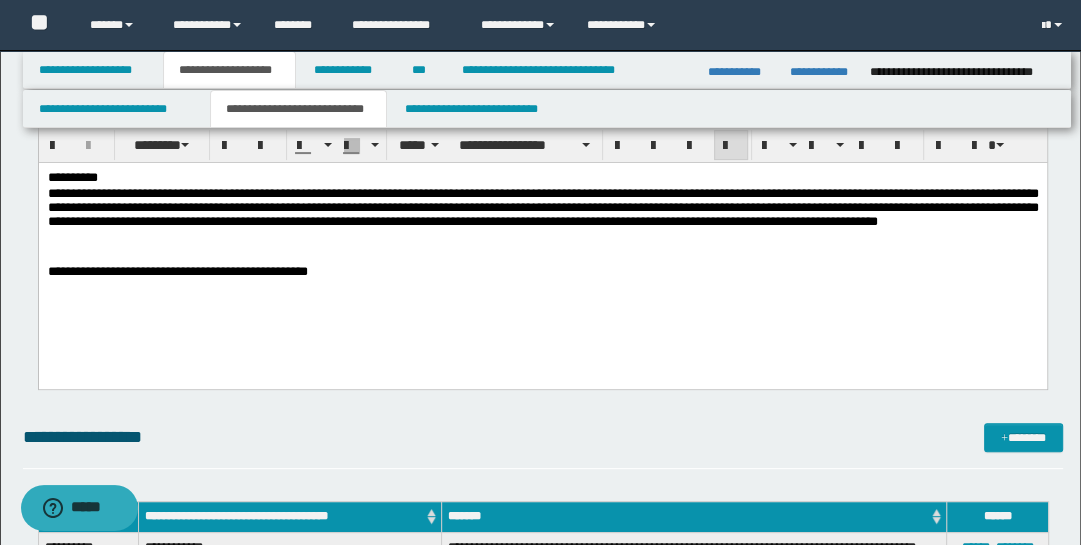click on "**********" at bounding box center [542, 206] 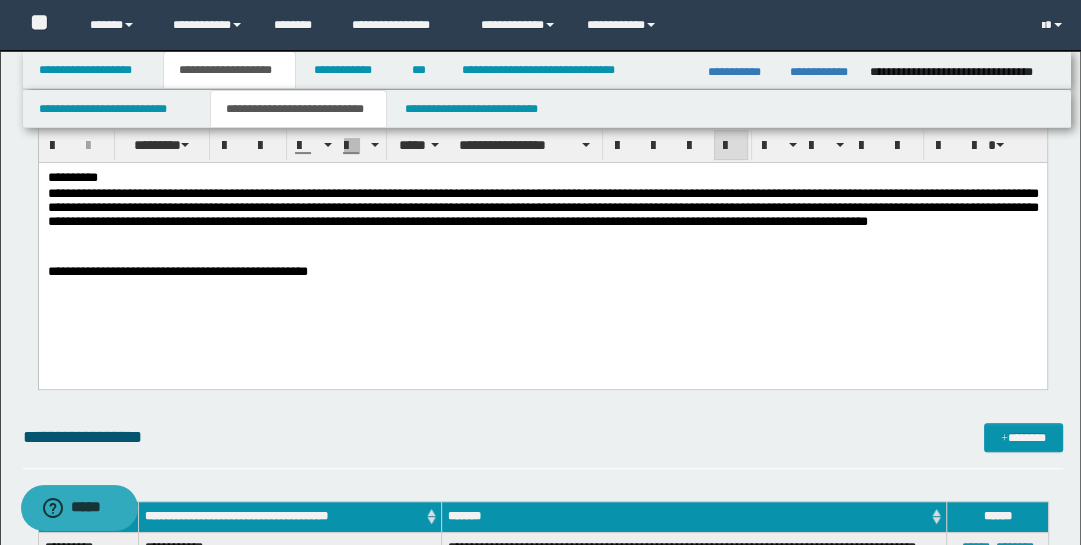 click on "**********" at bounding box center [542, 206] 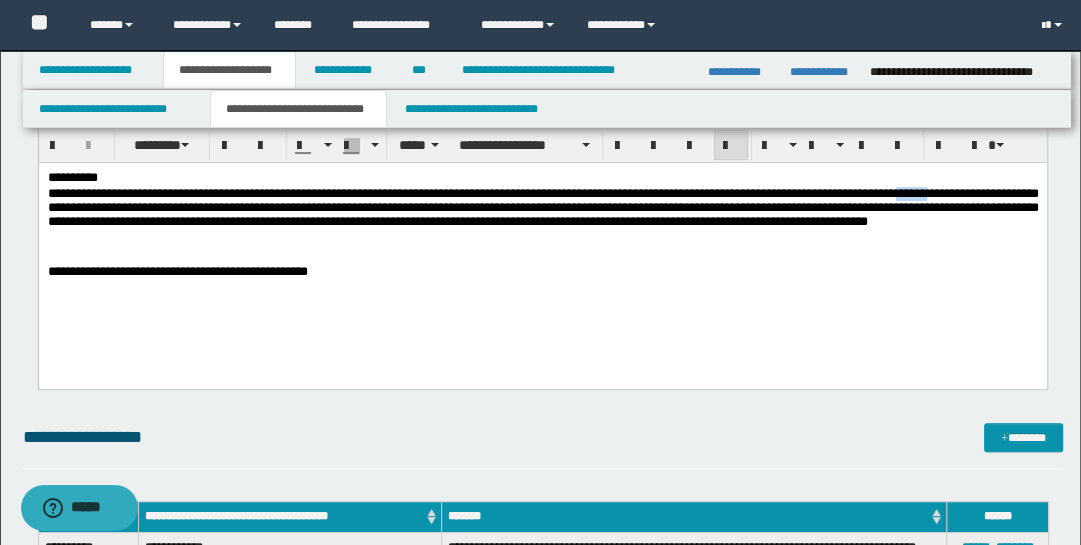 drag, startPoint x: 66, startPoint y: 212, endPoint x: 85, endPoint y: 221, distance: 21.023796 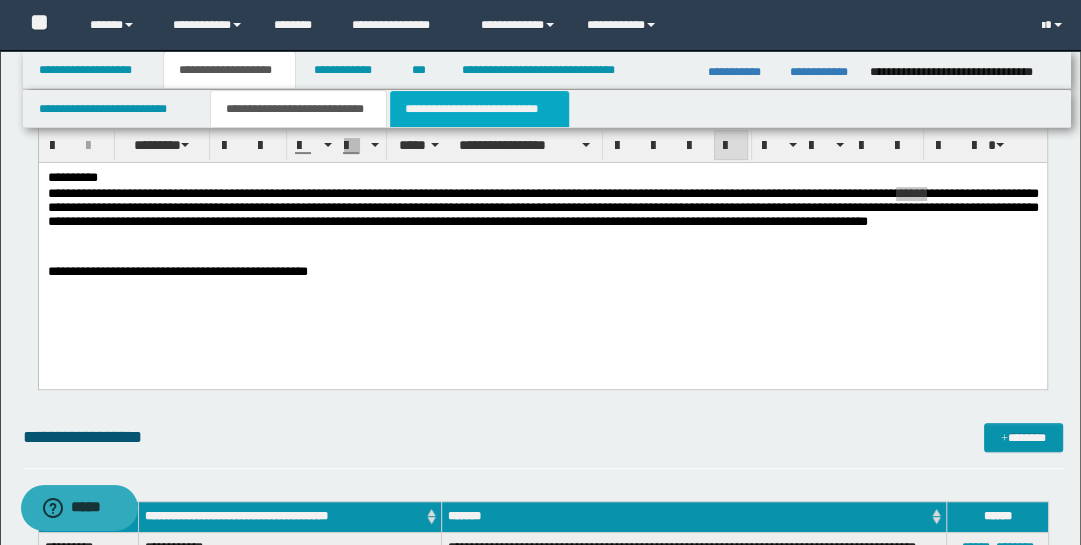 click on "**********" at bounding box center [479, 109] 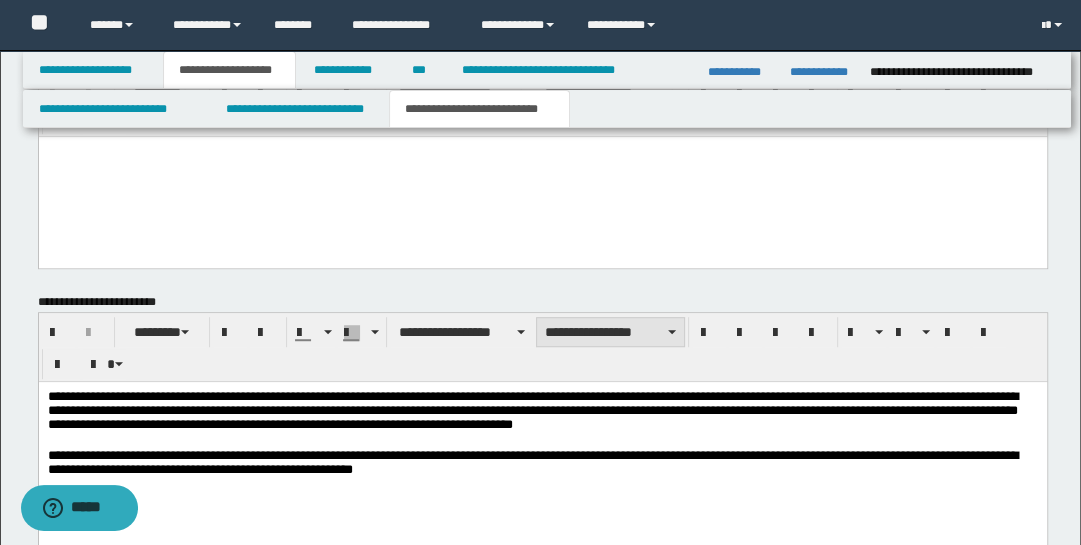 scroll, scrollTop: 836, scrollLeft: 0, axis: vertical 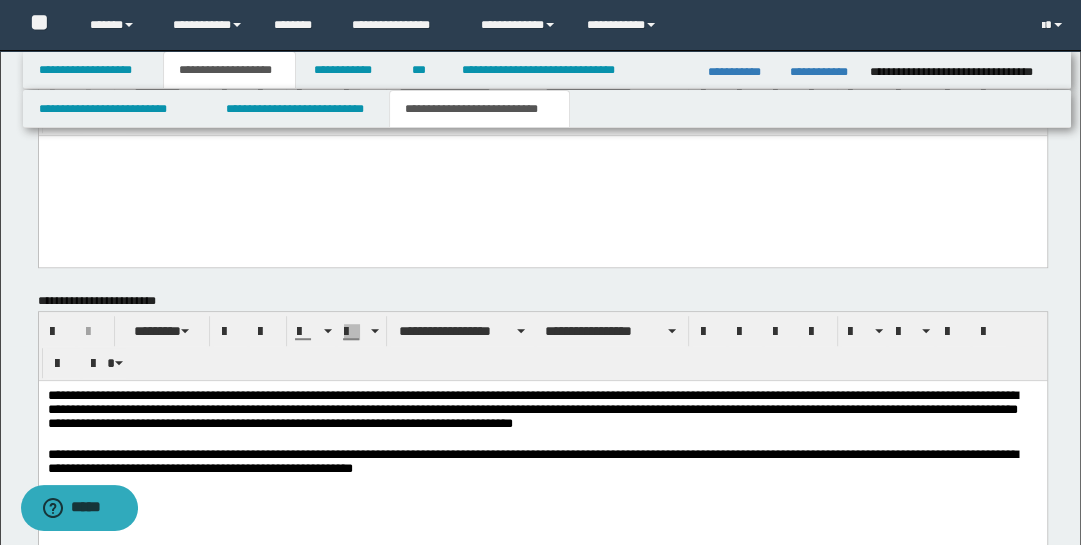 click on "**********" at bounding box center (542, 411) 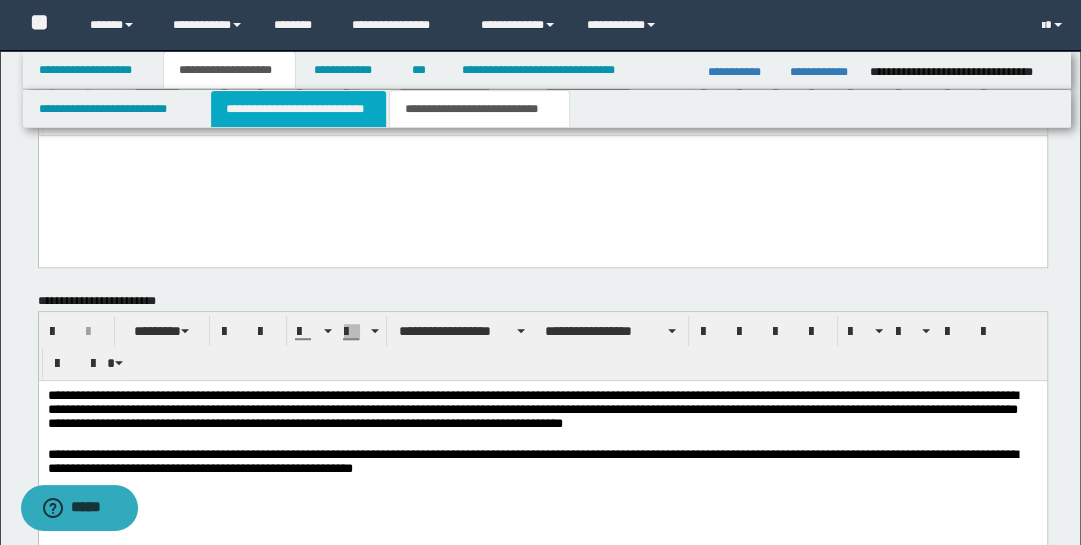 click on "**********" at bounding box center (299, 109) 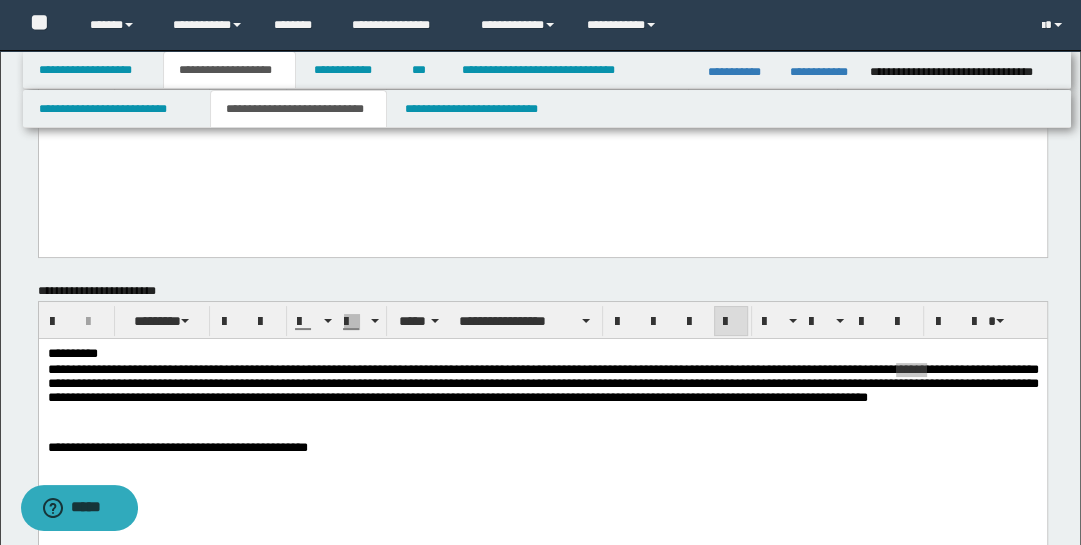 scroll, scrollTop: 123, scrollLeft: 0, axis: vertical 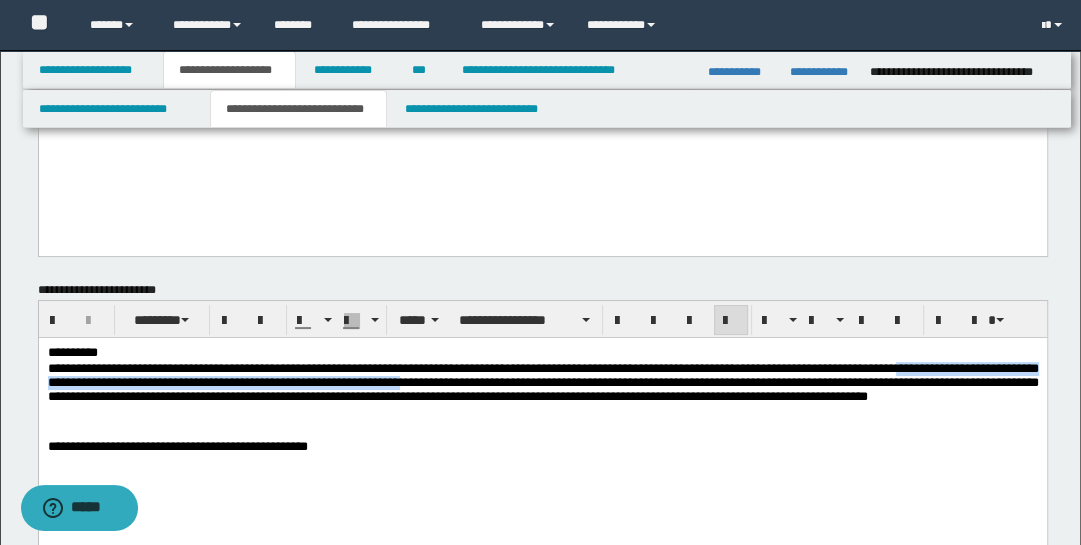click on "**********" at bounding box center [542, 381] 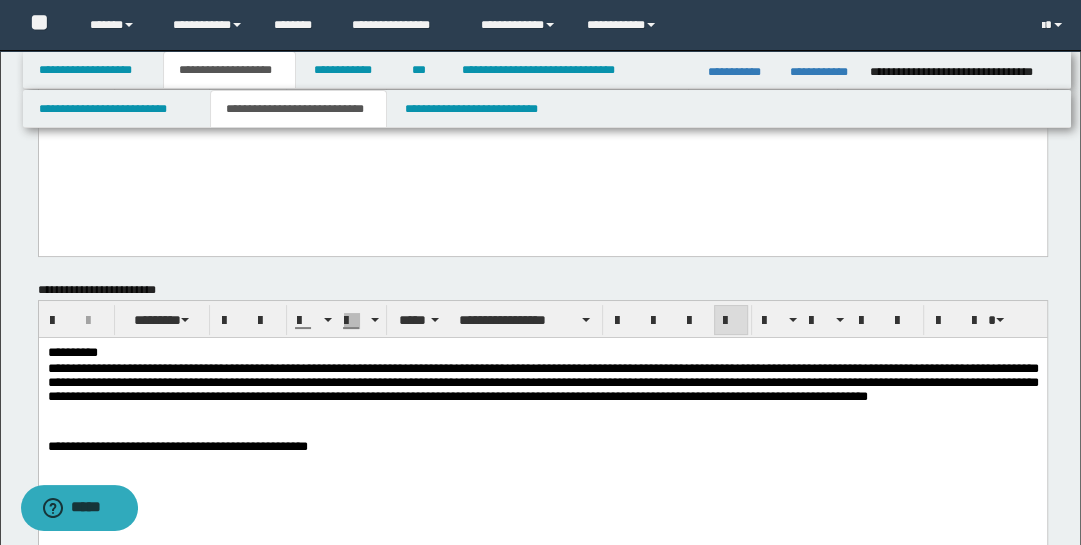 click on "**********" at bounding box center (542, 381) 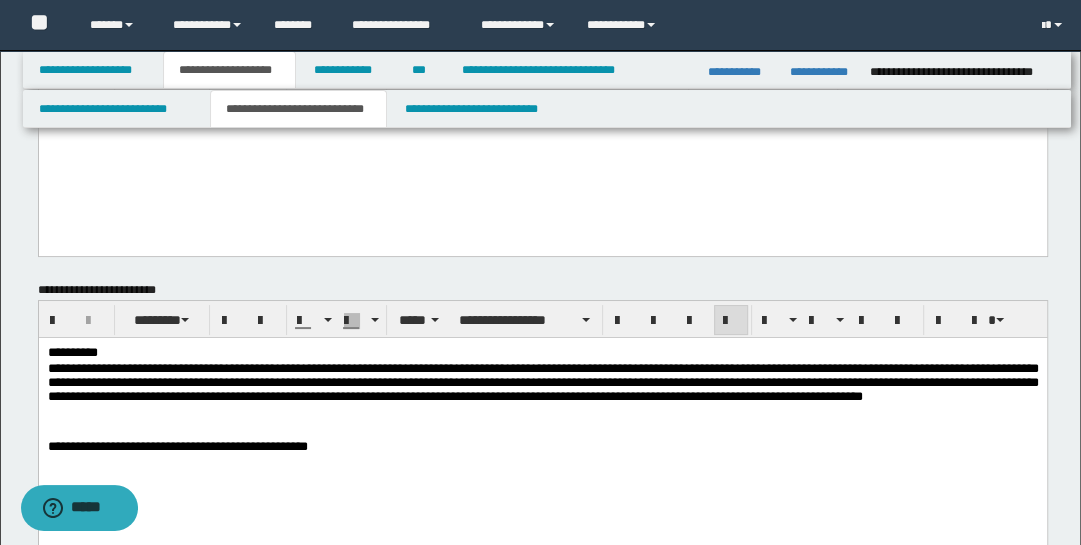 click on "**********" at bounding box center [542, 381] 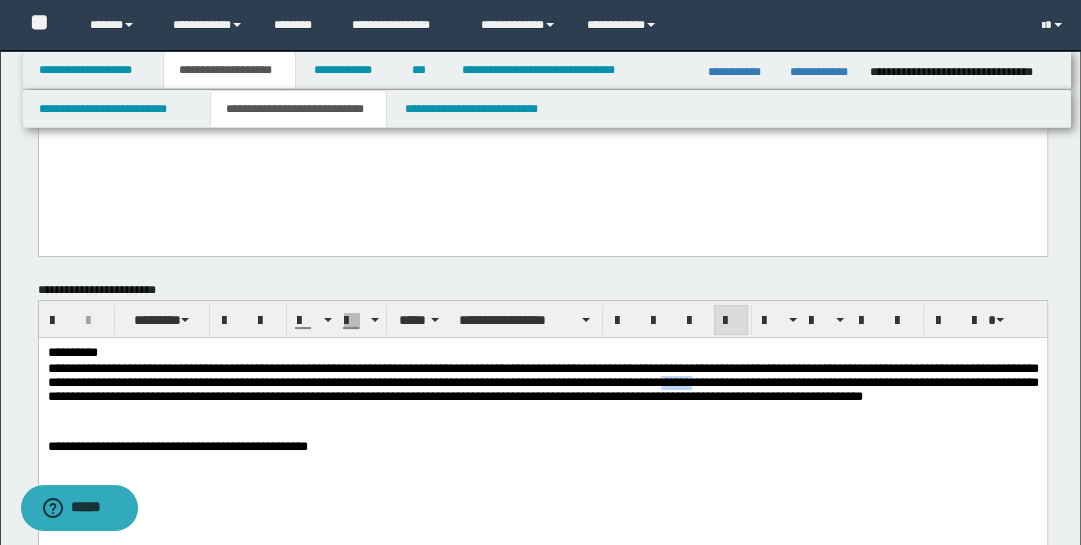 drag, startPoint x: 953, startPoint y: 383, endPoint x: 990, endPoint y: 475, distance: 99.16148 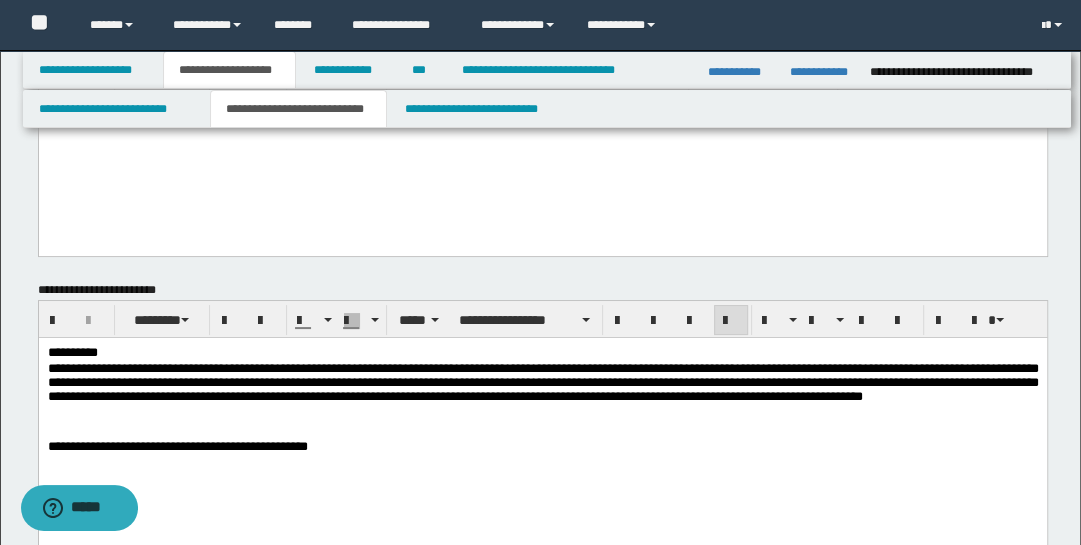 drag, startPoint x: 986, startPoint y: 478, endPoint x: 978, endPoint y: 456, distance: 23.409399 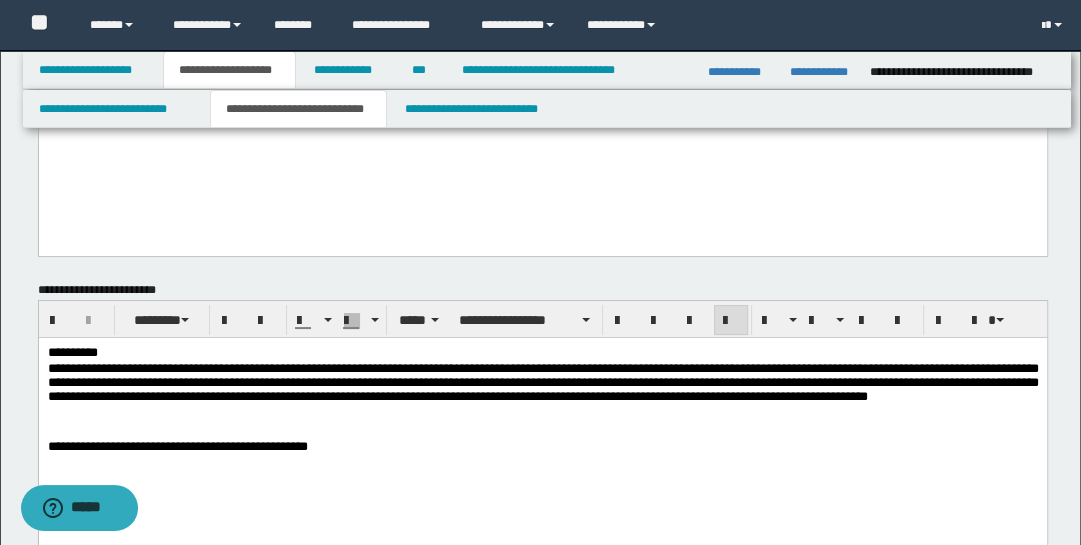 click on "**********" at bounding box center (542, 381) 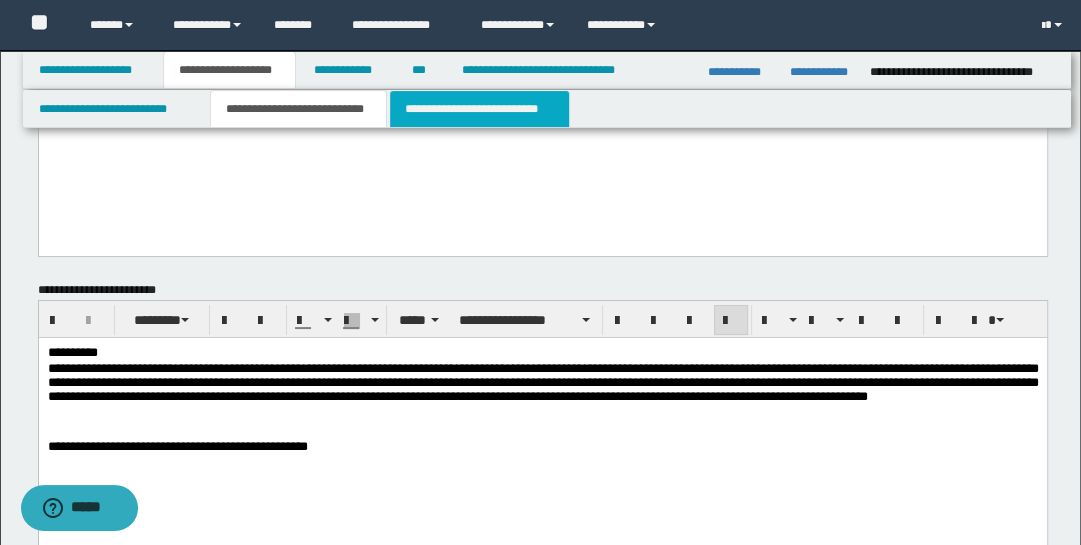 click on "**********" at bounding box center [479, 109] 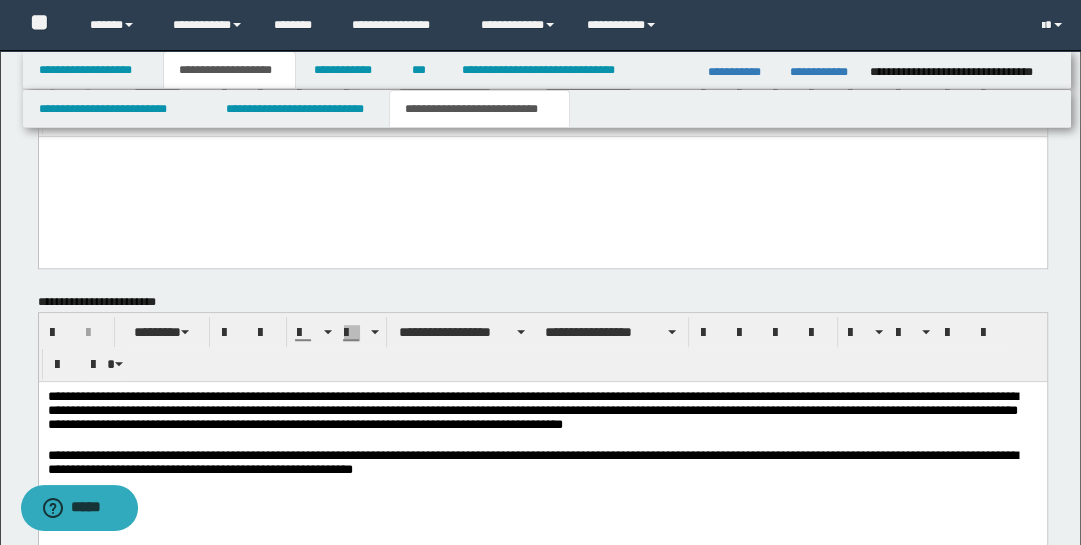 scroll, scrollTop: 844, scrollLeft: 0, axis: vertical 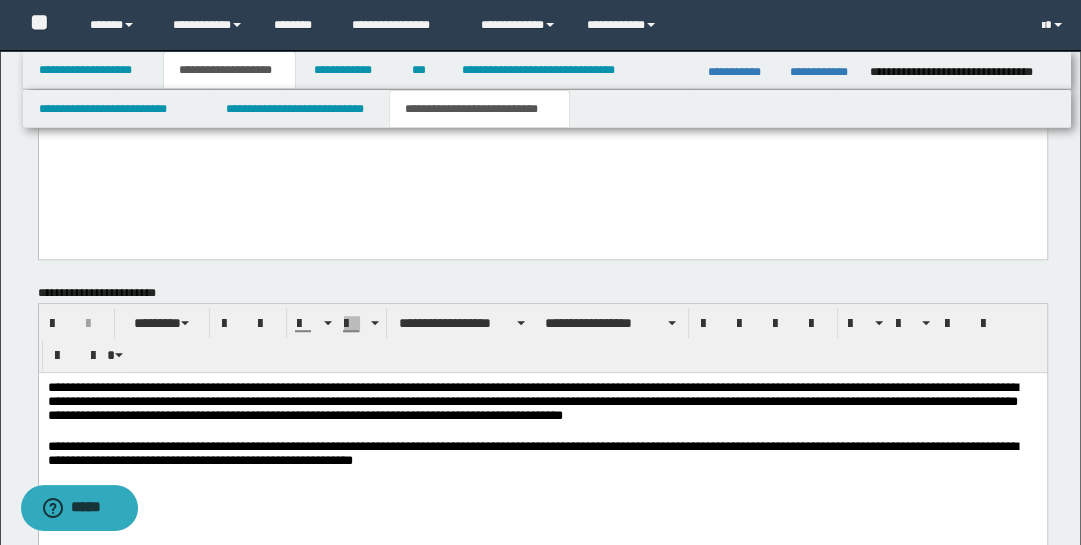 click on "**********" at bounding box center (542, 403) 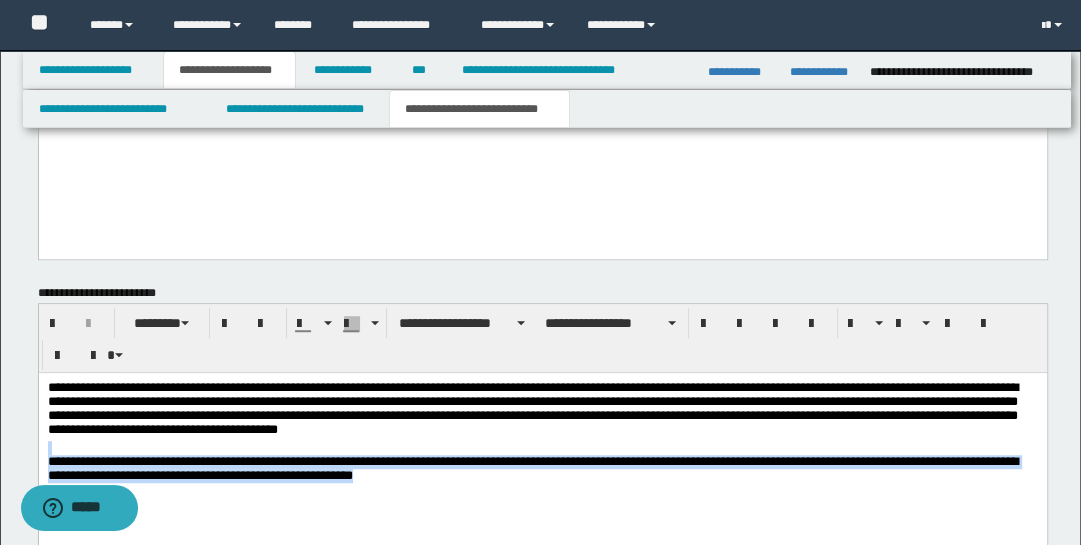drag, startPoint x: 56, startPoint y: 449, endPoint x: 499, endPoint y: 523, distance: 449.13806 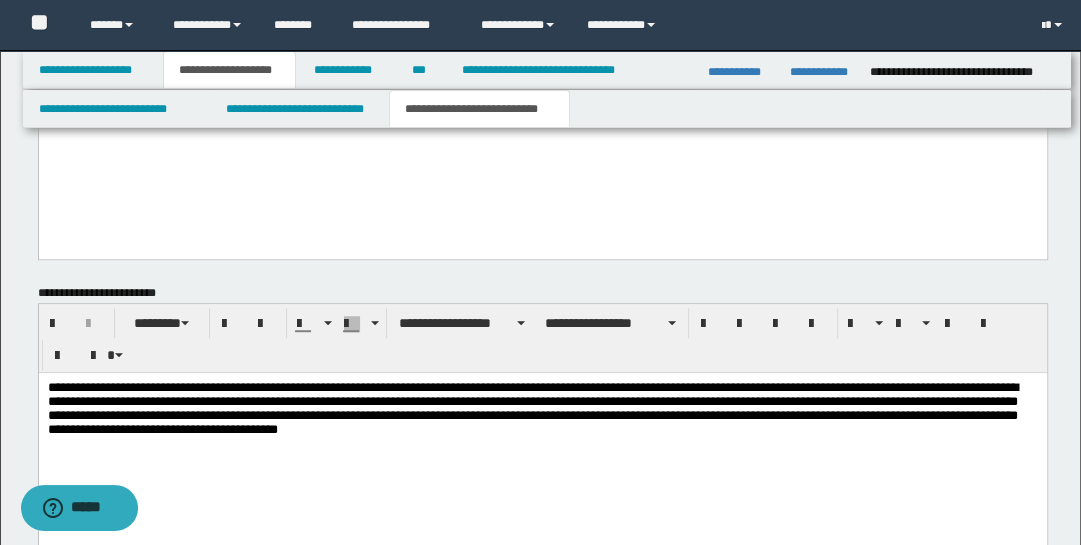 click on "**********" at bounding box center [542, 411] 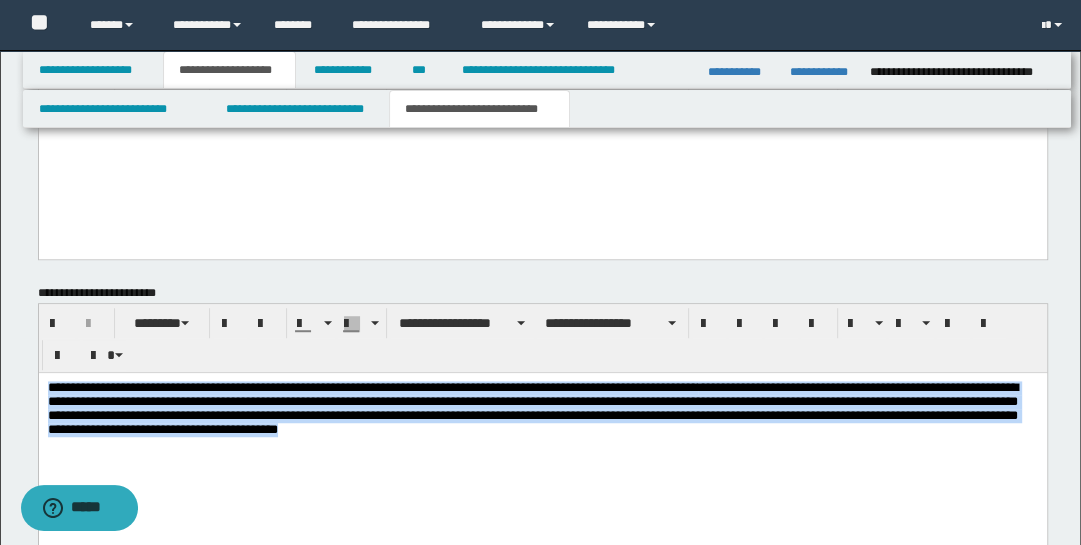 drag, startPoint x: 527, startPoint y: 434, endPoint x: 28, endPoint y: 369, distance: 503.21567 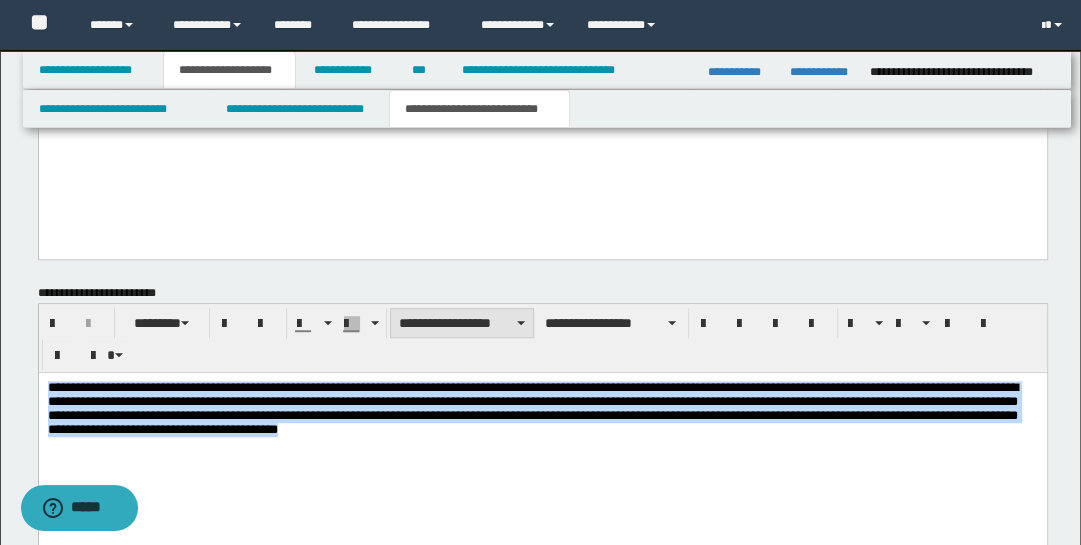 click on "**********" at bounding box center (462, 323) 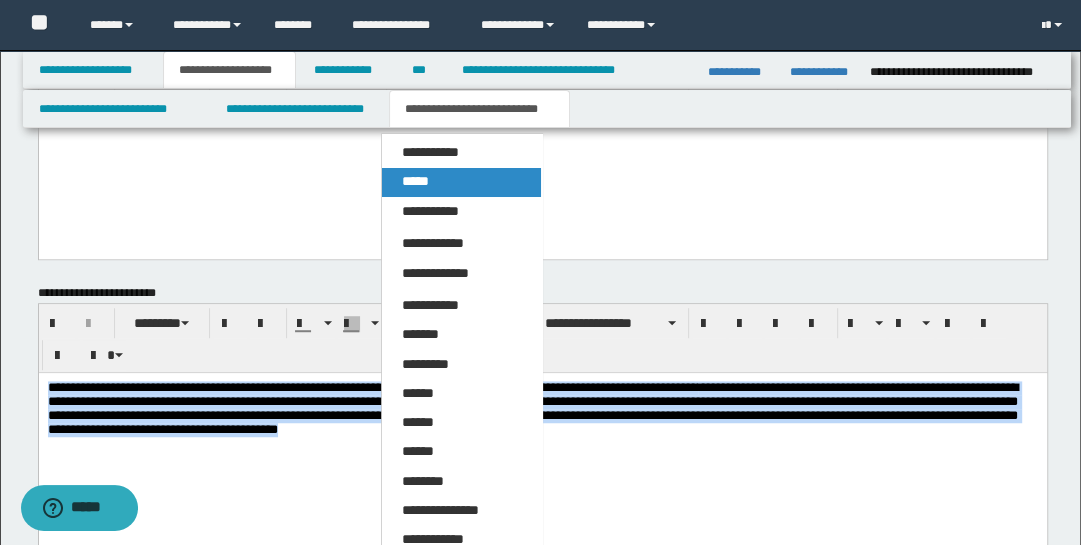click on "*****" at bounding box center [415, 181] 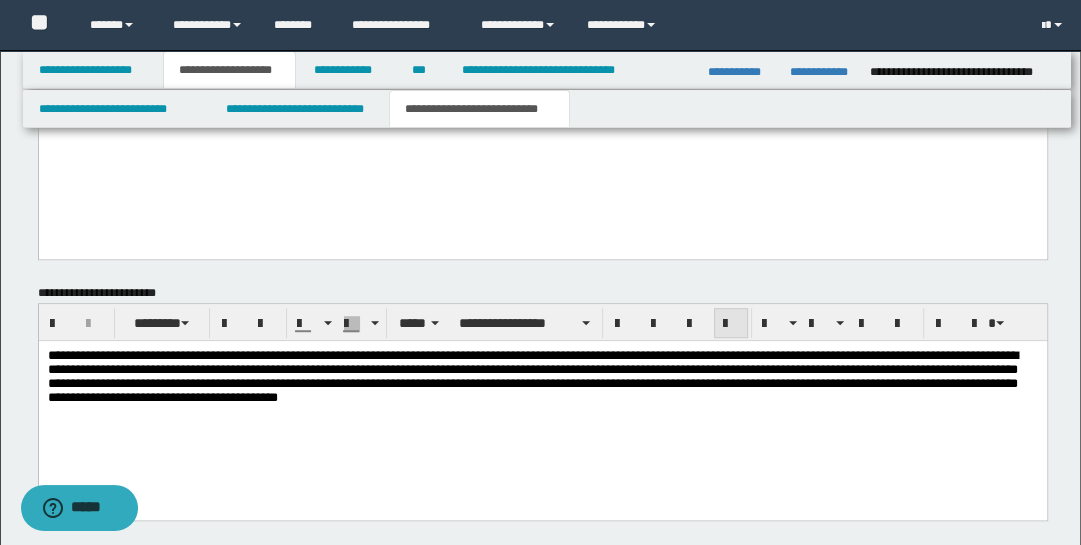 click at bounding box center (731, 324) 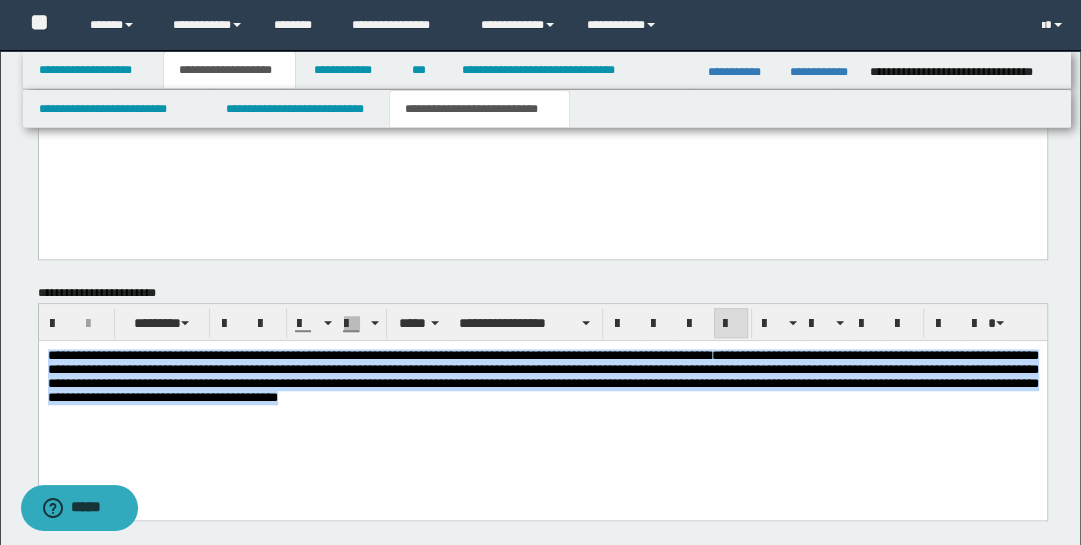 click on "**********" at bounding box center (542, 405) 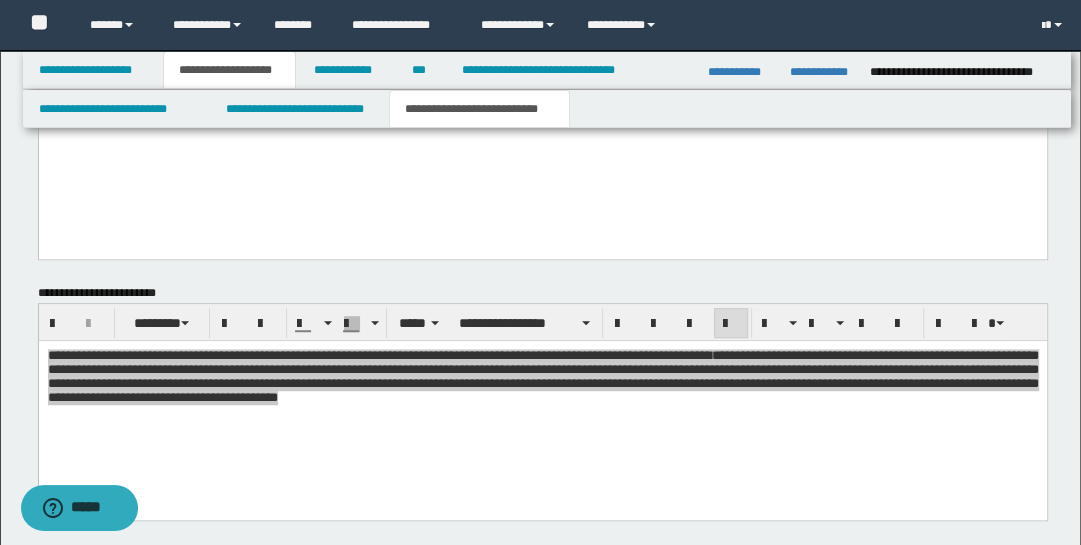 click at bounding box center (542, 168) 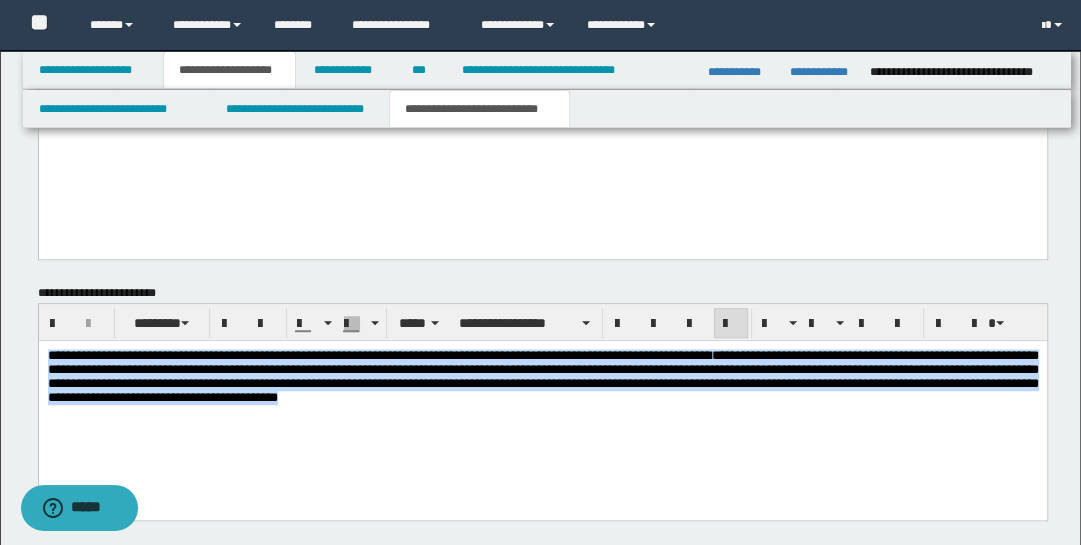 click on "**********" at bounding box center (542, 405) 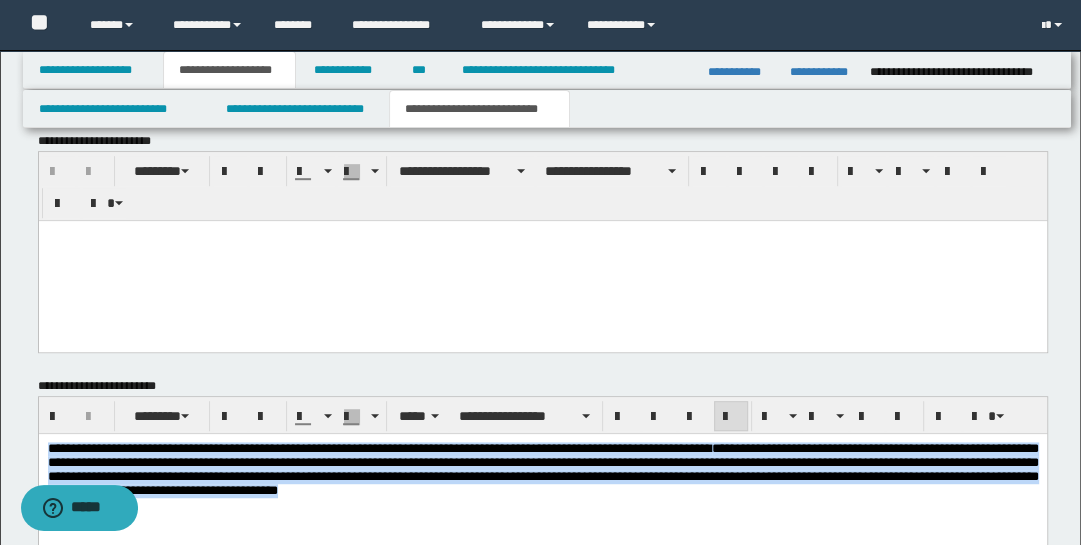 scroll, scrollTop: 740, scrollLeft: 0, axis: vertical 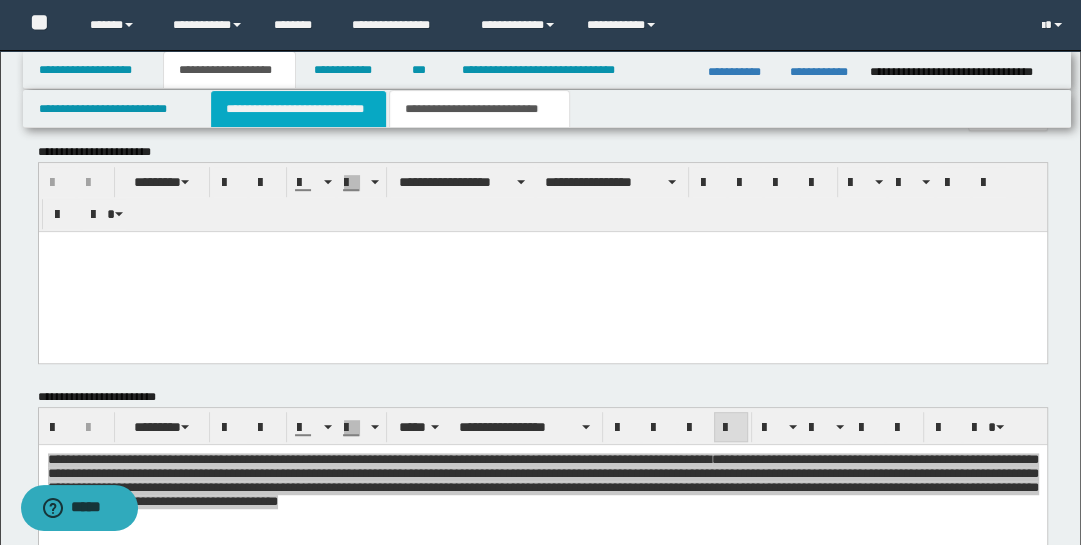 click on "**********" at bounding box center [299, 109] 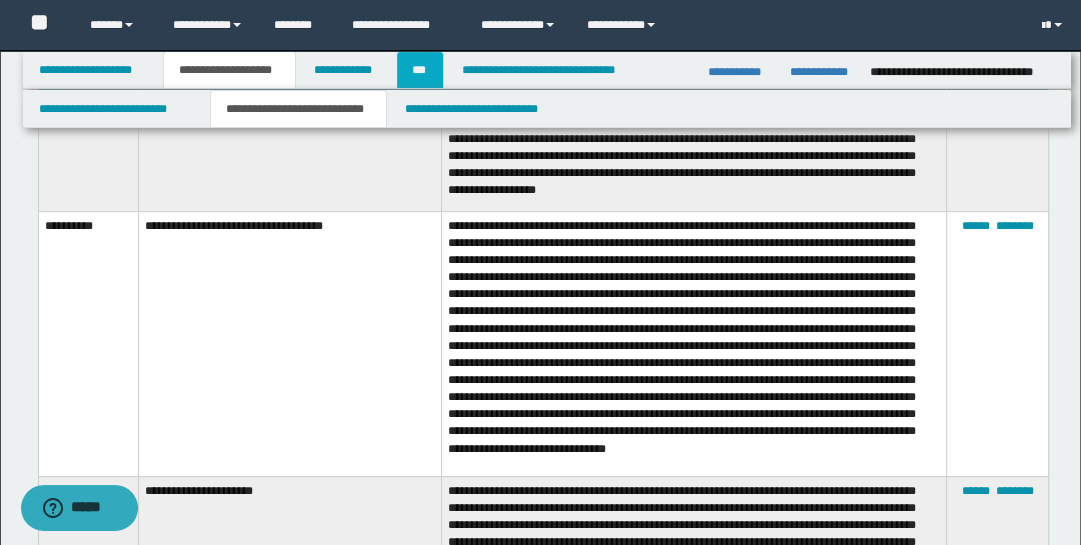 click on "***" at bounding box center [420, 70] 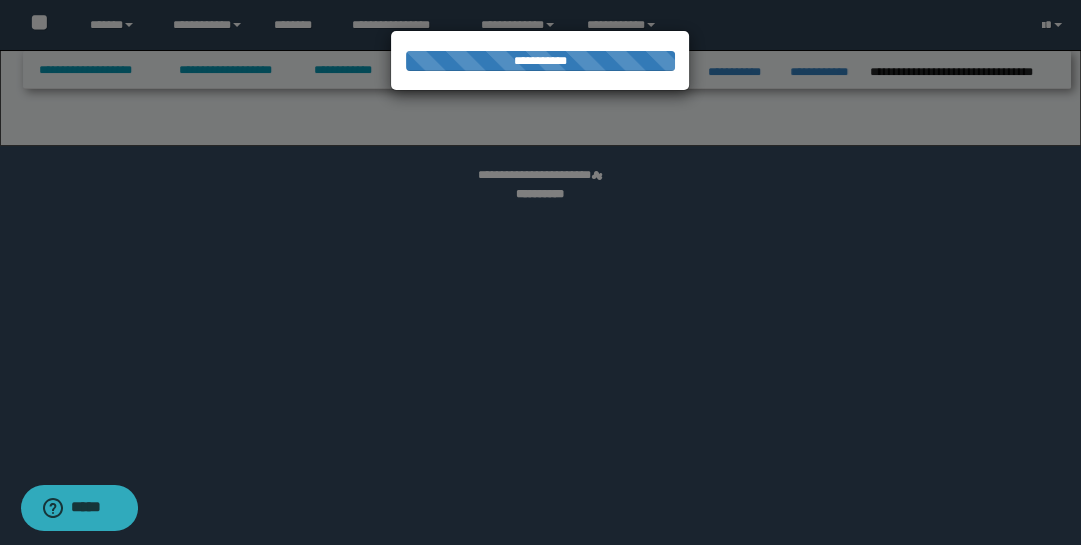 select on "***" 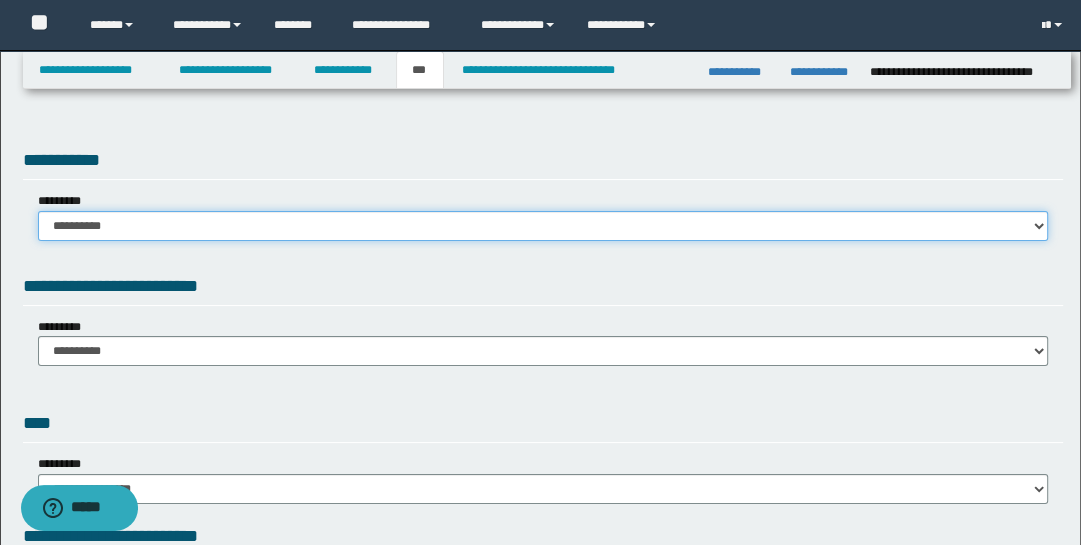 click on "**********" at bounding box center (543, 226) 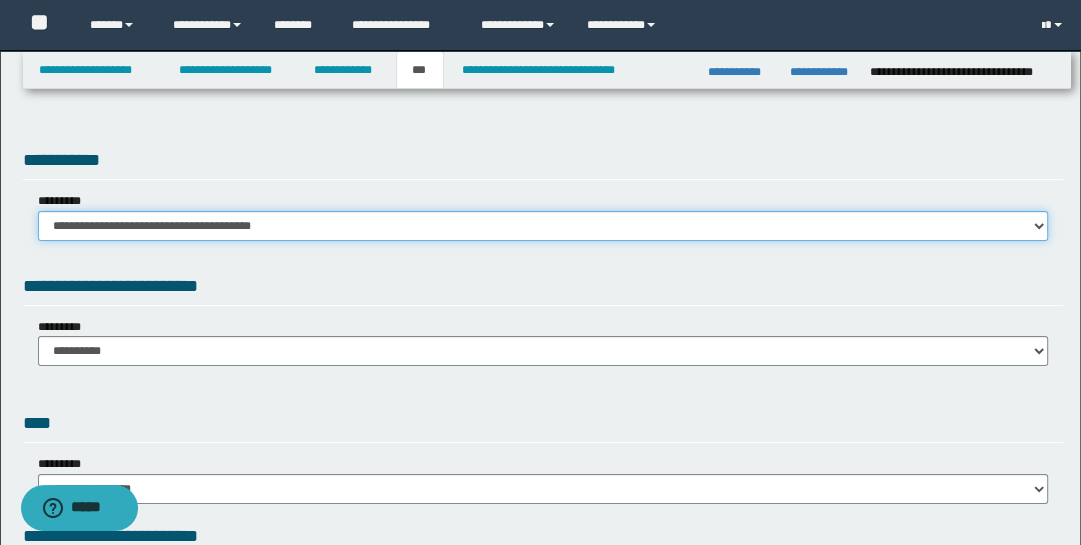 click on "**********" at bounding box center [543, 226] 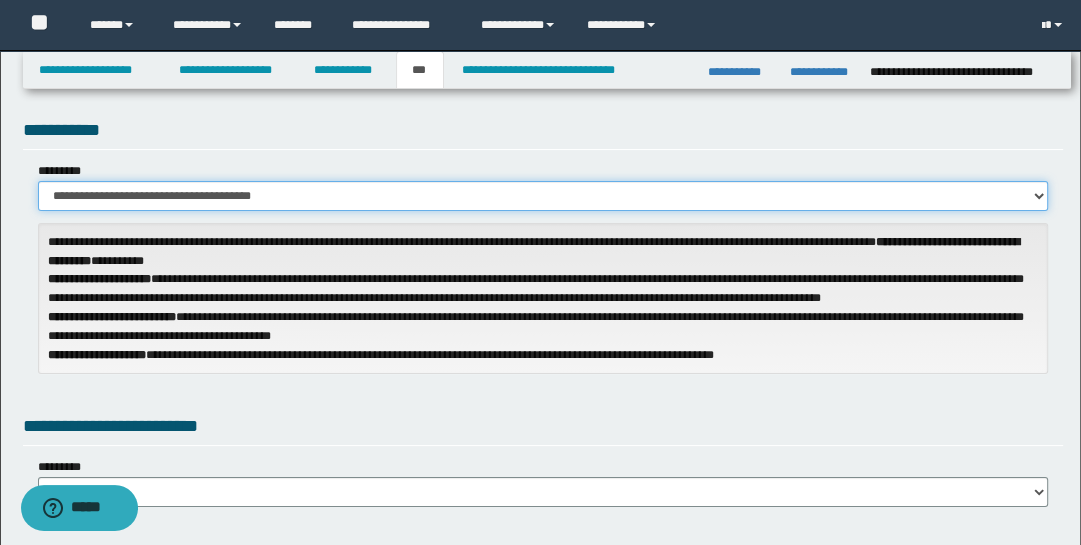 scroll, scrollTop: 180, scrollLeft: 0, axis: vertical 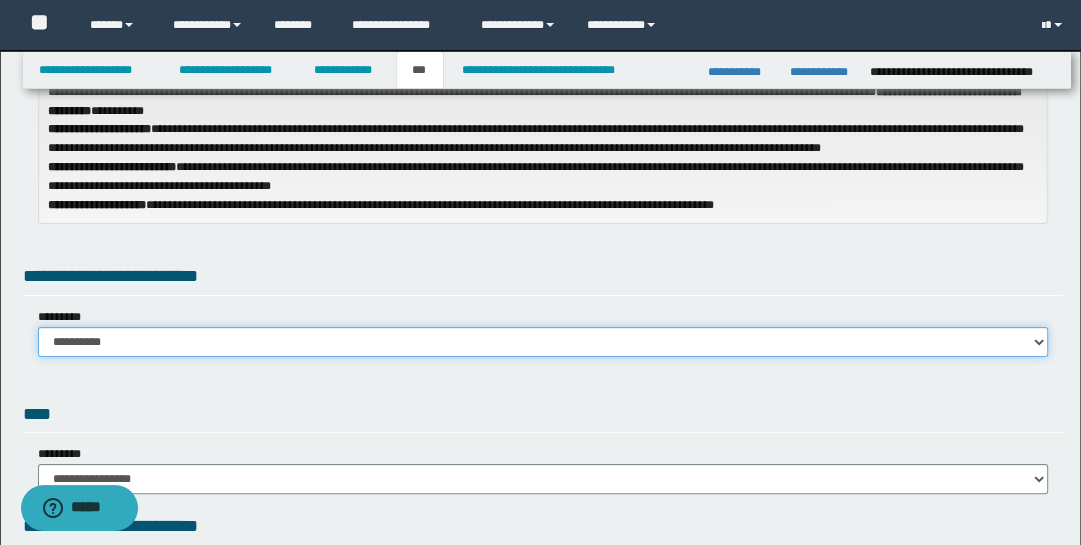 click on "**********" at bounding box center [543, 342] 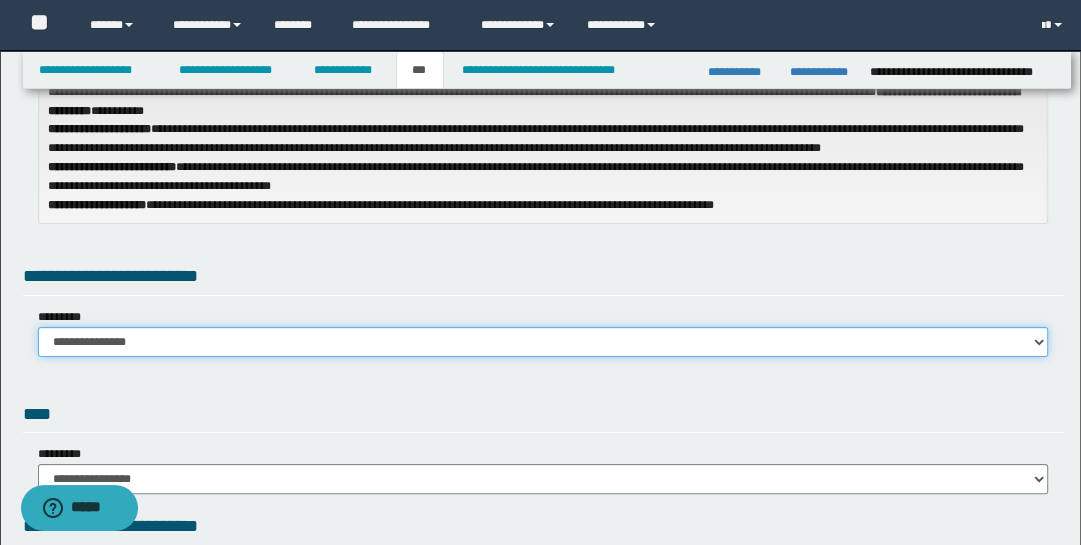 click on "**********" at bounding box center (543, 342) 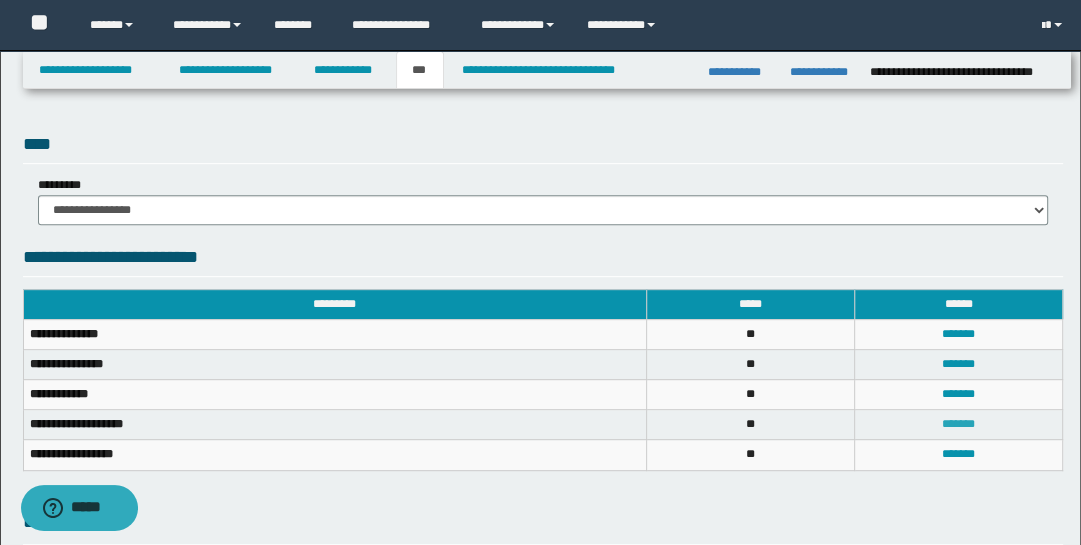 scroll, scrollTop: 561, scrollLeft: 0, axis: vertical 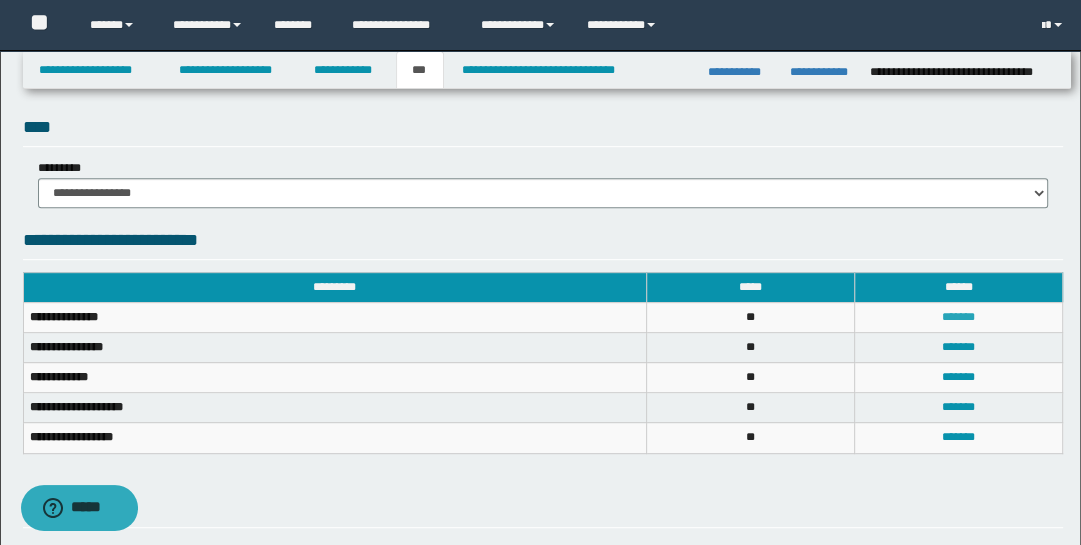click on "*******" at bounding box center (958, 317) 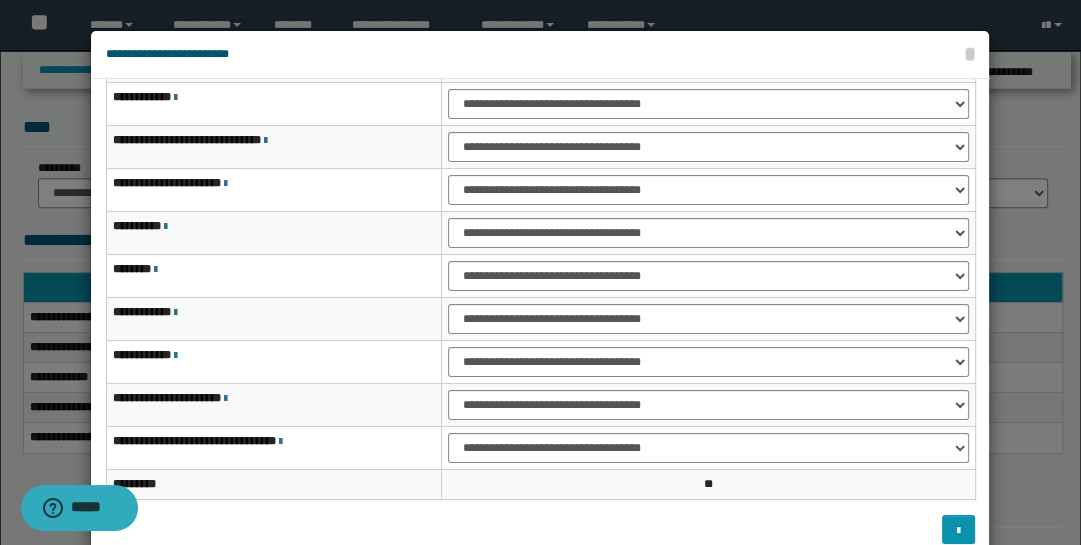 scroll, scrollTop: 115, scrollLeft: 0, axis: vertical 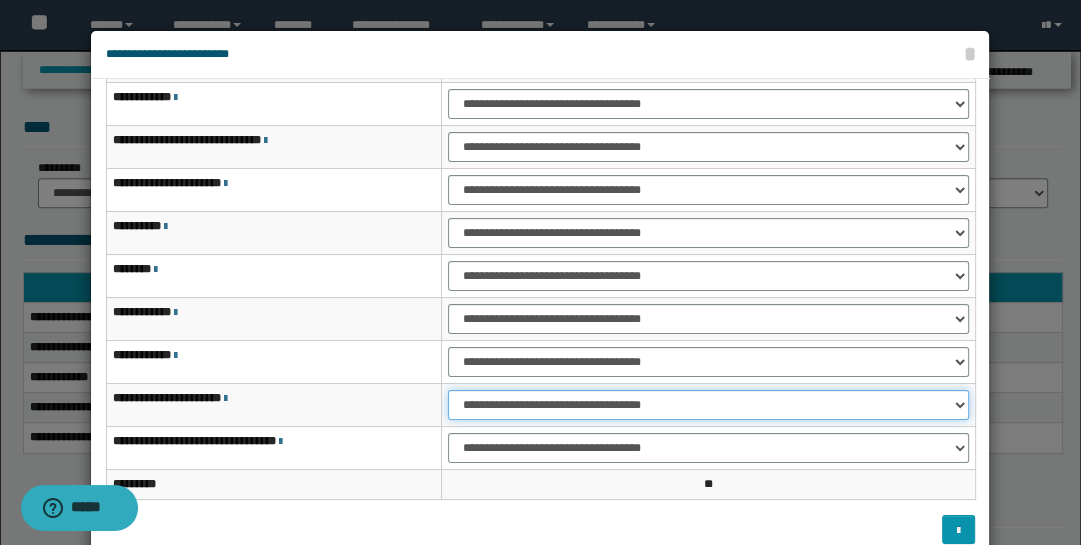 drag, startPoint x: 963, startPoint y: 400, endPoint x: 955, endPoint y: 412, distance: 14.422205 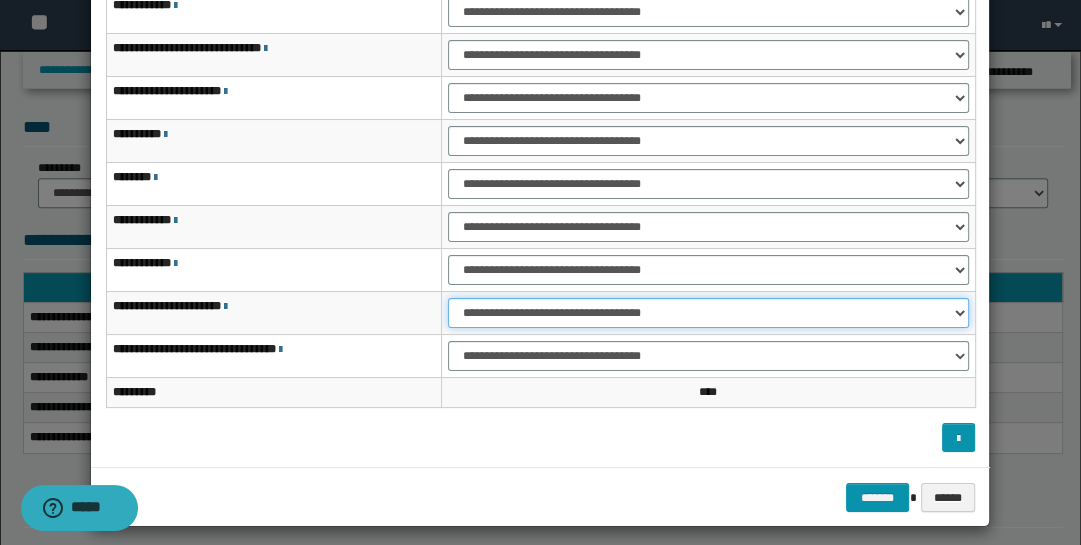 scroll, scrollTop: 104, scrollLeft: 0, axis: vertical 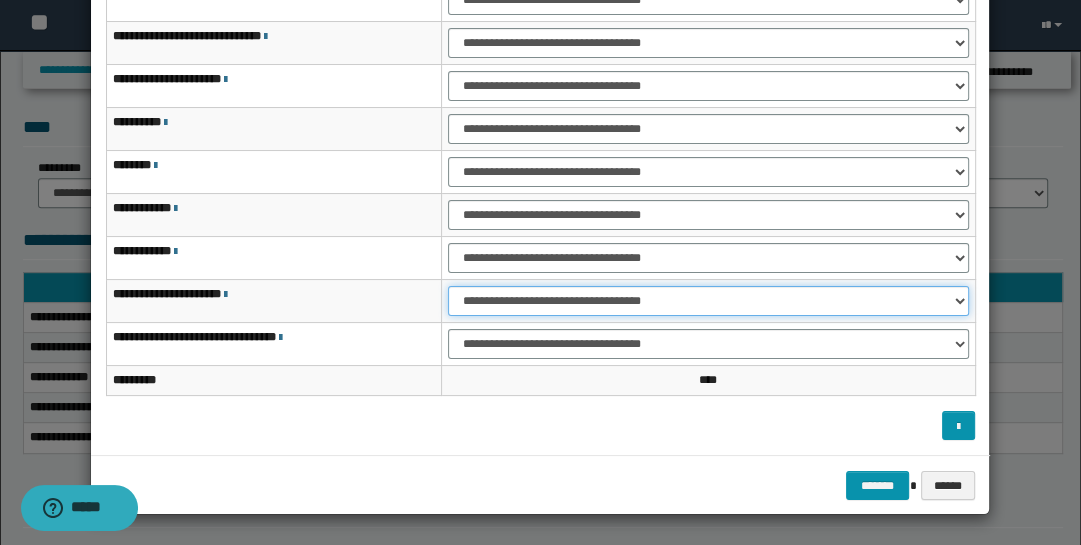 click on "**********" at bounding box center (708, 301) 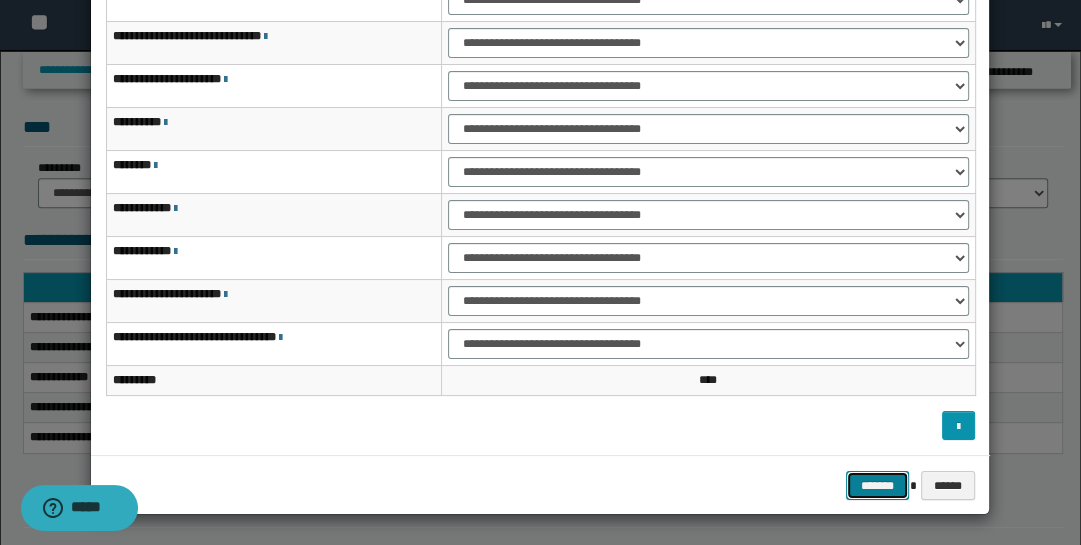 click on "*******" at bounding box center [878, 485] 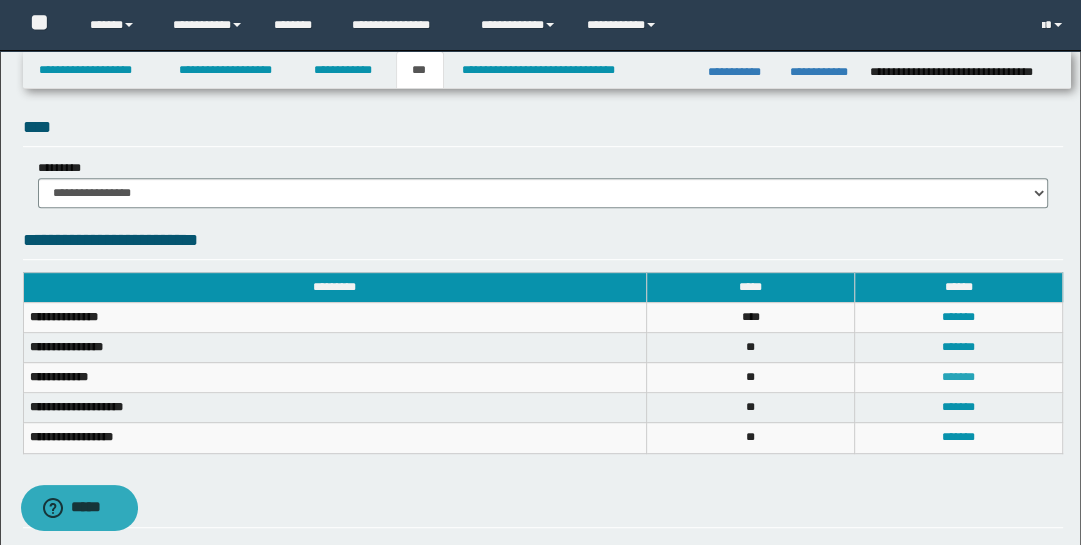 click on "*******" at bounding box center (958, 377) 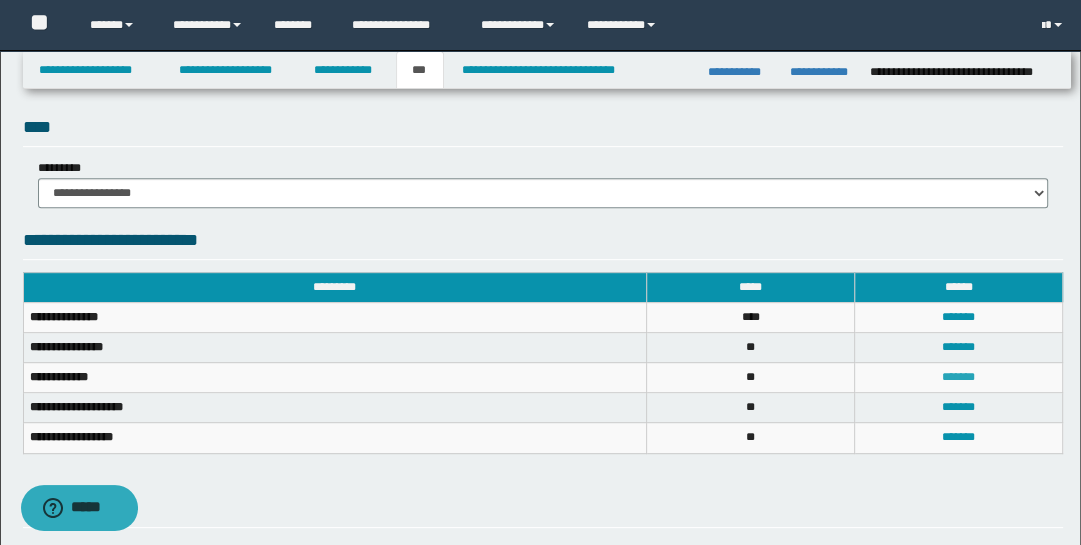 scroll, scrollTop: 0, scrollLeft: 0, axis: both 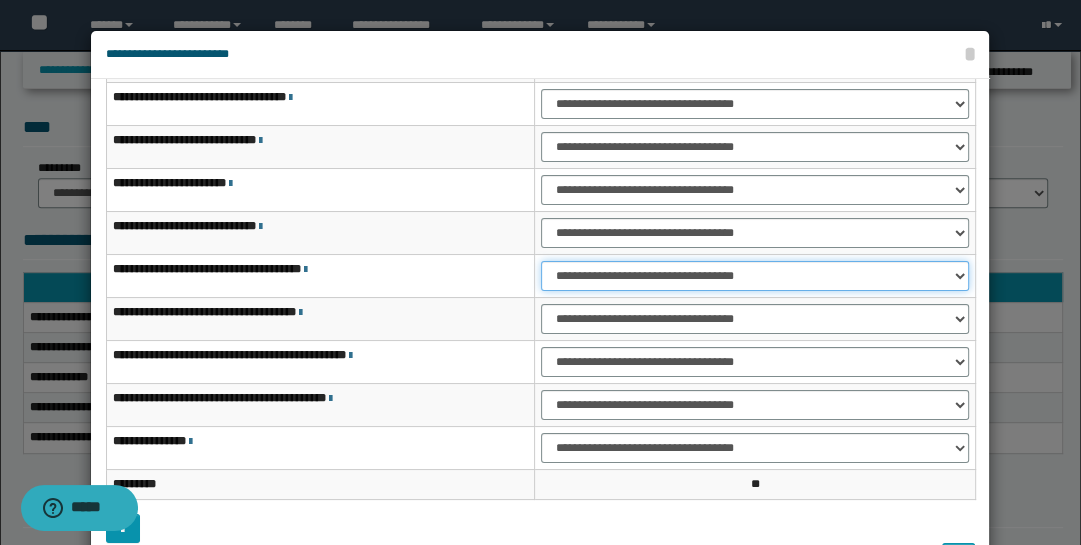 click on "**********" at bounding box center (755, 276) 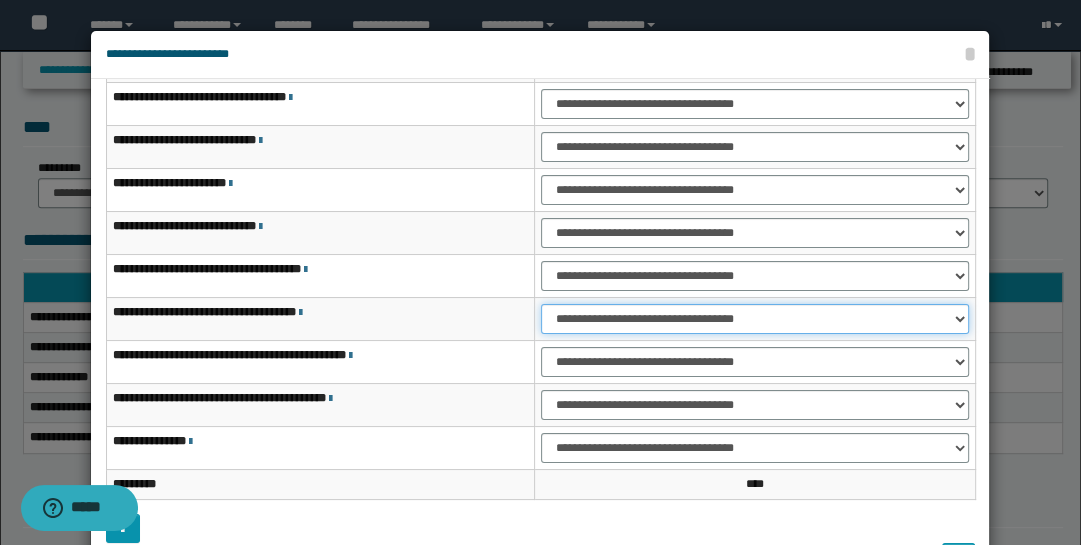 click on "**********" at bounding box center [755, 319] 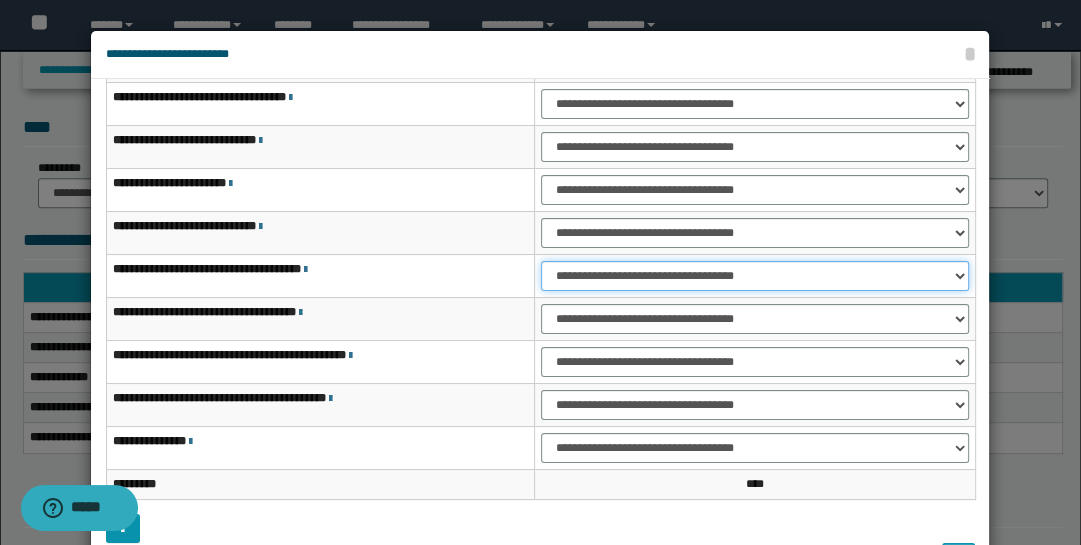 drag, startPoint x: 958, startPoint y: 273, endPoint x: 959, endPoint y: 283, distance: 10.049875 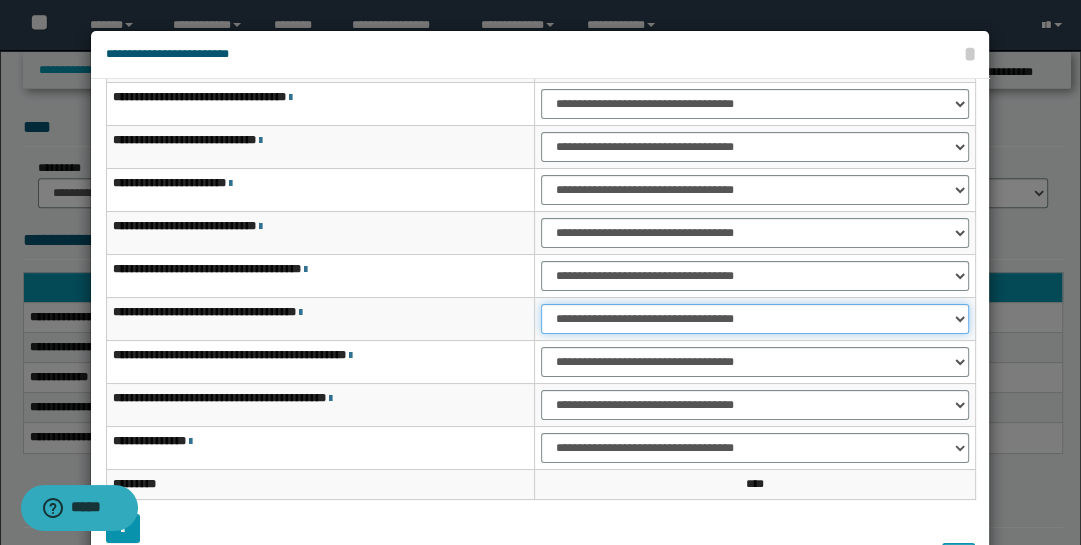 drag, startPoint x: 956, startPoint y: 310, endPoint x: 951, endPoint y: 325, distance: 15.811388 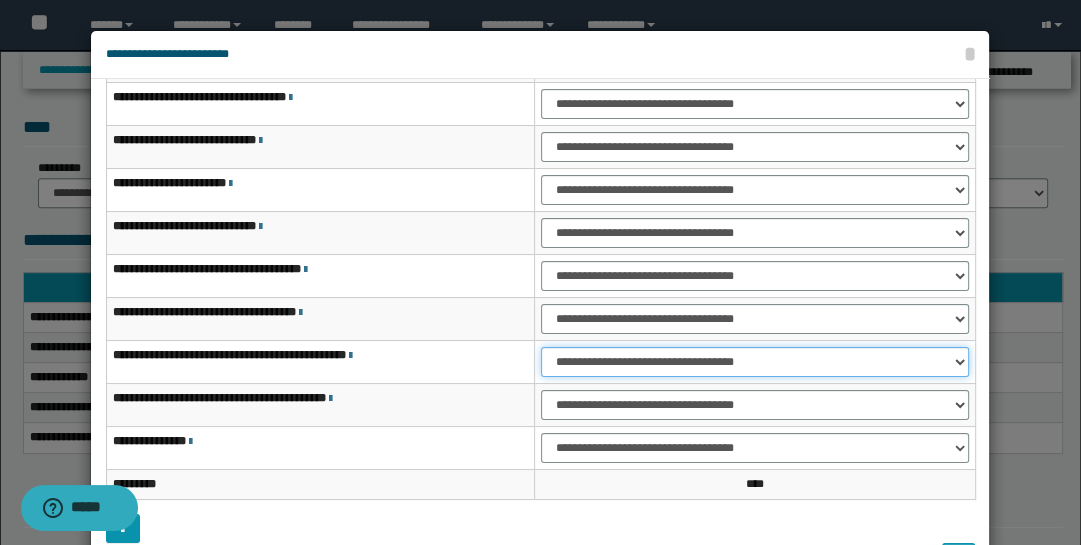drag, startPoint x: 950, startPoint y: 356, endPoint x: 945, endPoint y: 370, distance: 14.866069 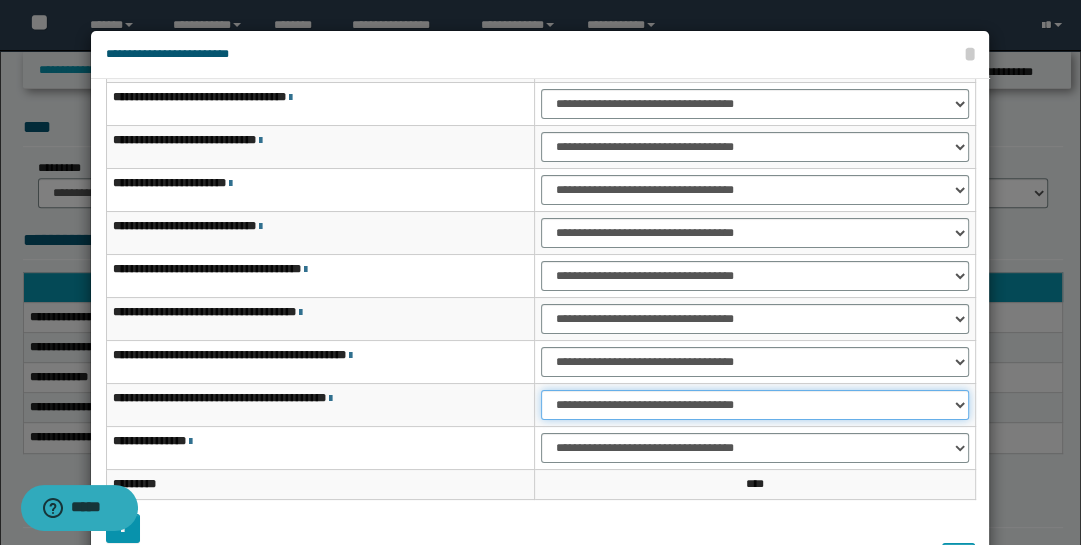 click on "**********" at bounding box center [755, 405] 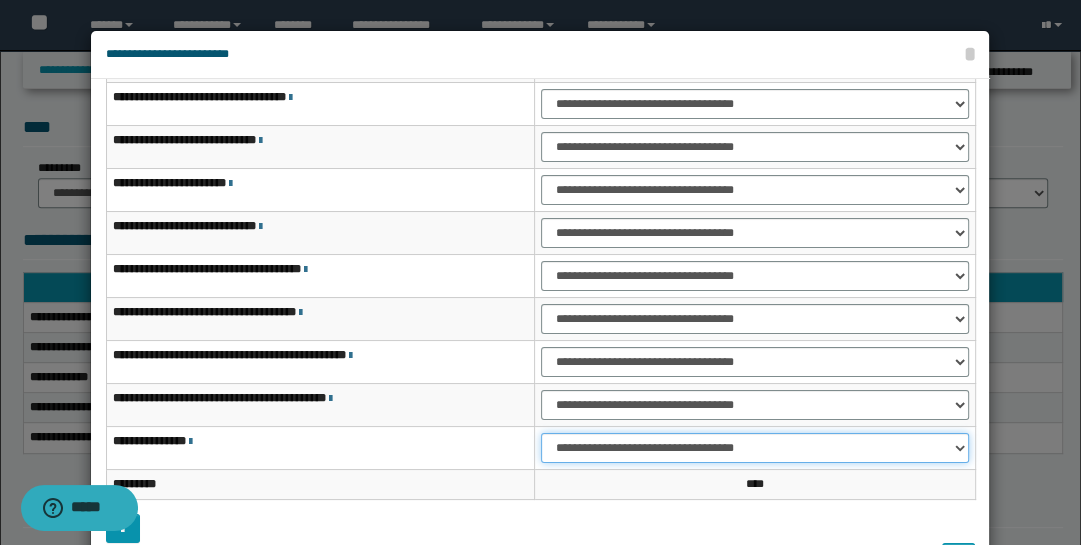 click on "**********" at bounding box center [755, 448] 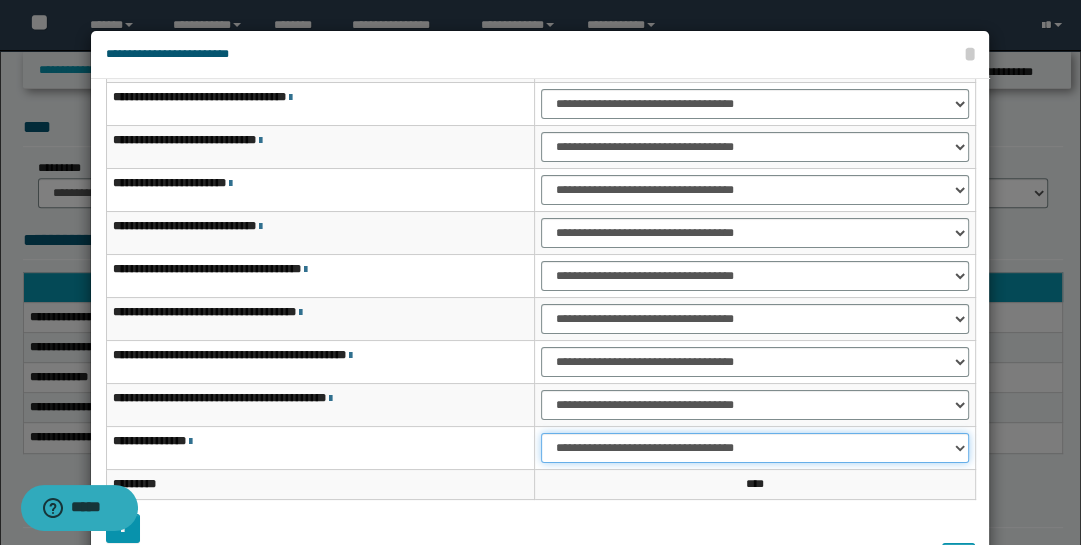 select on "***" 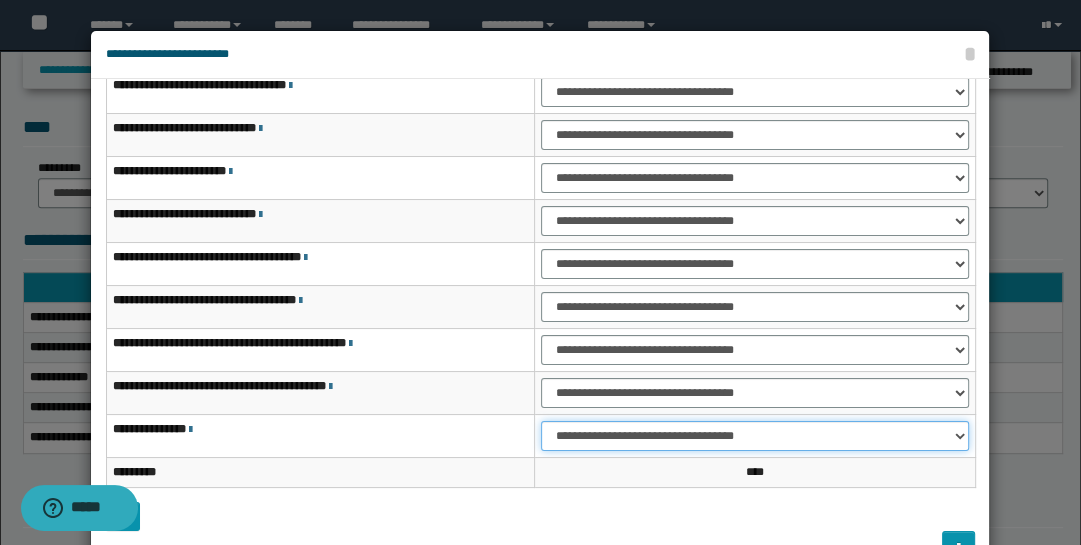 scroll, scrollTop: 143, scrollLeft: 0, axis: vertical 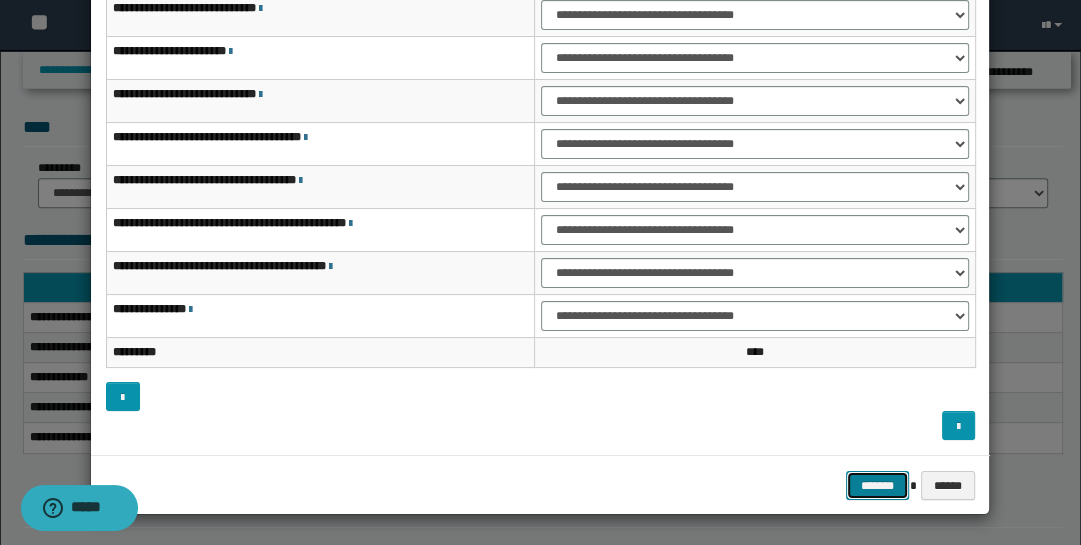 click on "*******" at bounding box center (878, 485) 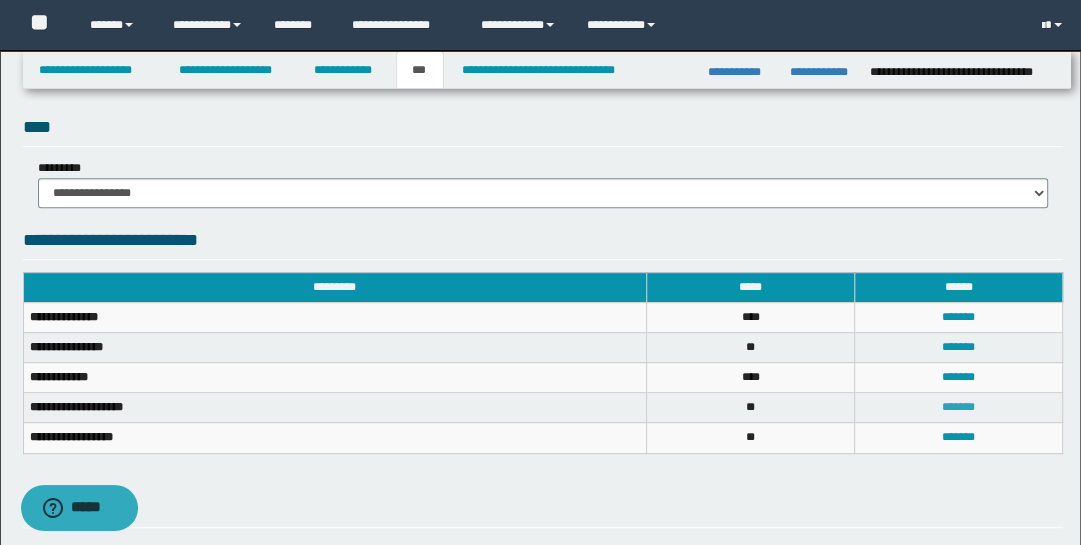 click on "*******" at bounding box center (958, 407) 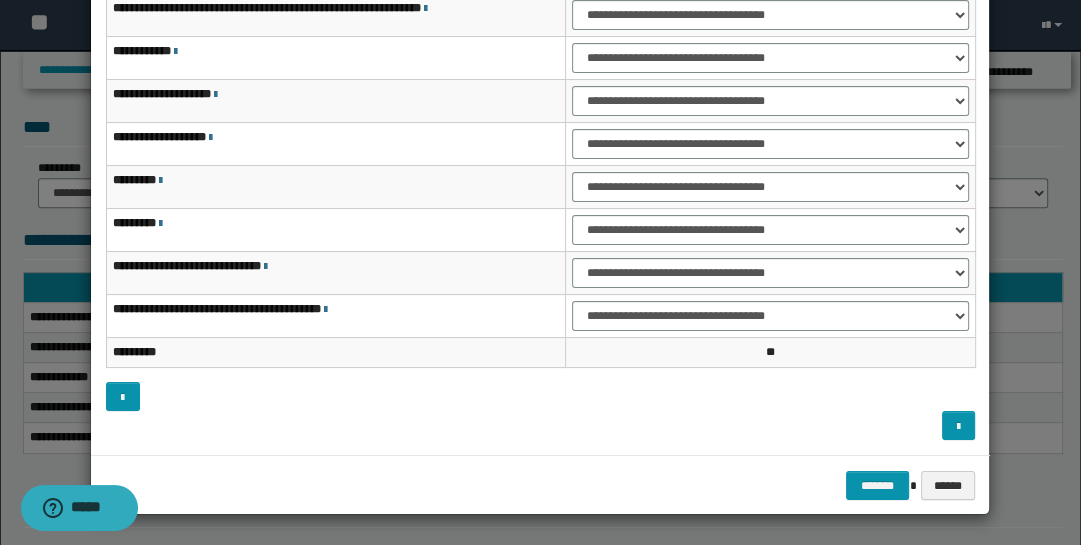 scroll, scrollTop: 0, scrollLeft: 0, axis: both 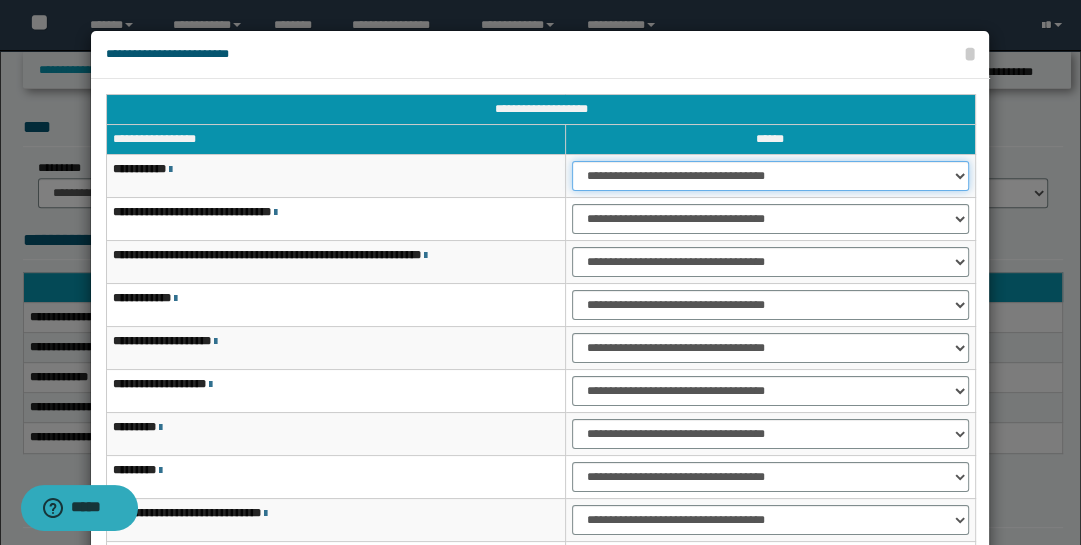 drag, startPoint x: 960, startPoint y: 177, endPoint x: 957, endPoint y: 187, distance: 10.440307 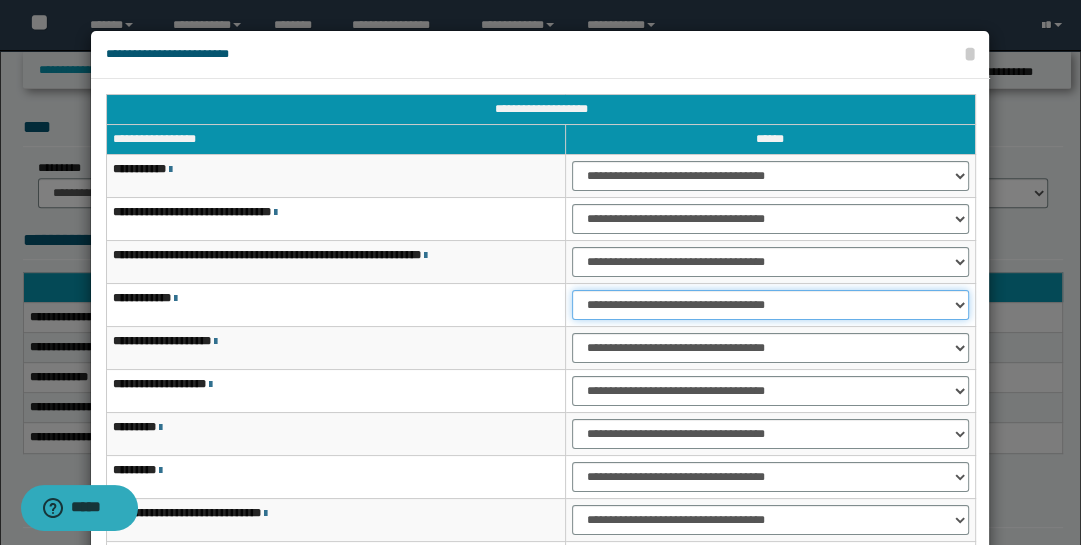 click on "**********" at bounding box center (771, 305) 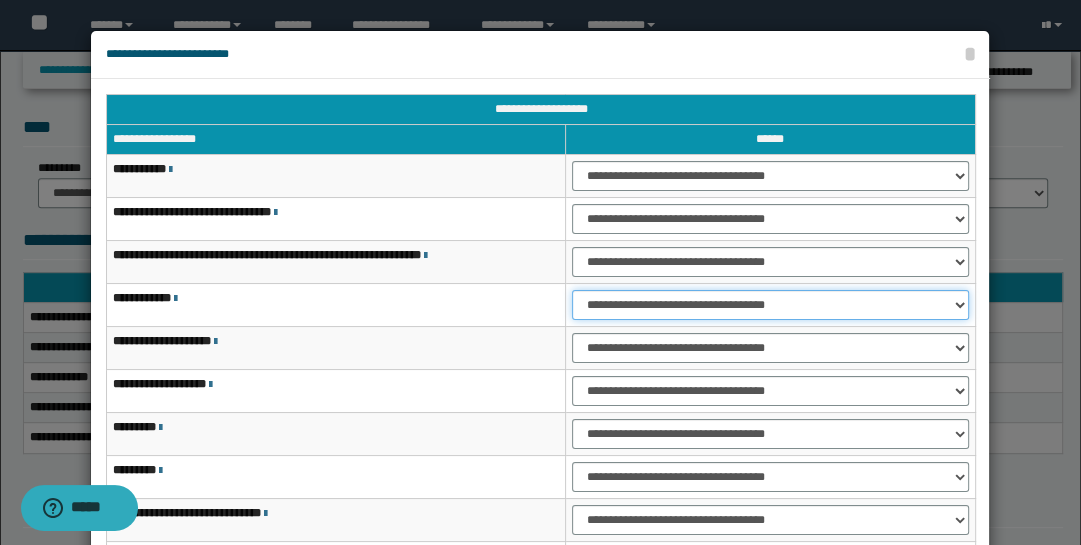 select on "***" 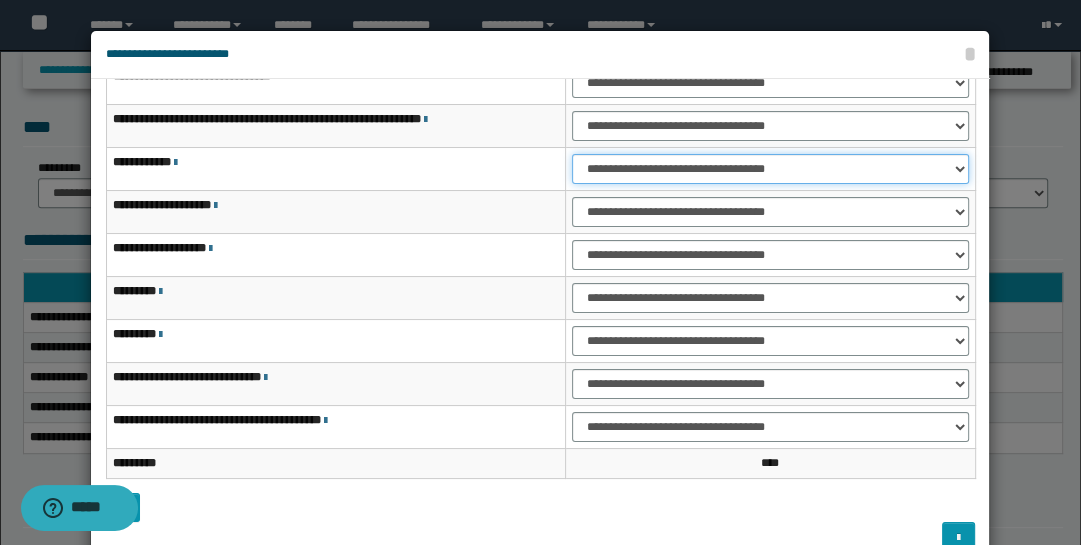 scroll, scrollTop: 143, scrollLeft: 0, axis: vertical 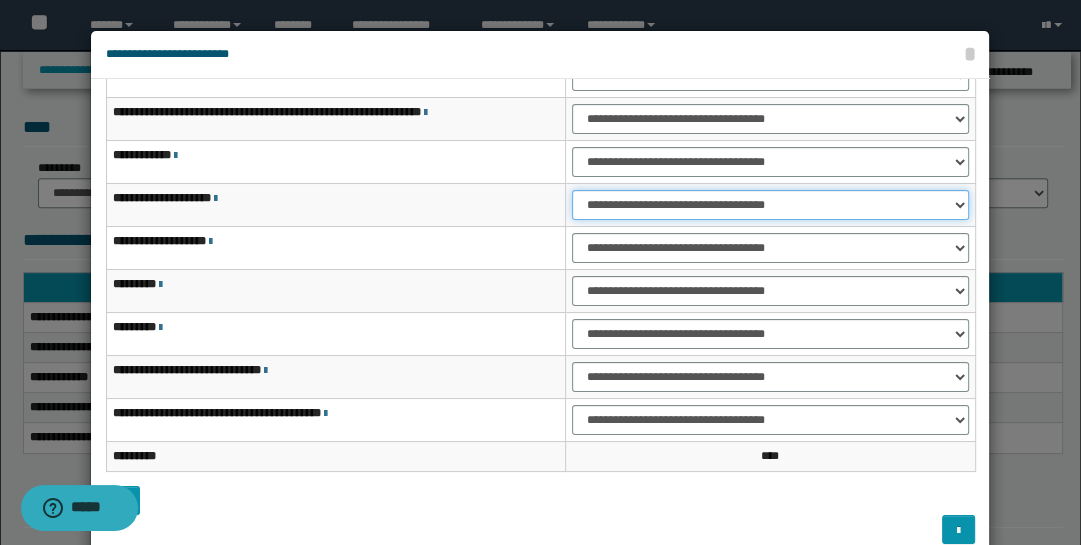 click on "**********" at bounding box center [771, 205] 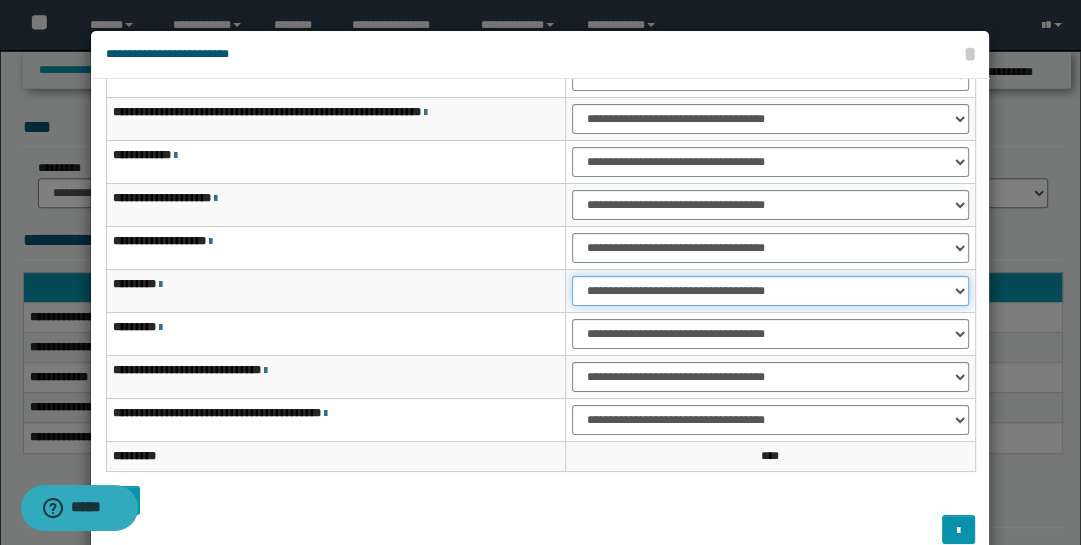 click on "**********" at bounding box center [771, 291] 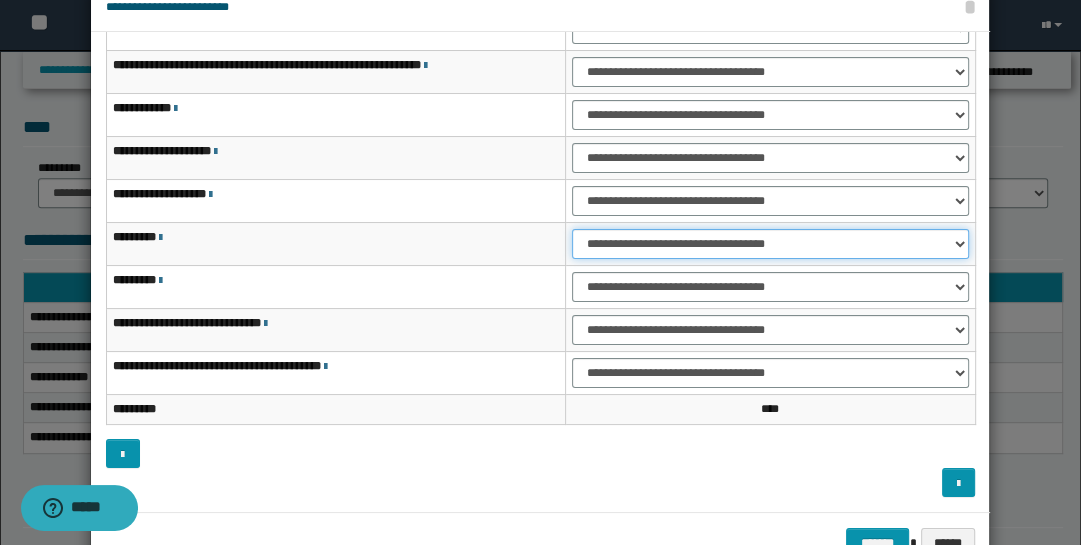 scroll, scrollTop: 104, scrollLeft: 0, axis: vertical 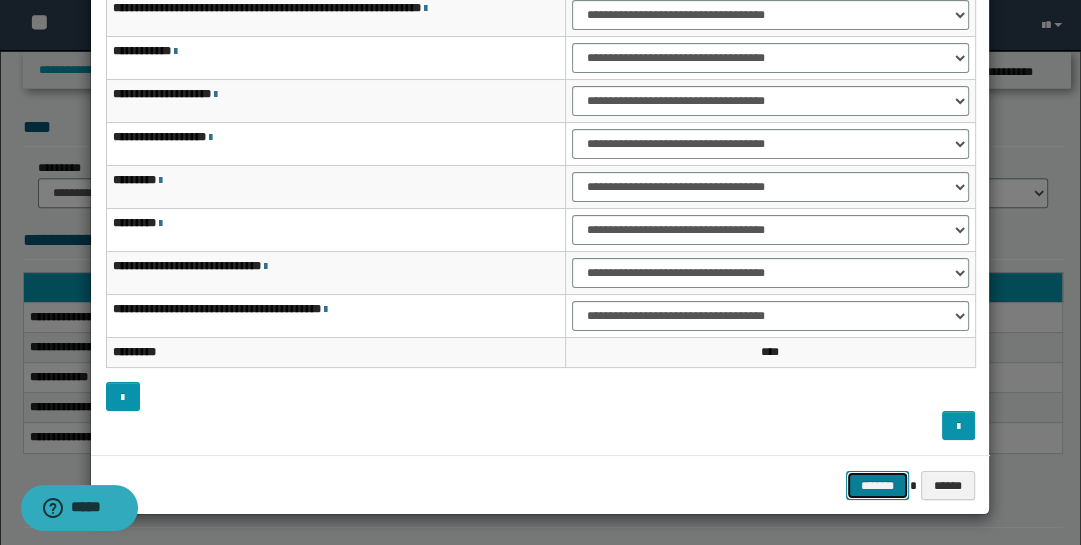 click on "*******" at bounding box center (878, 485) 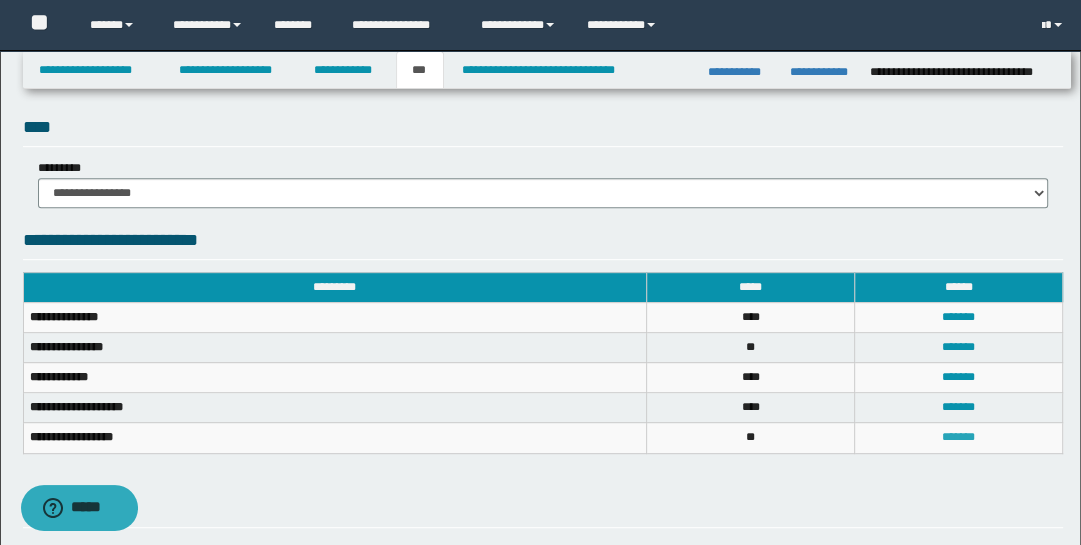 click on "*******" at bounding box center (958, 437) 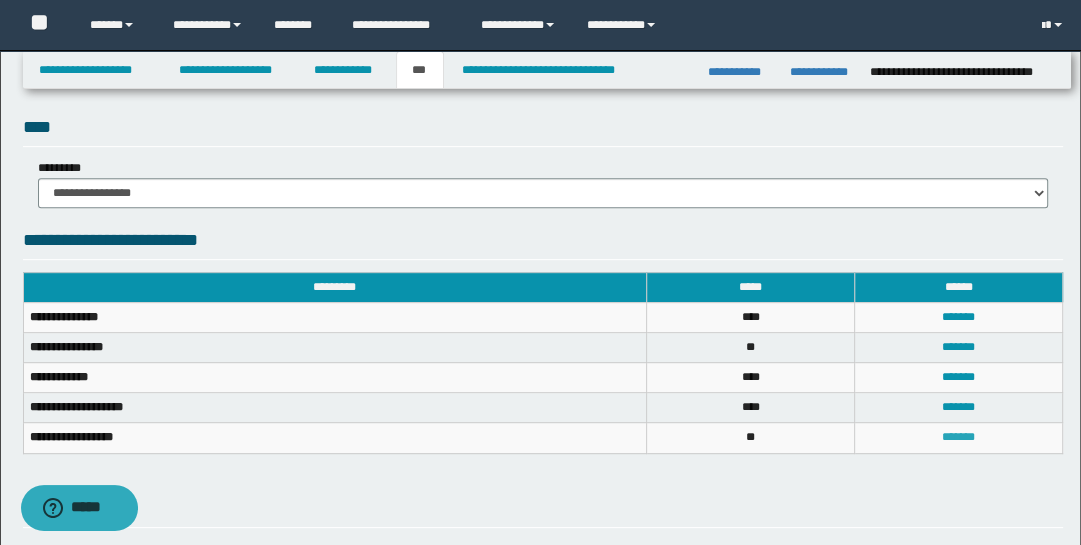 scroll, scrollTop: 0, scrollLeft: 0, axis: both 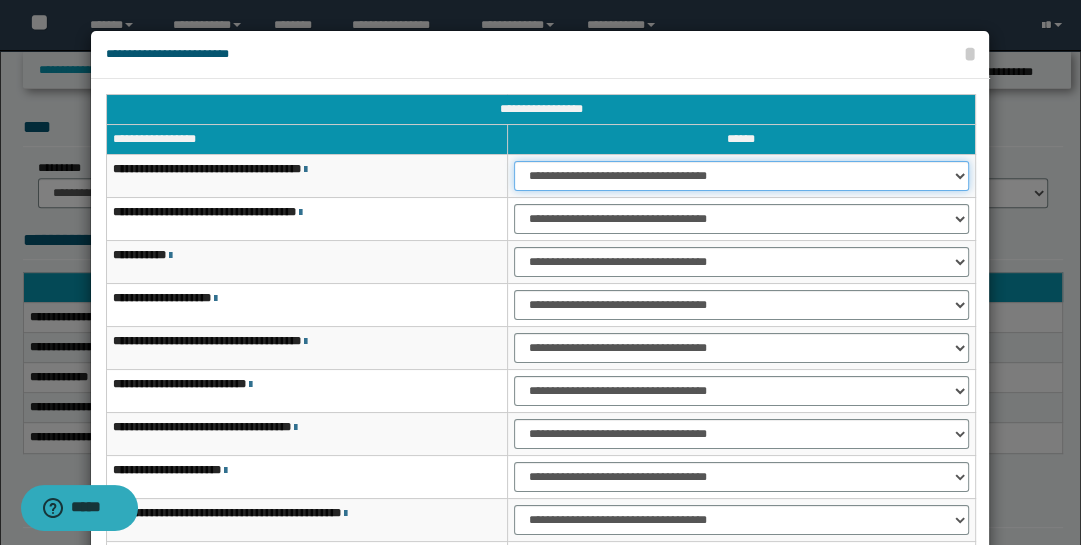 drag, startPoint x: 958, startPoint y: 178, endPoint x: 949, endPoint y: 188, distance: 13.453624 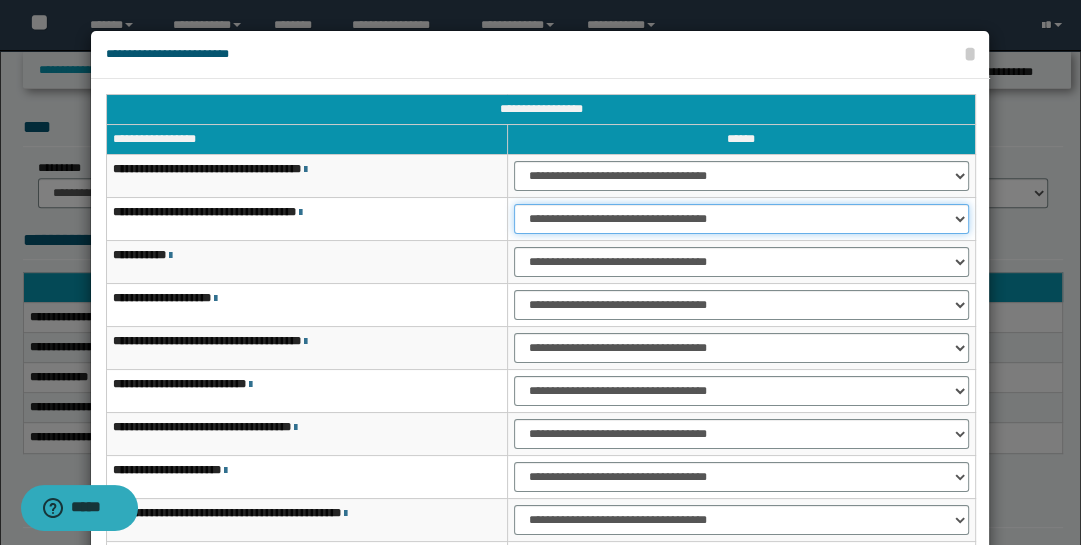 drag, startPoint x: 961, startPoint y: 220, endPoint x: 953, endPoint y: 231, distance: 13.601471 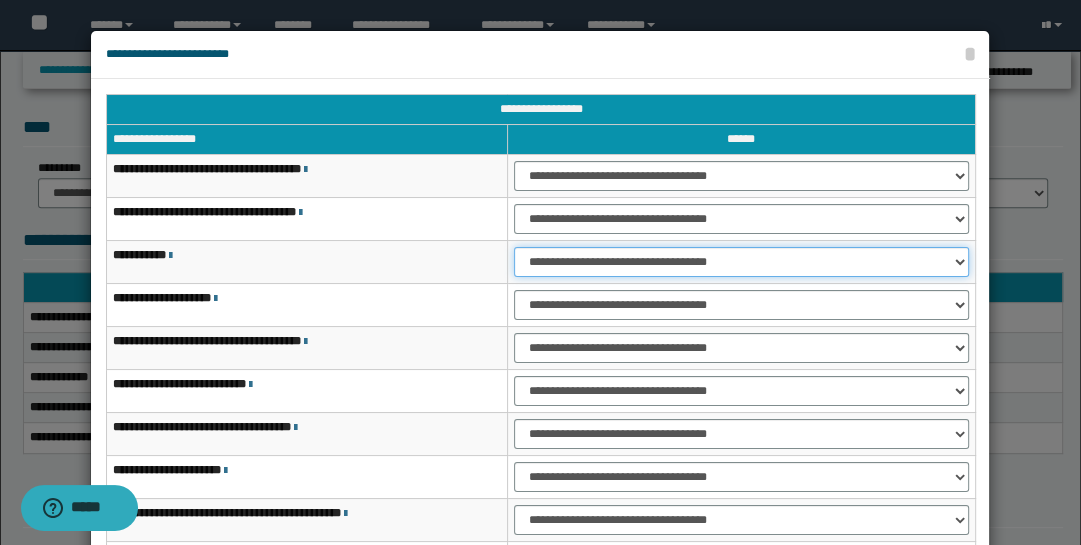 drag, startPoint x: 955, startPoint y: 259, endPoint x: 948, endPoint y: 269, distance: 12.206555 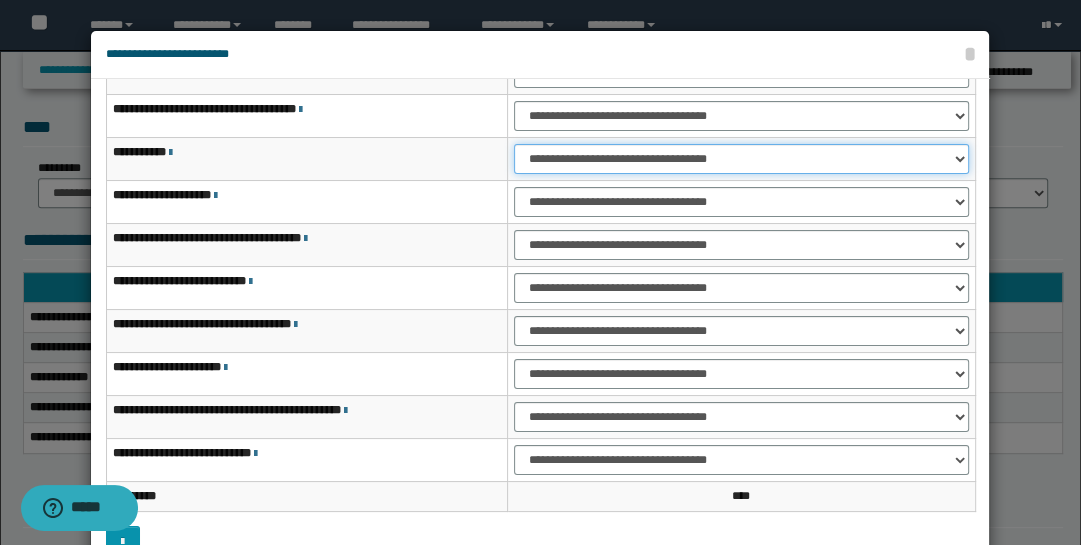 scroll, scrollTop: 115, scrollLeft: 0, axis: vertical 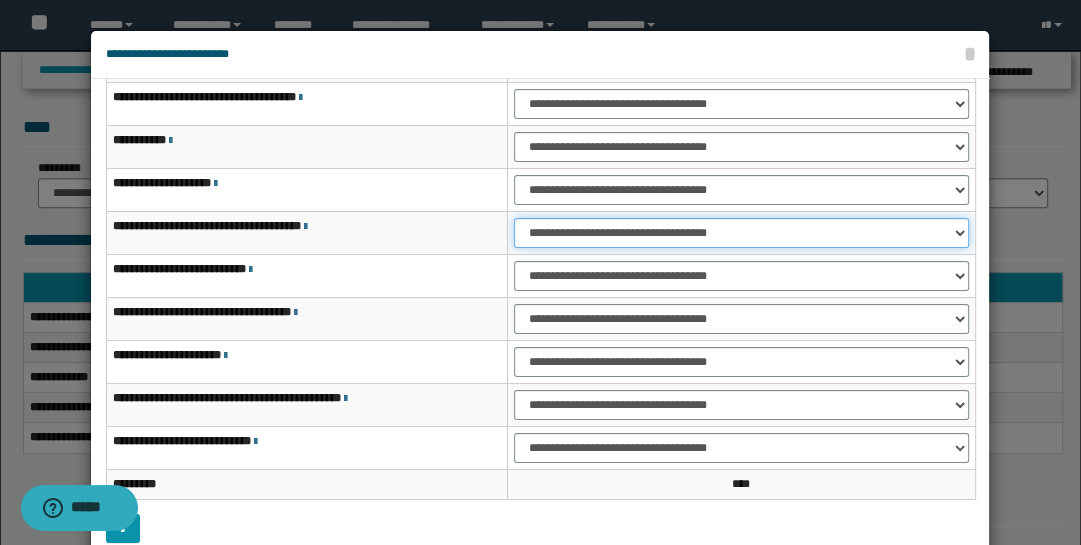 drag, startPoint x: 956, startPoint y: 227, endPoint x: 950, endPoint y: 241, distance: 15.231546 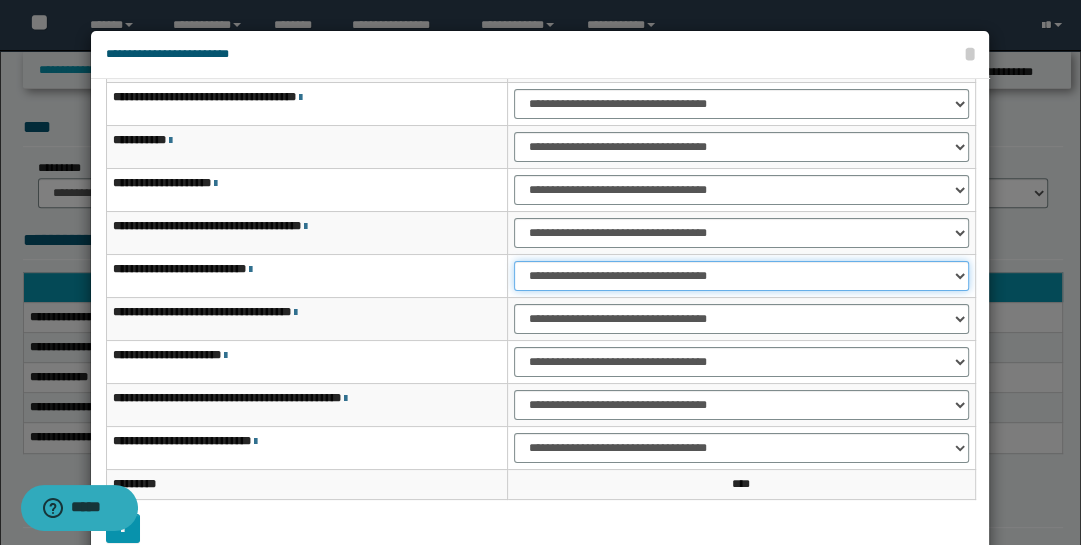 drag, startPoint x: 961, startPoint y: 266, endPoint x: 954, endPoint y: 282, distance: 17.464249 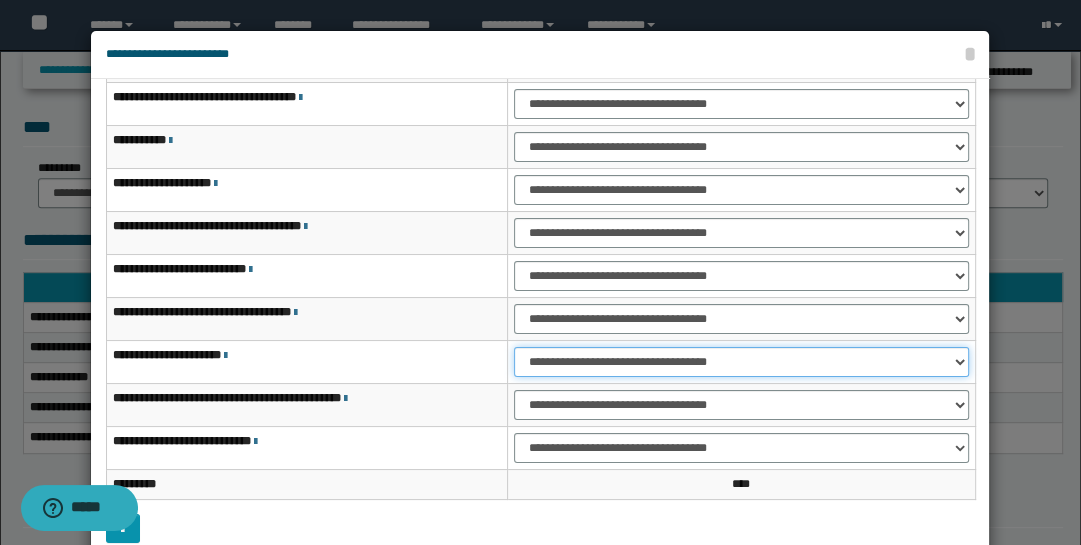 click on "**********" at bounding box center (741, 362) 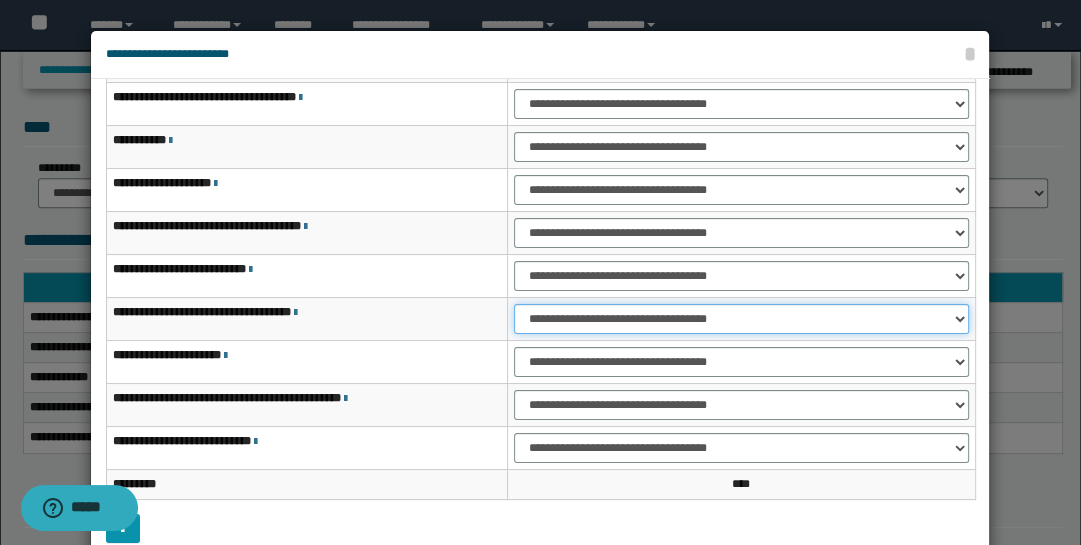 drag, startPoint x: 958, startPoint y: 313, endPoint x: 947, endPoint y: 322, distance: 14.21267 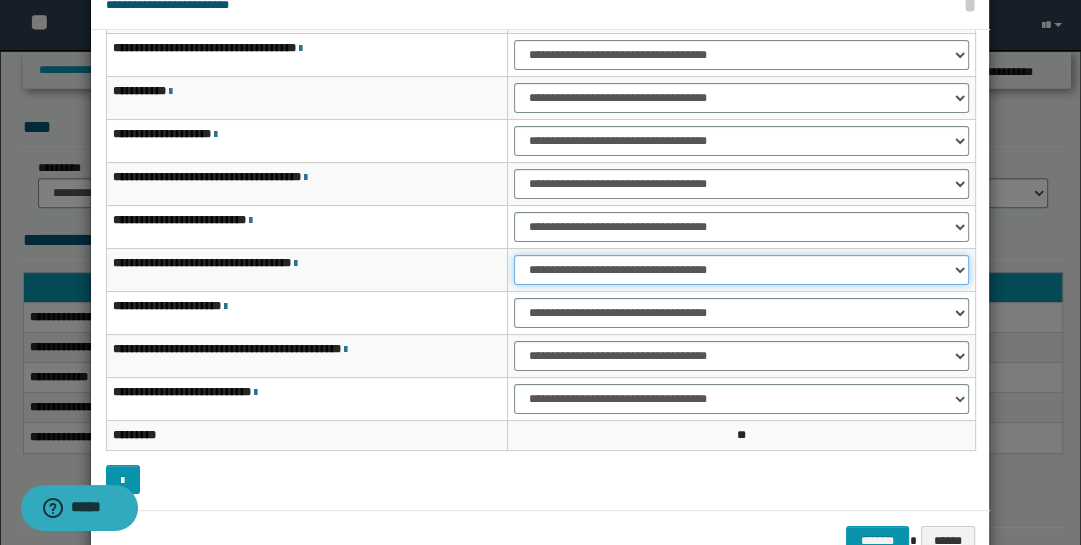 scroll, scrollTop: 104, scrollLeft: 0, axis: vertical 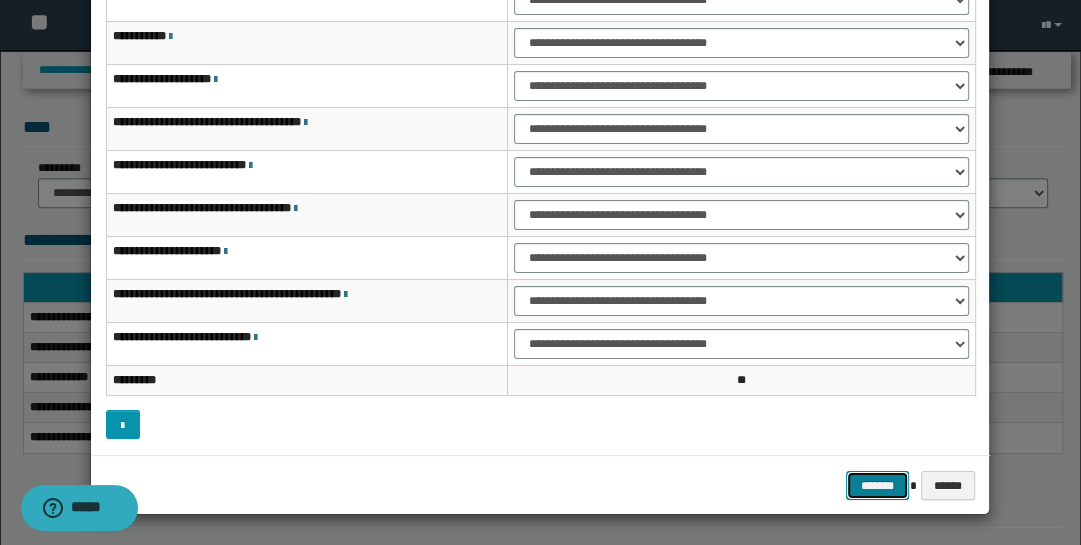 click on "*******" at bounding box center [878, 485] 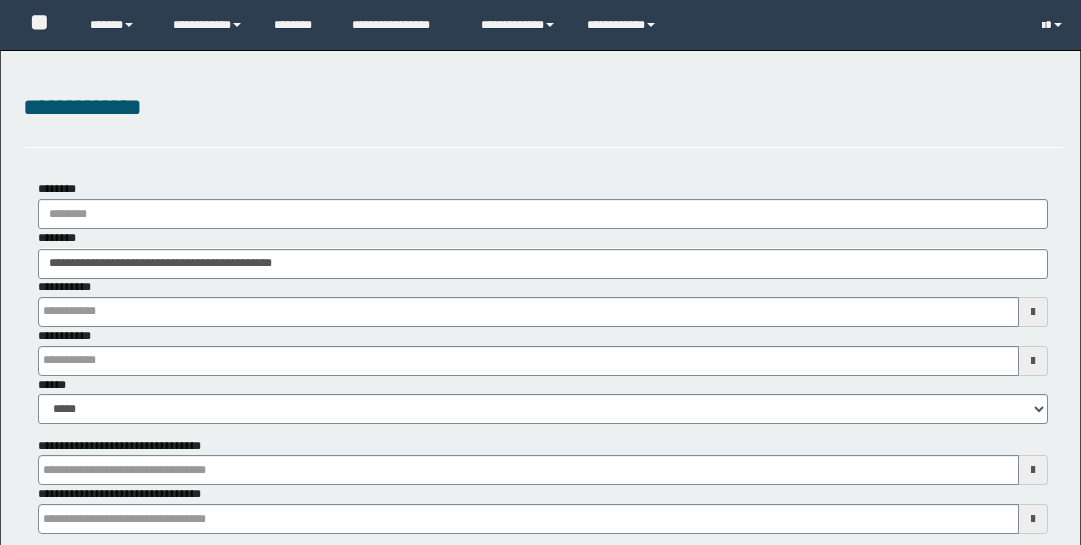 scroll, scrollTop: 322, scrollLeft: 0, axis: vertical 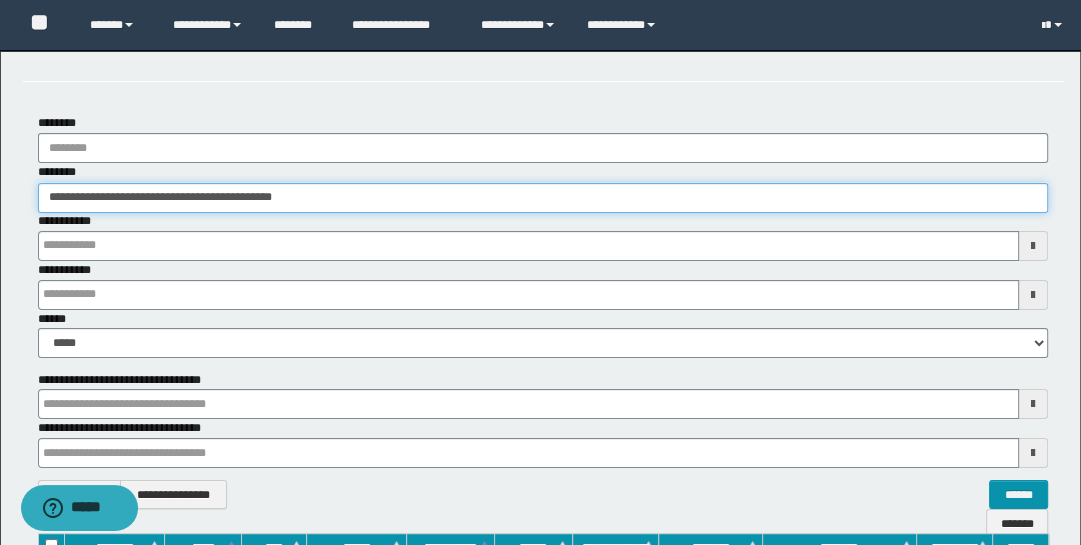drag, startPoint x: 333, startPoint y: 194, endPoint x: -32, endPoint y: 127, distance: 371.09836 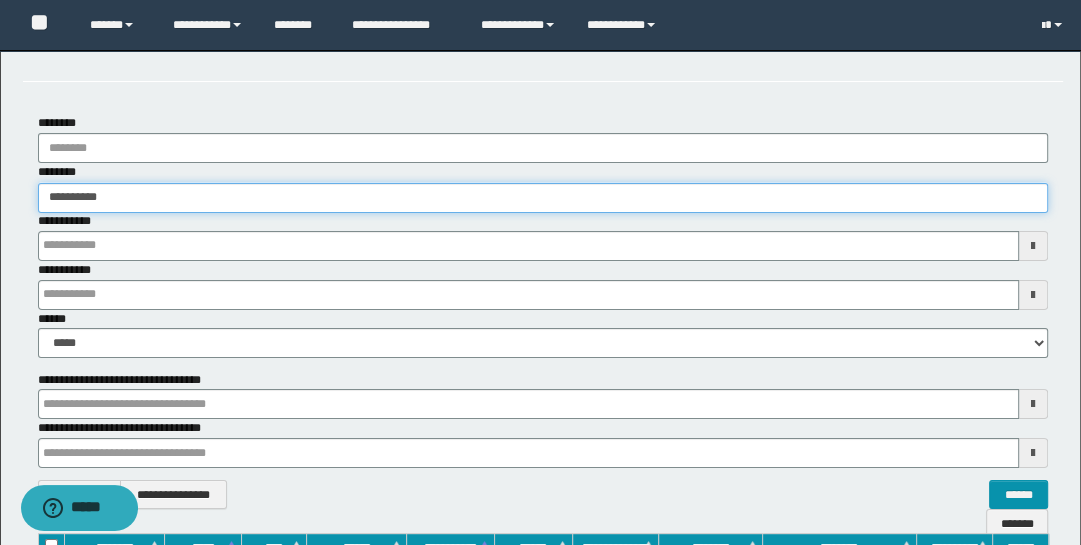 type on "**********" 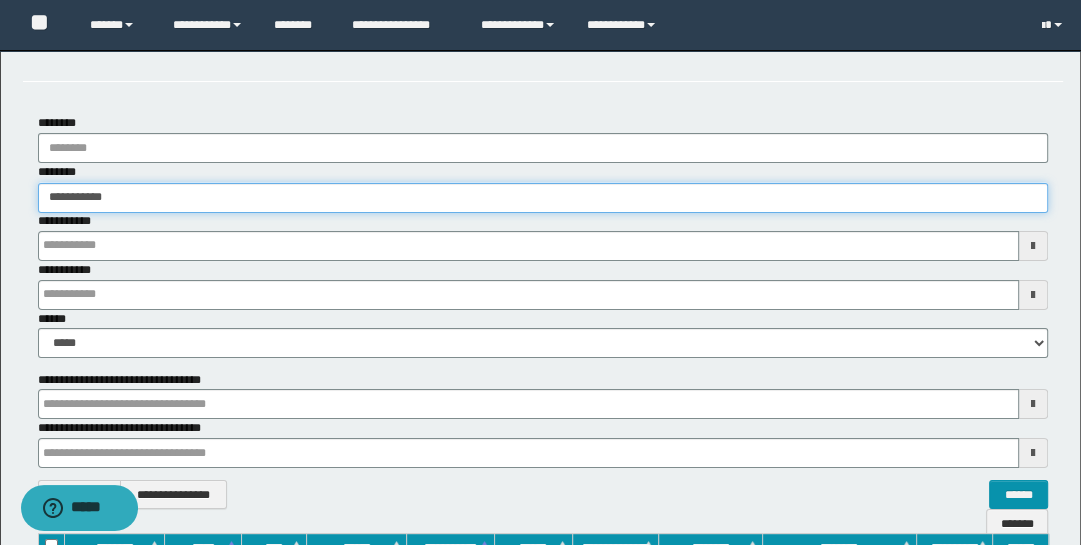 type on "**********" 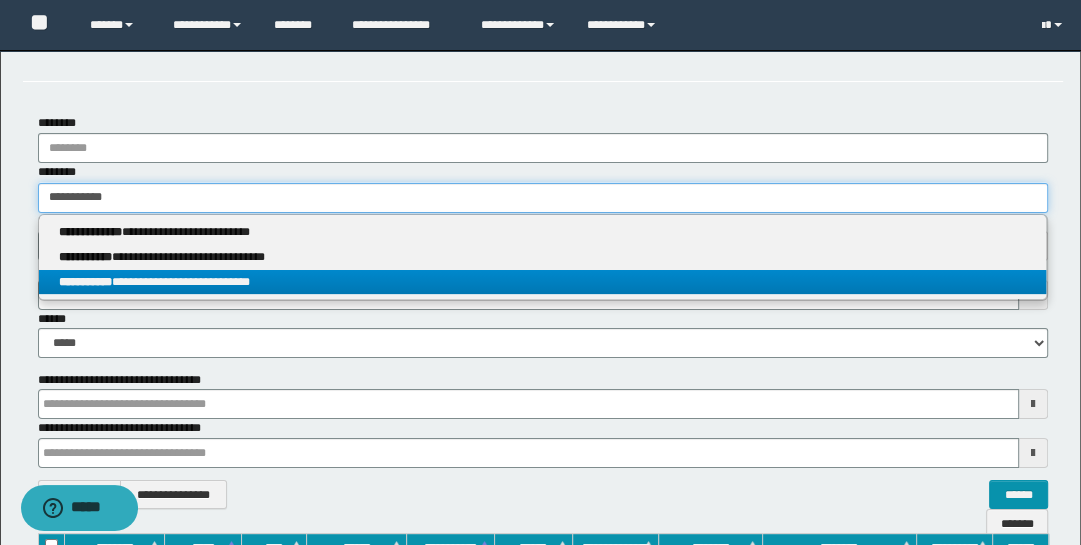 type on "**********" 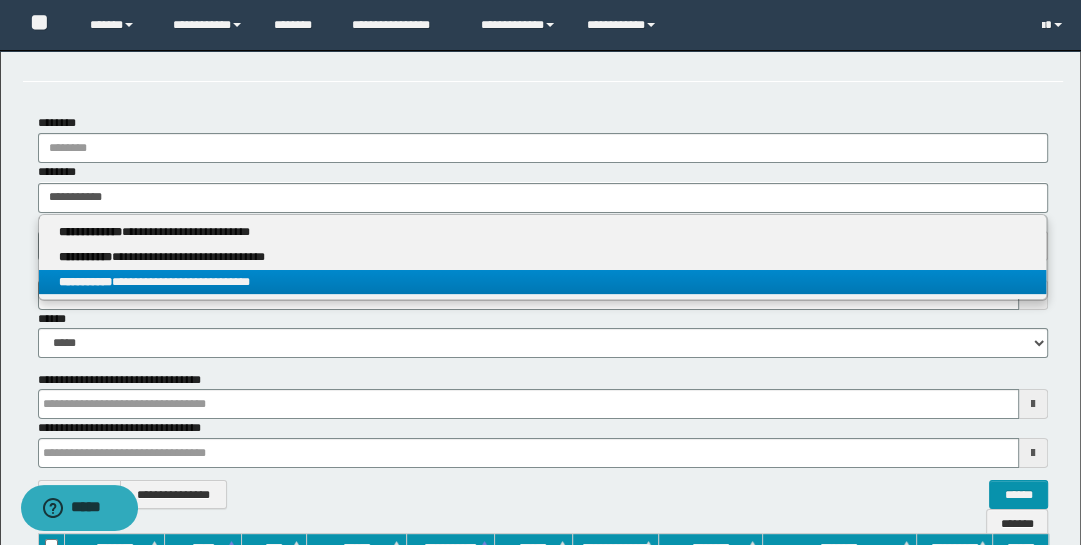 click on "**********" at bounding box center (543, 282) 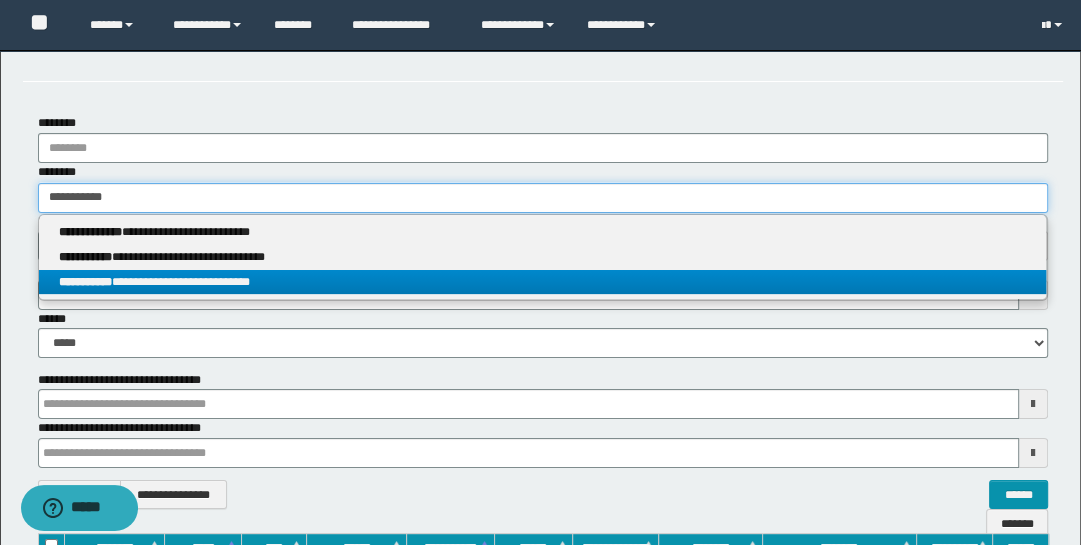 type 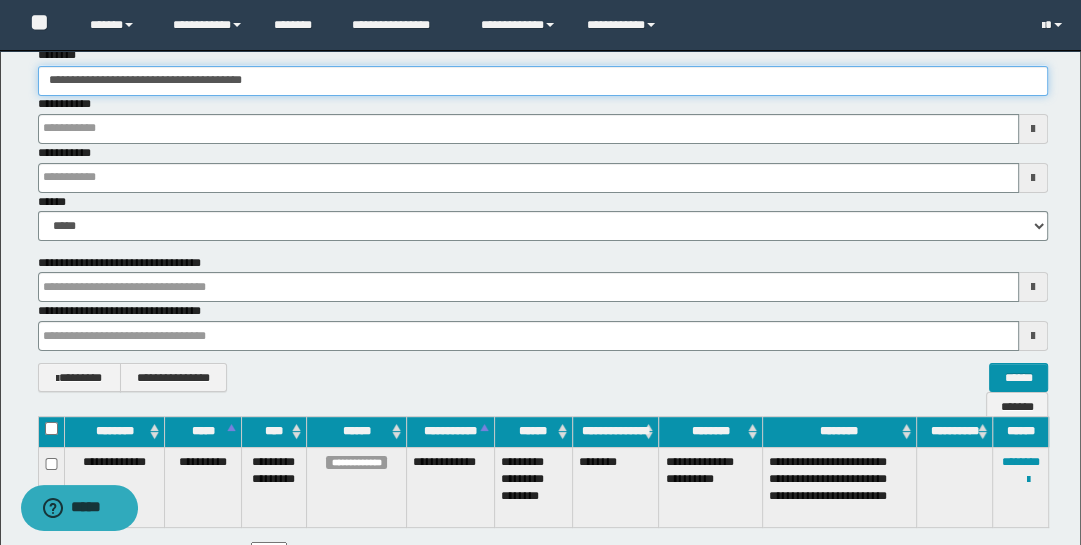 scroll, scrollTop: 322, scrollLeft: 0, axis: vertical 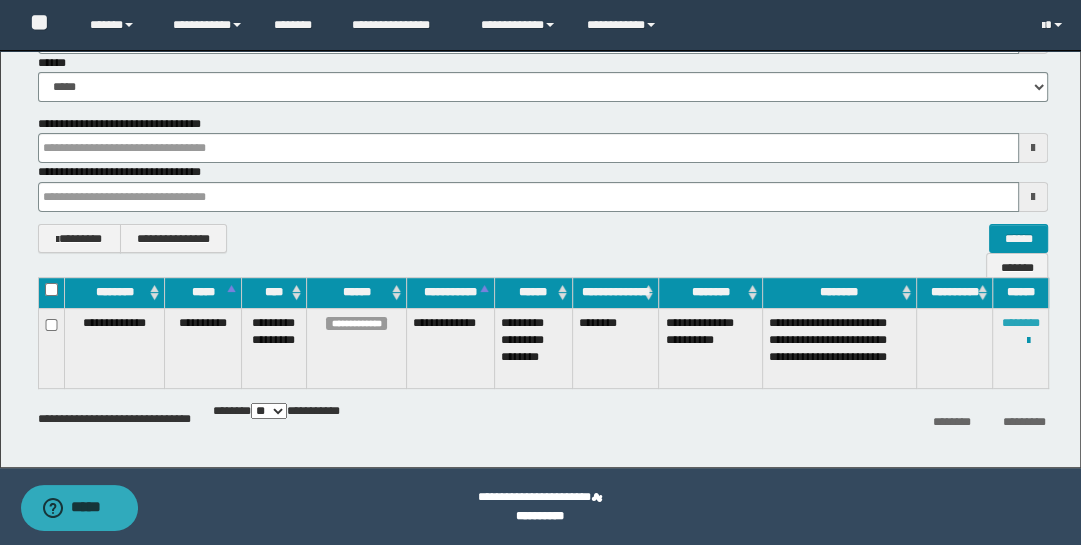 click on "********" at bounding box center (1021, 323) 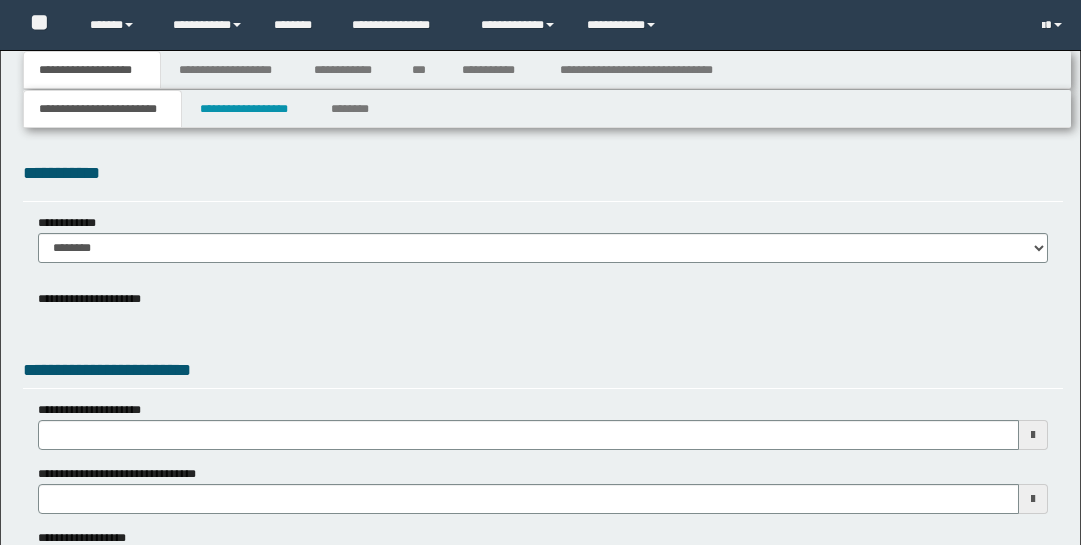 scroll, scrollTop: 0, scrollLeft: 0, axis: both 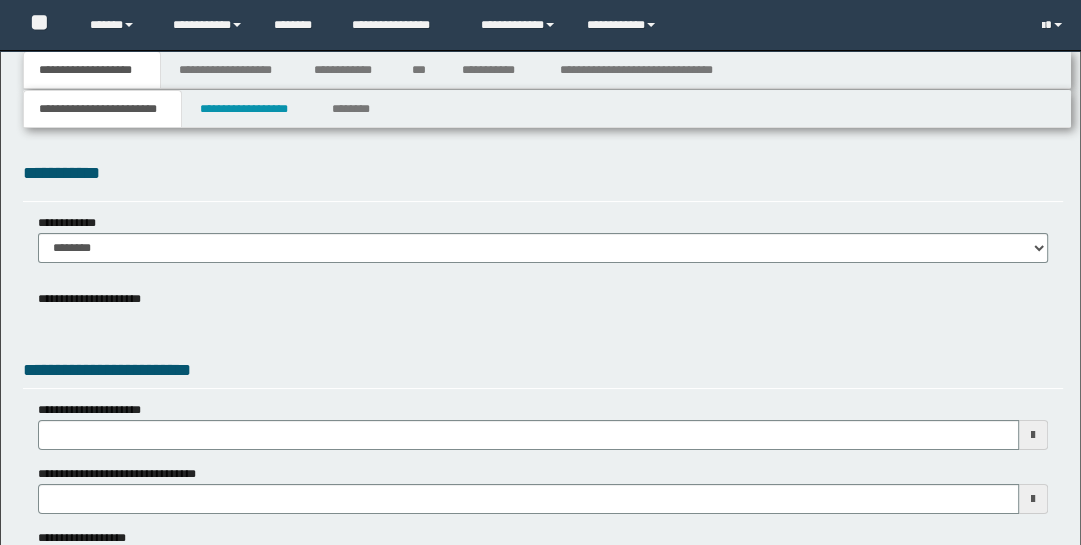 select on "*" 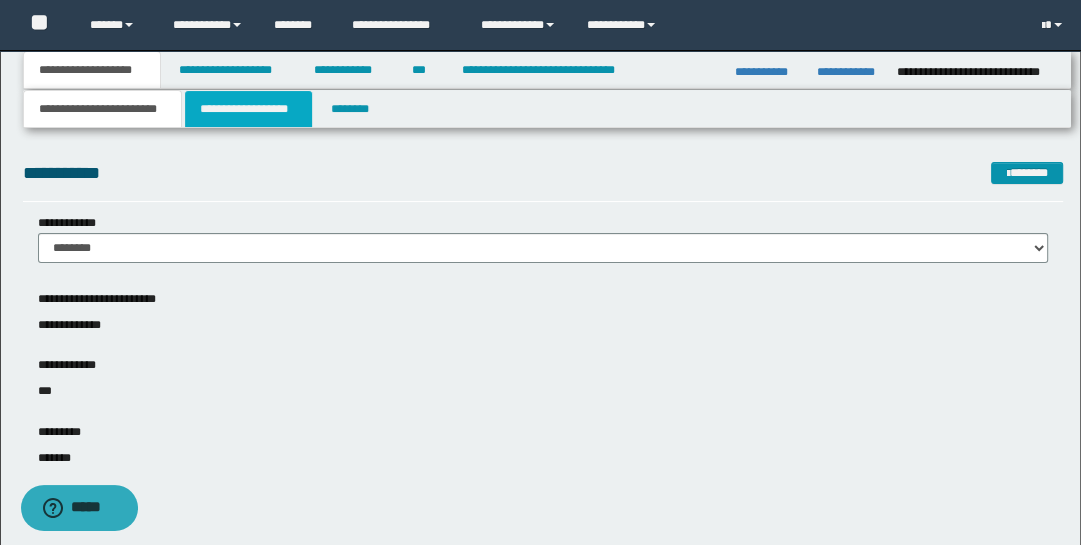click on "**********" at bounding box center (249, 109) 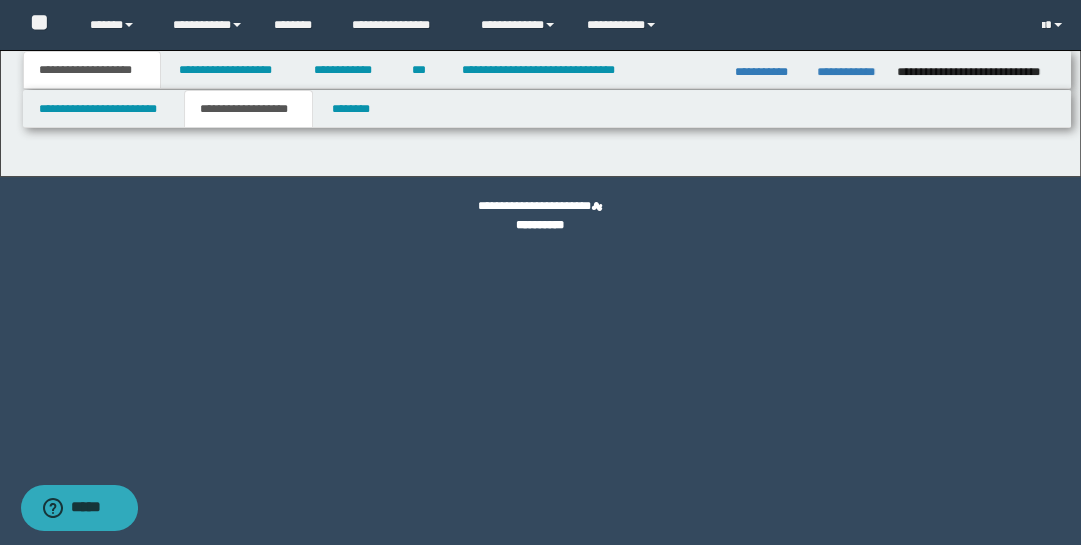 type on "********" 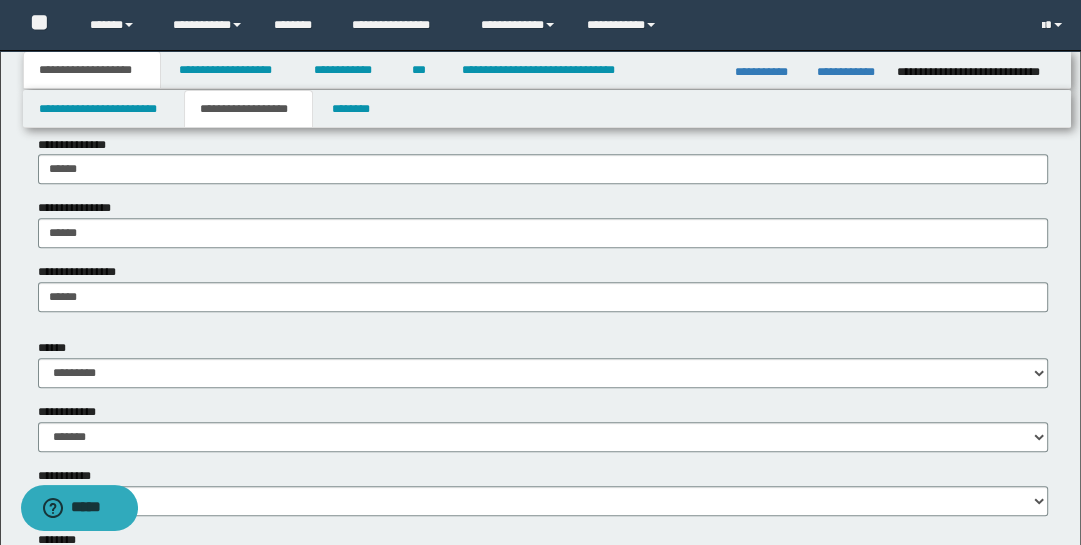 scroll, scrollTop: 584, scrollLeft: 0, axis: vertical 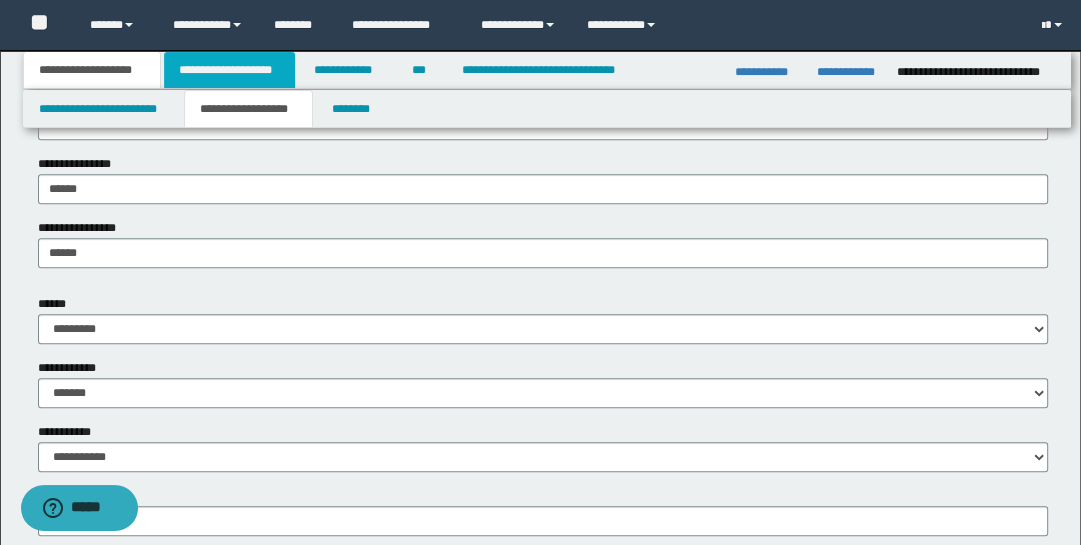 click on "**********" at bounding box center [229, 70] 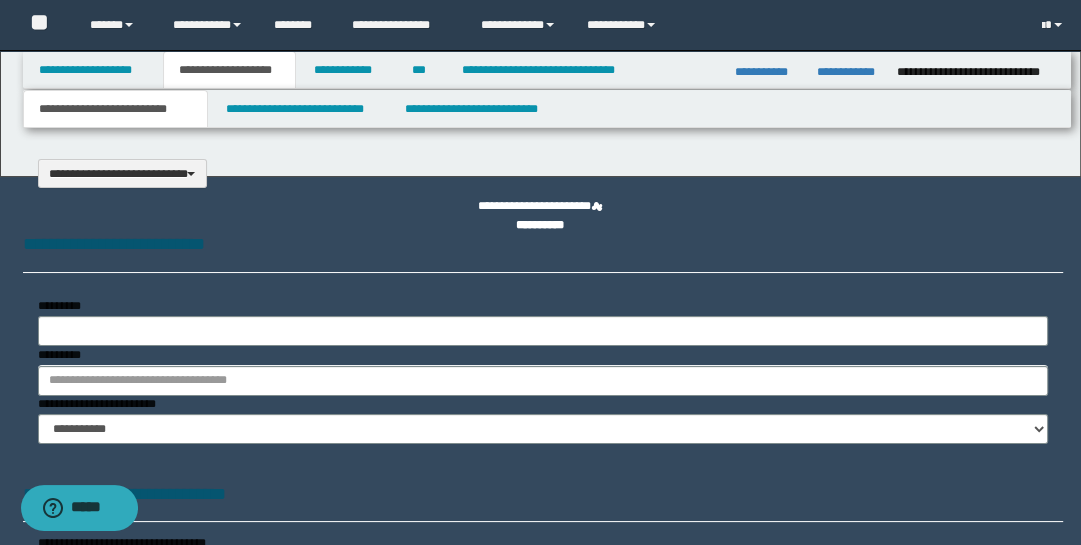 type on "**********" 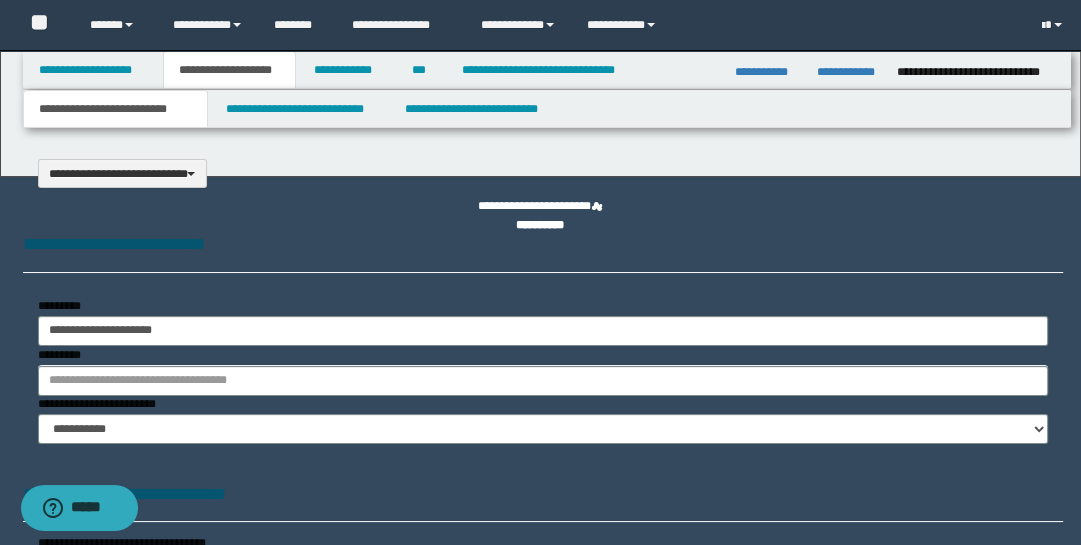 select on "*" 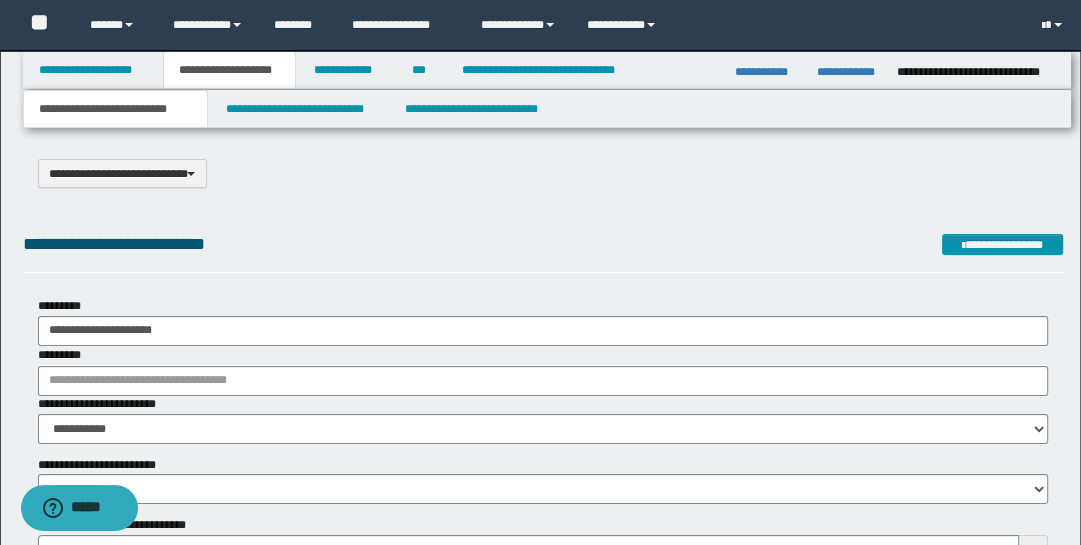 scroll, scrollTop: 0, scrollLeft: 0, axis: both 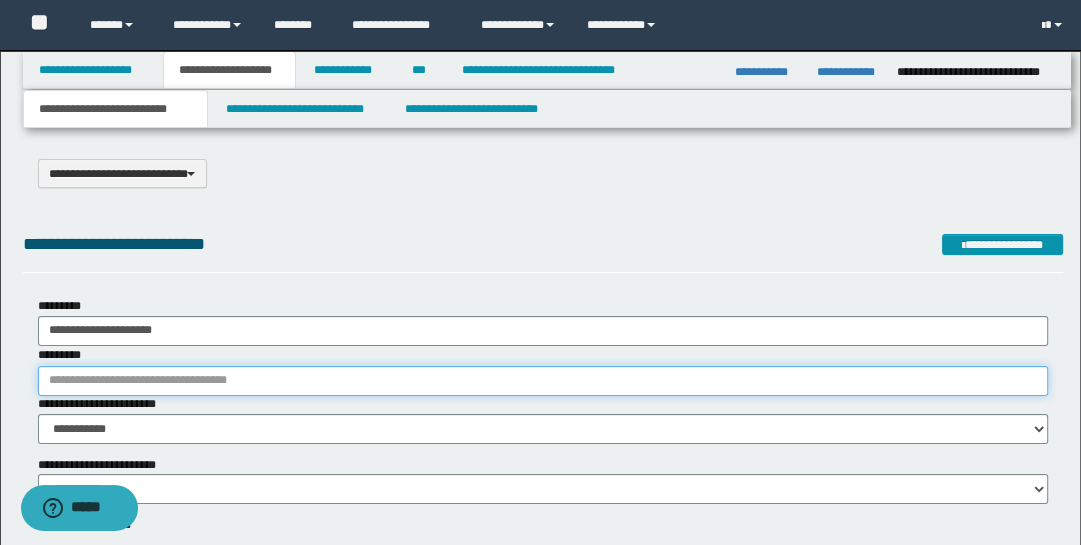 drag, startPoint x: 195, startPoint y: 386, endPoint x: 193, endPoint y: 374, distance: 12.165525 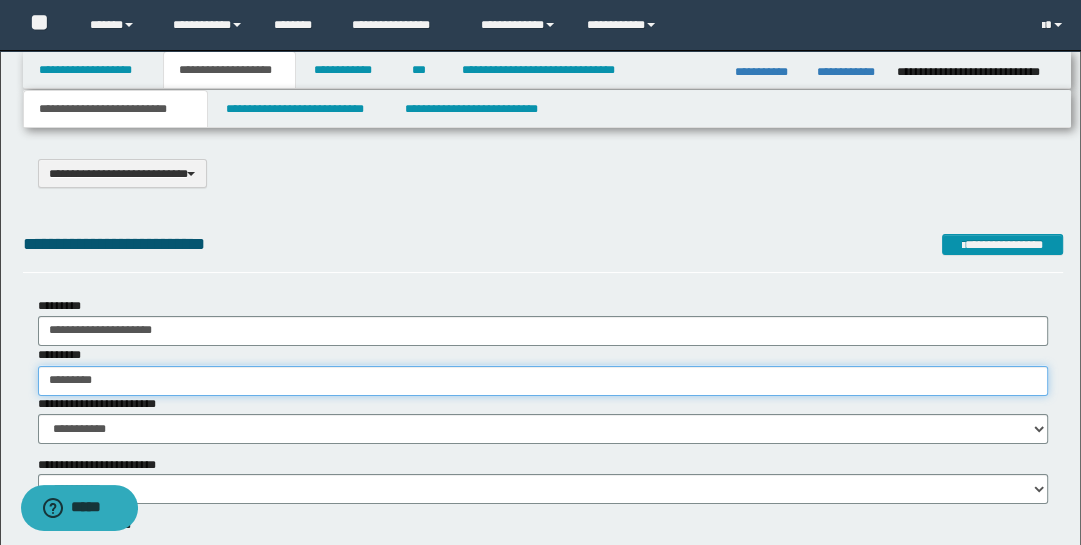 type on "**********" 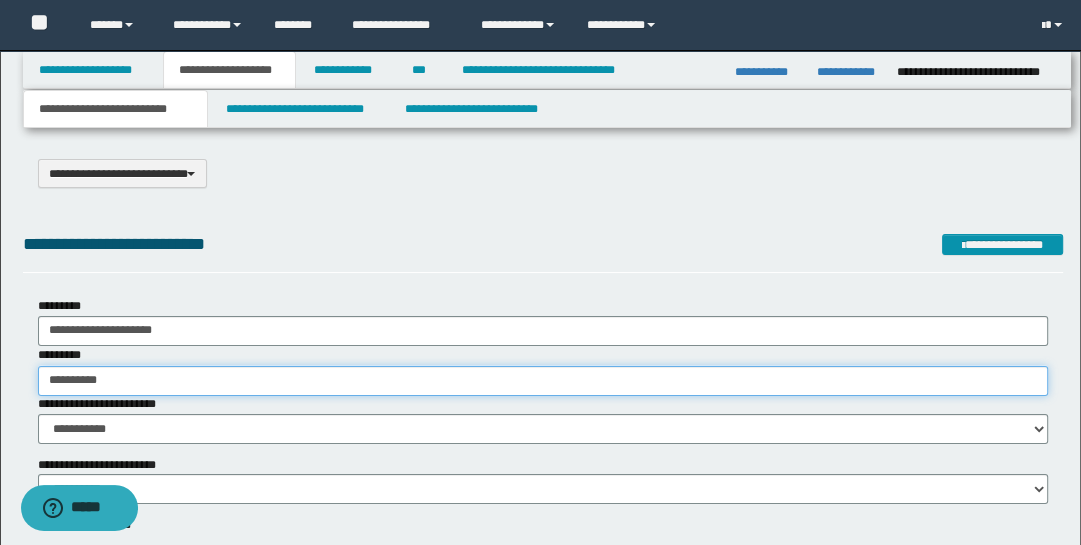 type on "**********" 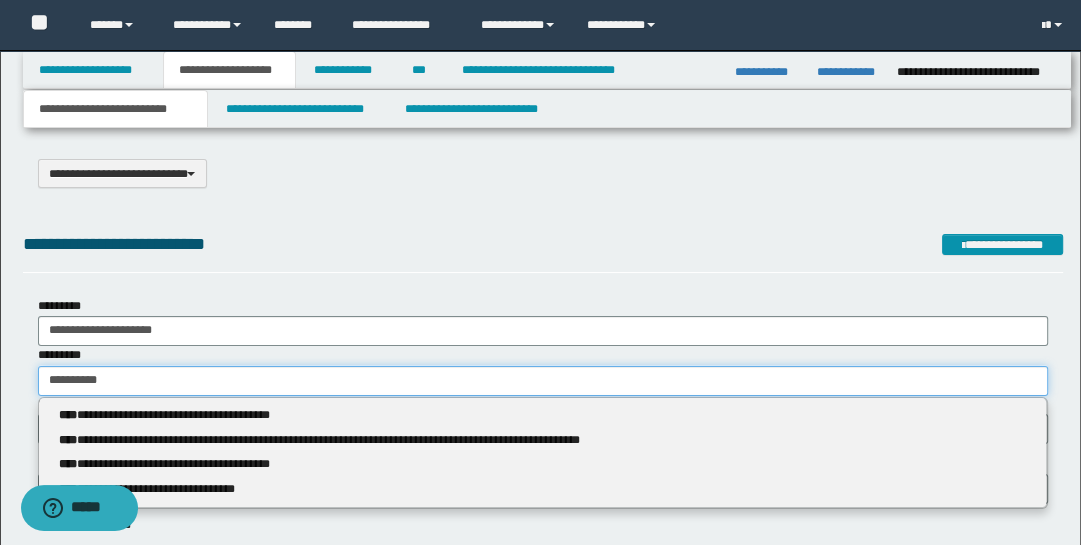 type 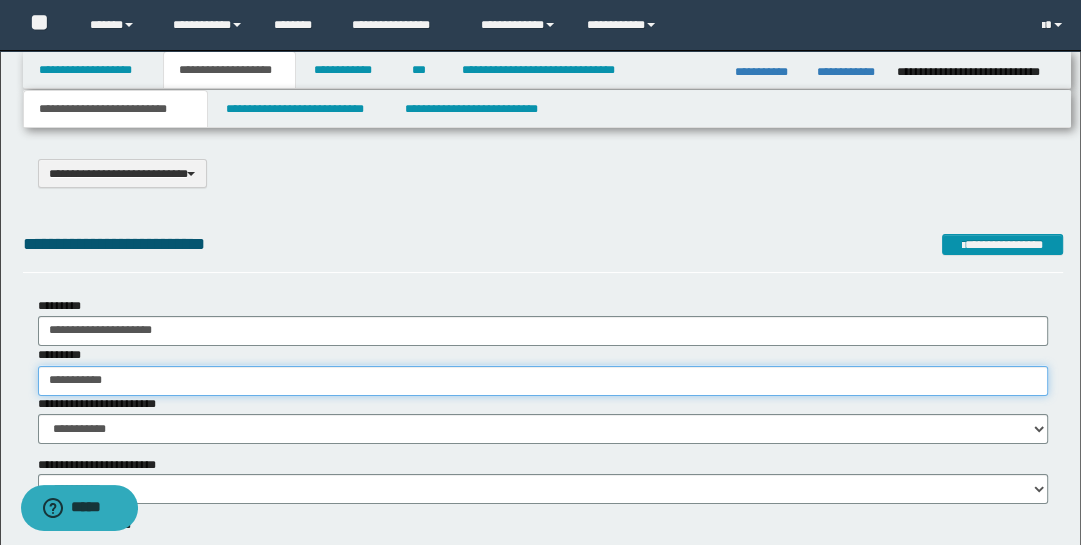type on "**********" 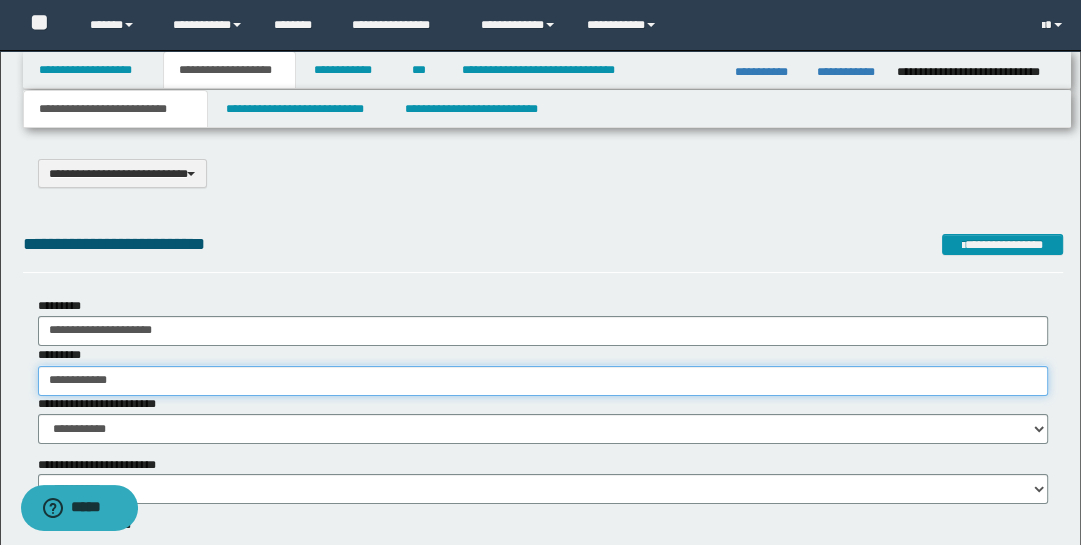 type on "**********" 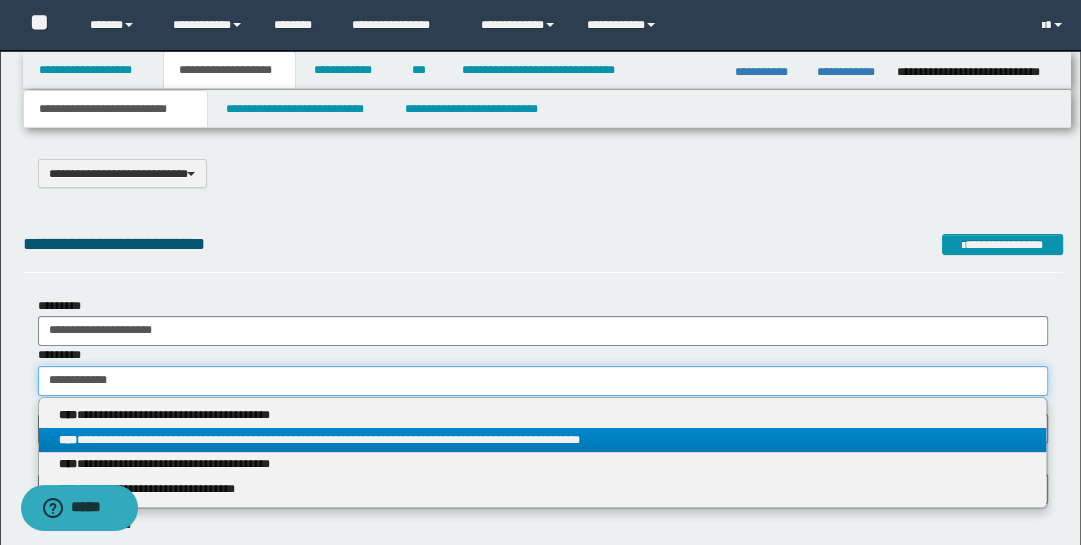 type on "**********" 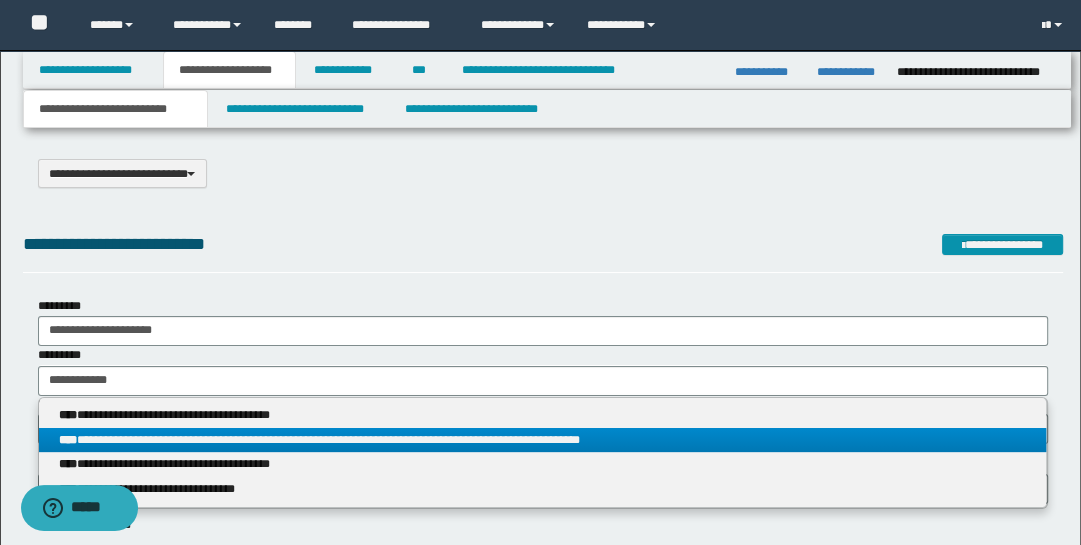 click on "**********" at bounding box center [543, 440] 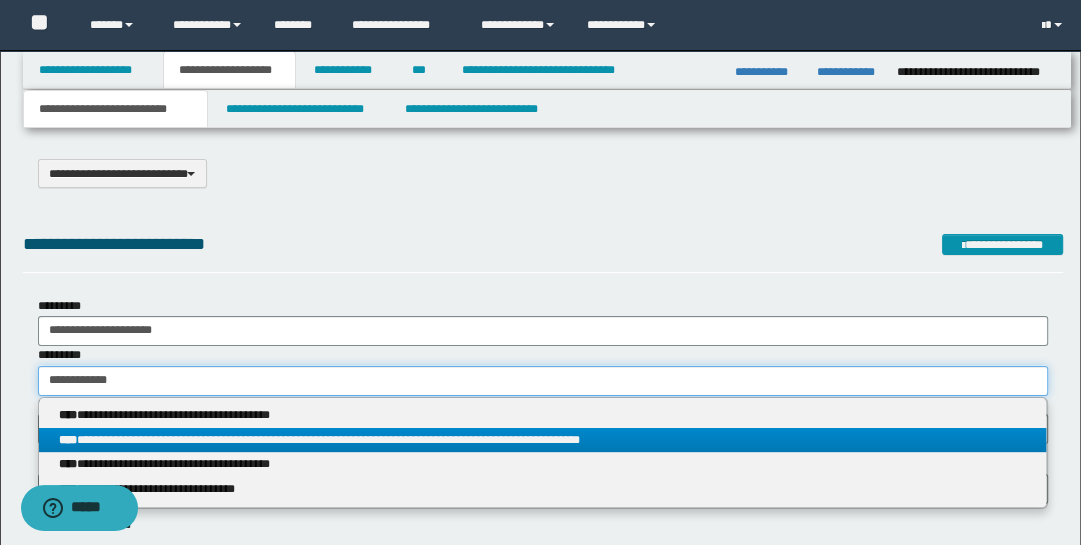 type 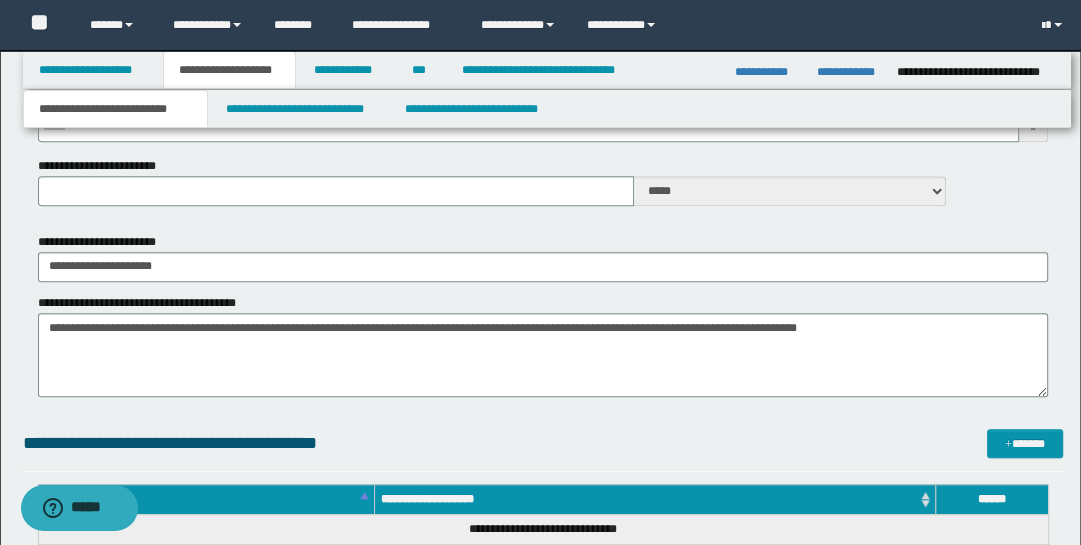 scroll, scrollTop: 1079, scrollLeft: 0, axis: vertical 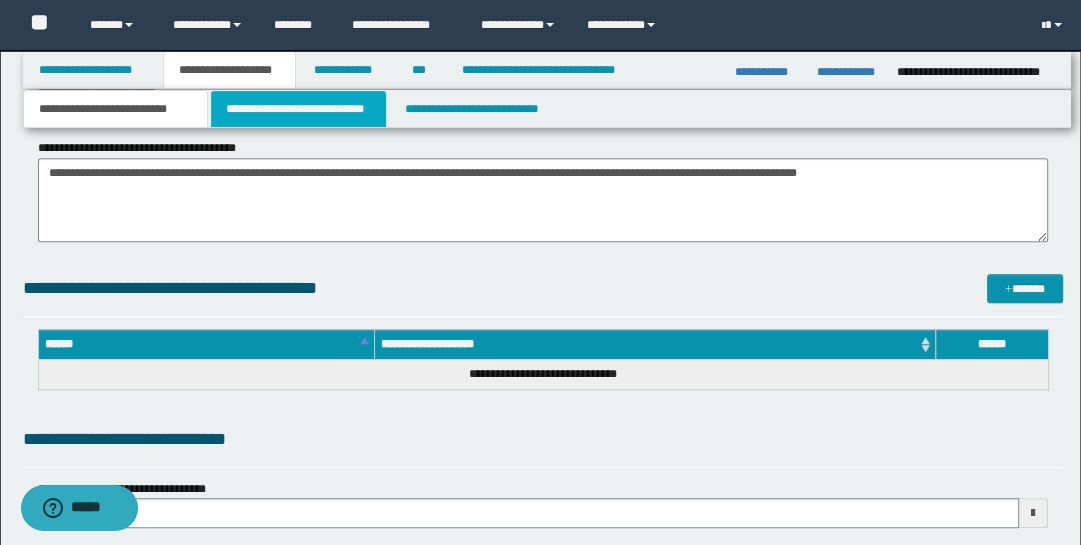 click on "**********" at bounding box center [299, 109] 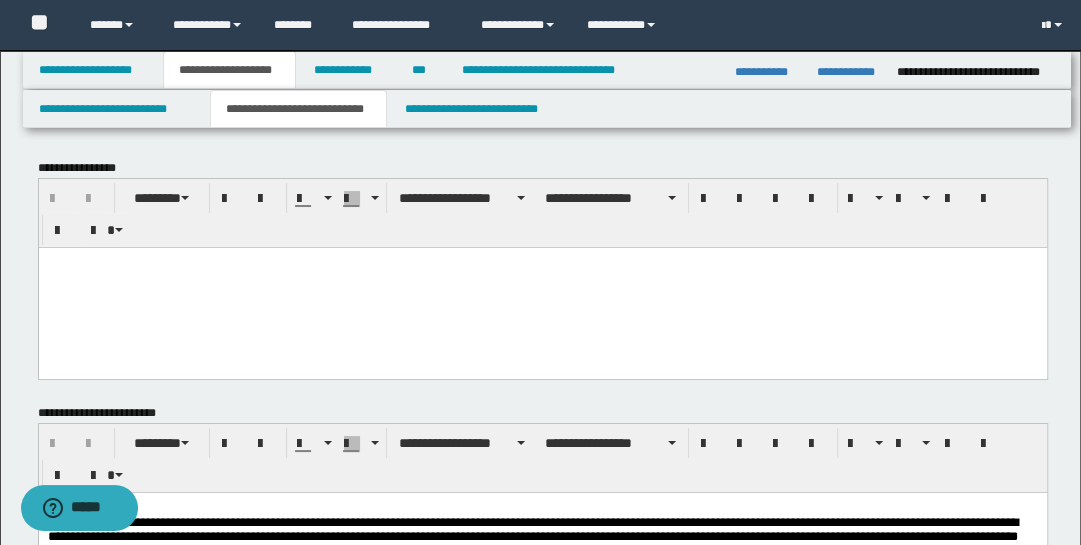scroll, scrollTop: 257, scrollLeft: 0, axis: vertical 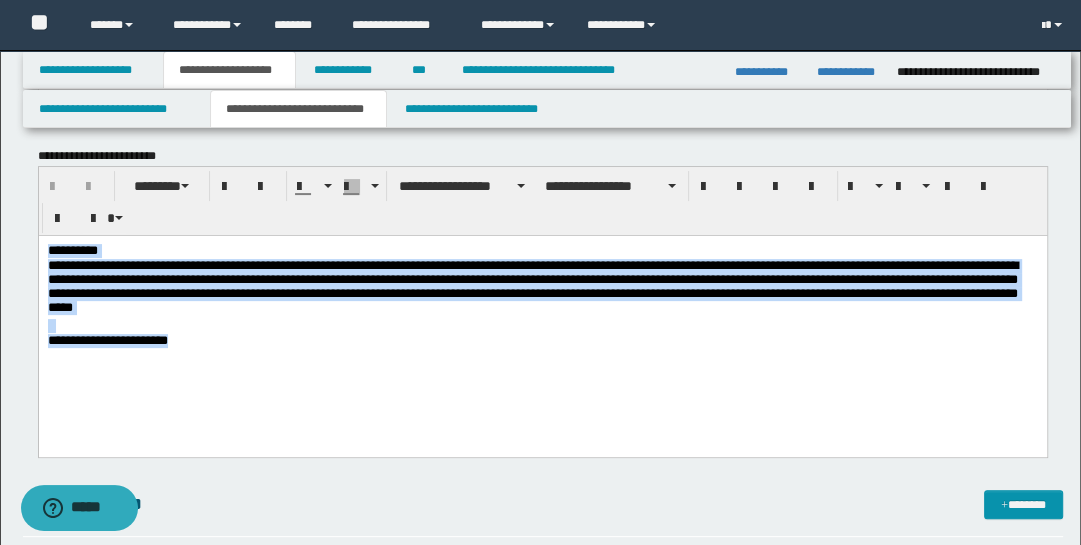 drag, startPoint x: 46, startPoint y: 244, endPoint x: 189, endPoint y: 350, distance: 178.0028 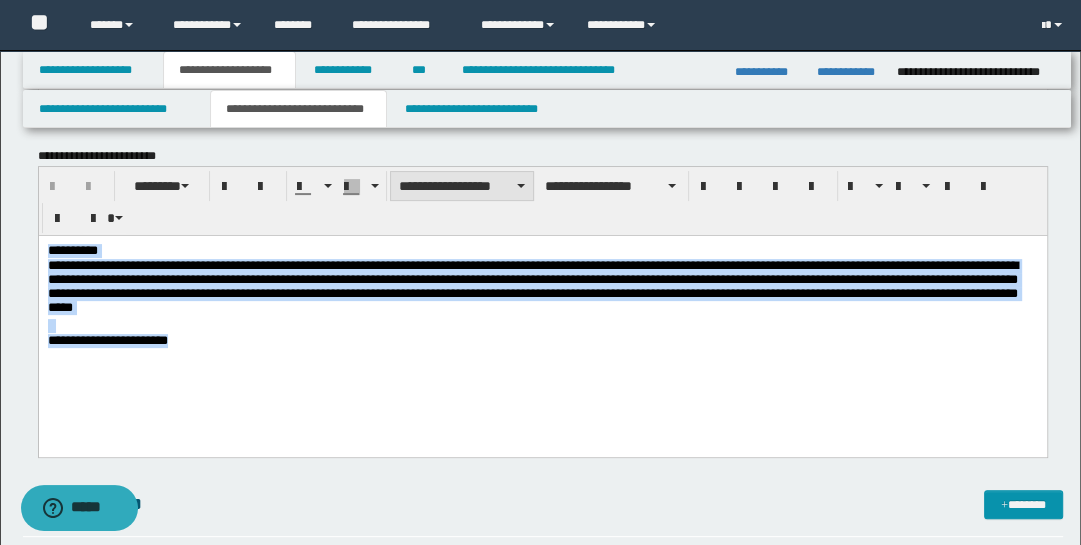 click at bounding box center (521, 186) 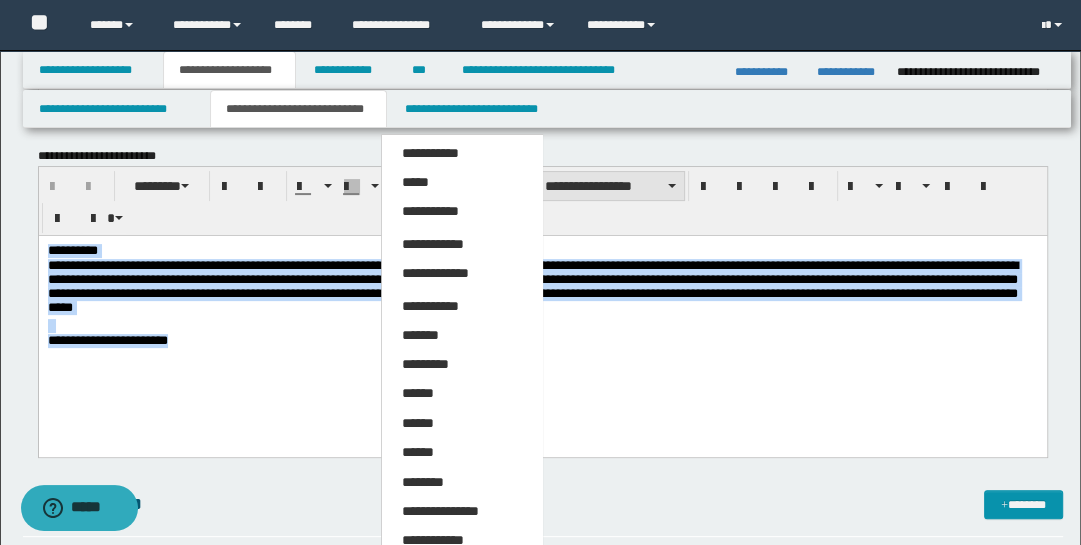 click on "*****" at bounding box center [461, 183] 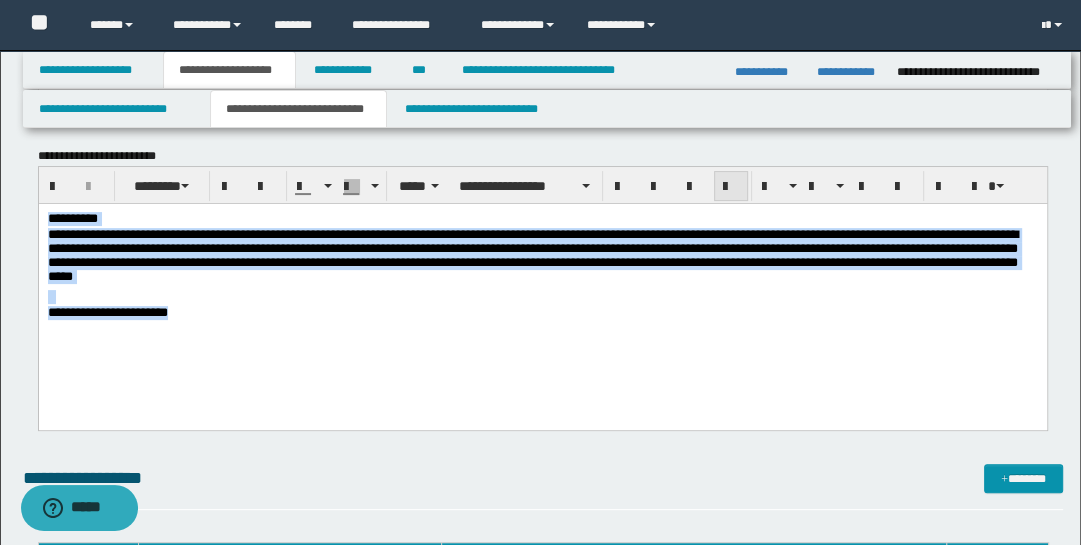 click at bounding box center (731, 187) 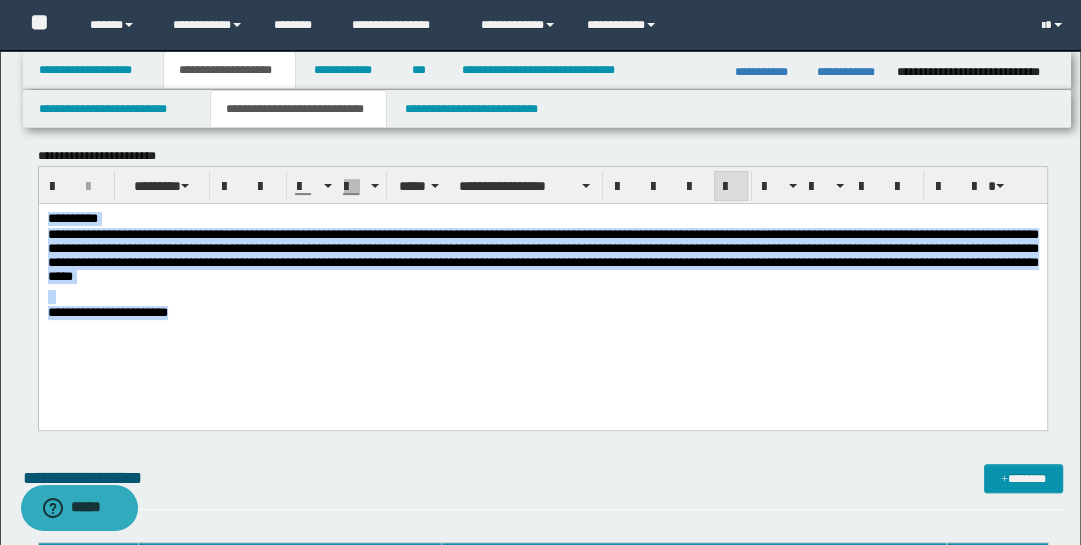 click on "**********" at bounding box center [542, 291] 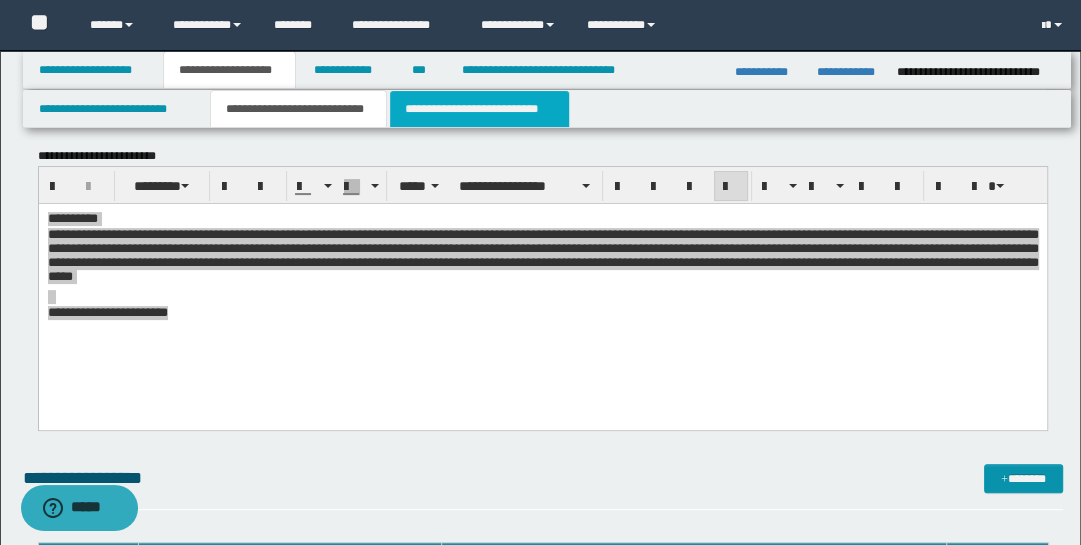 click on "**********" at bounding box center (479, 109) 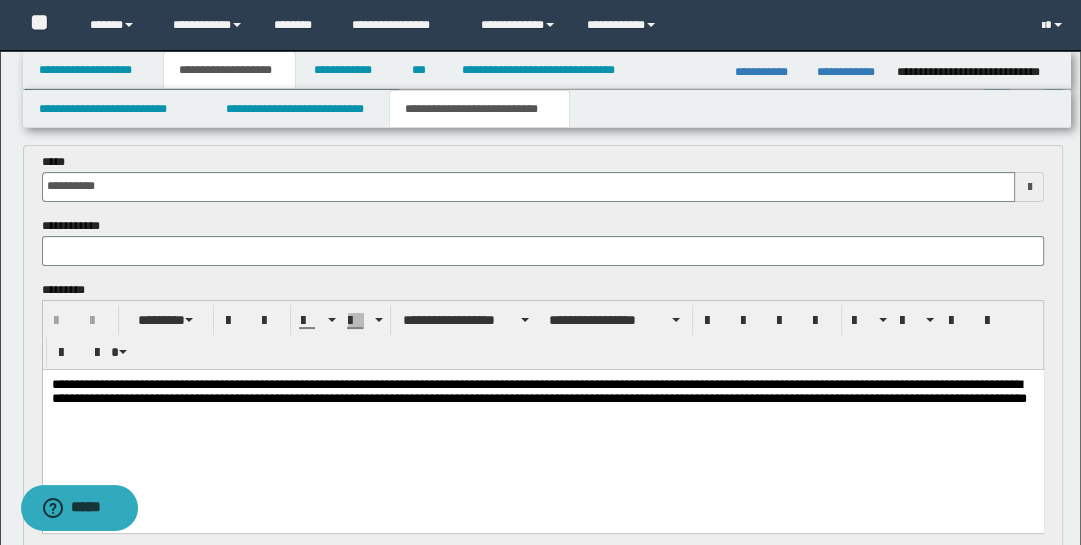 scroll, scrollTop: 84, scrollLeft: 0, axis: vertical 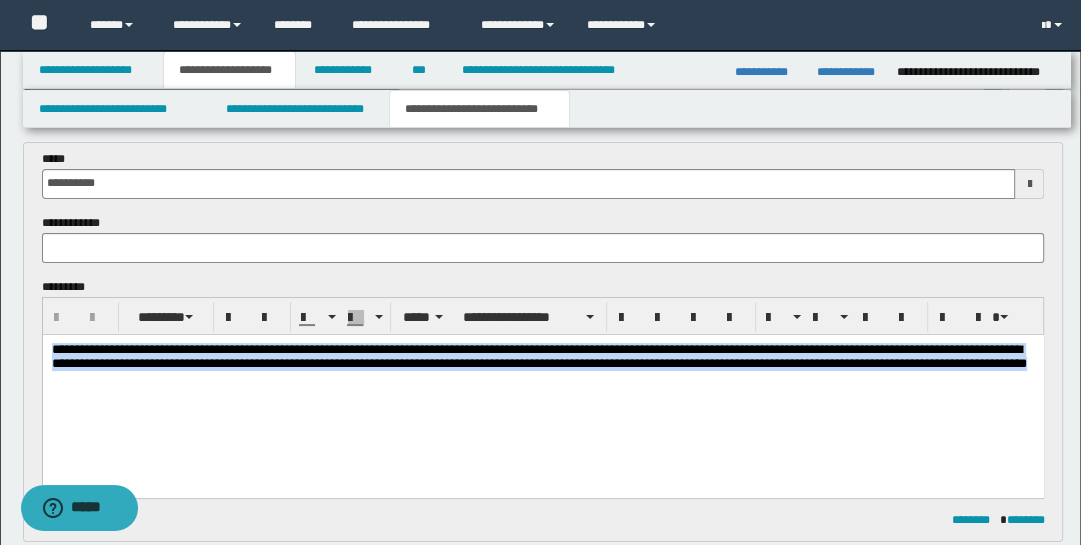 drag, startPoint x: 52, startPoint y: 371, endPoint x: 550, endPoint y: 394, distance: 498.53085 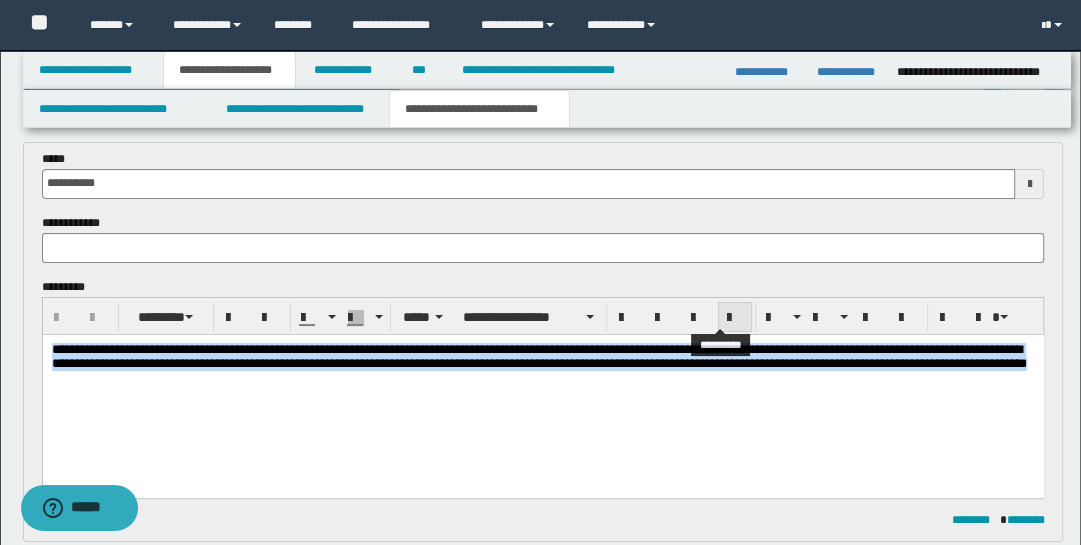 click at bounding box center (735, 318) 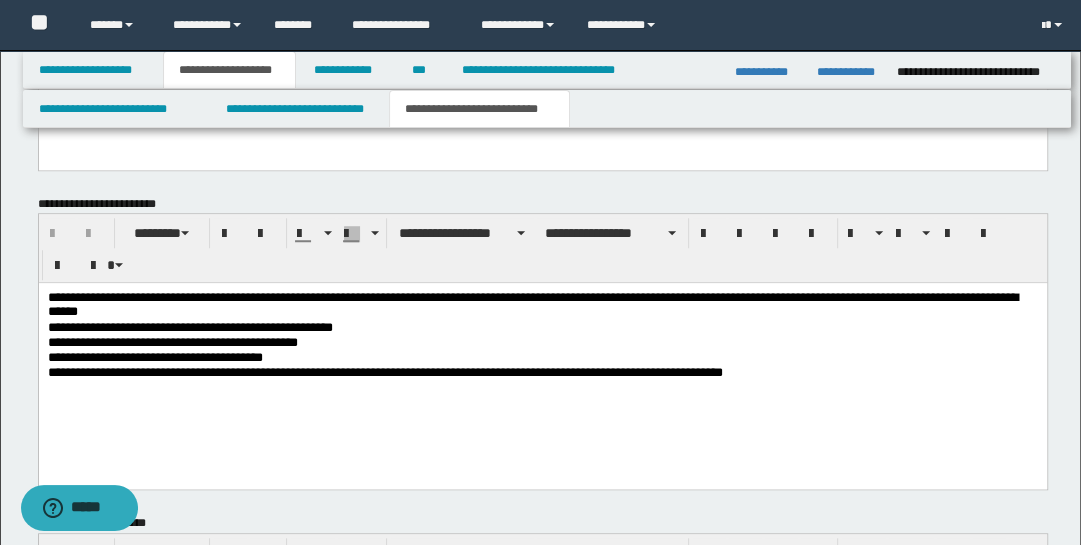 scroll, scrollTop: 1073, scrollLeft: 0, axis: vertical 